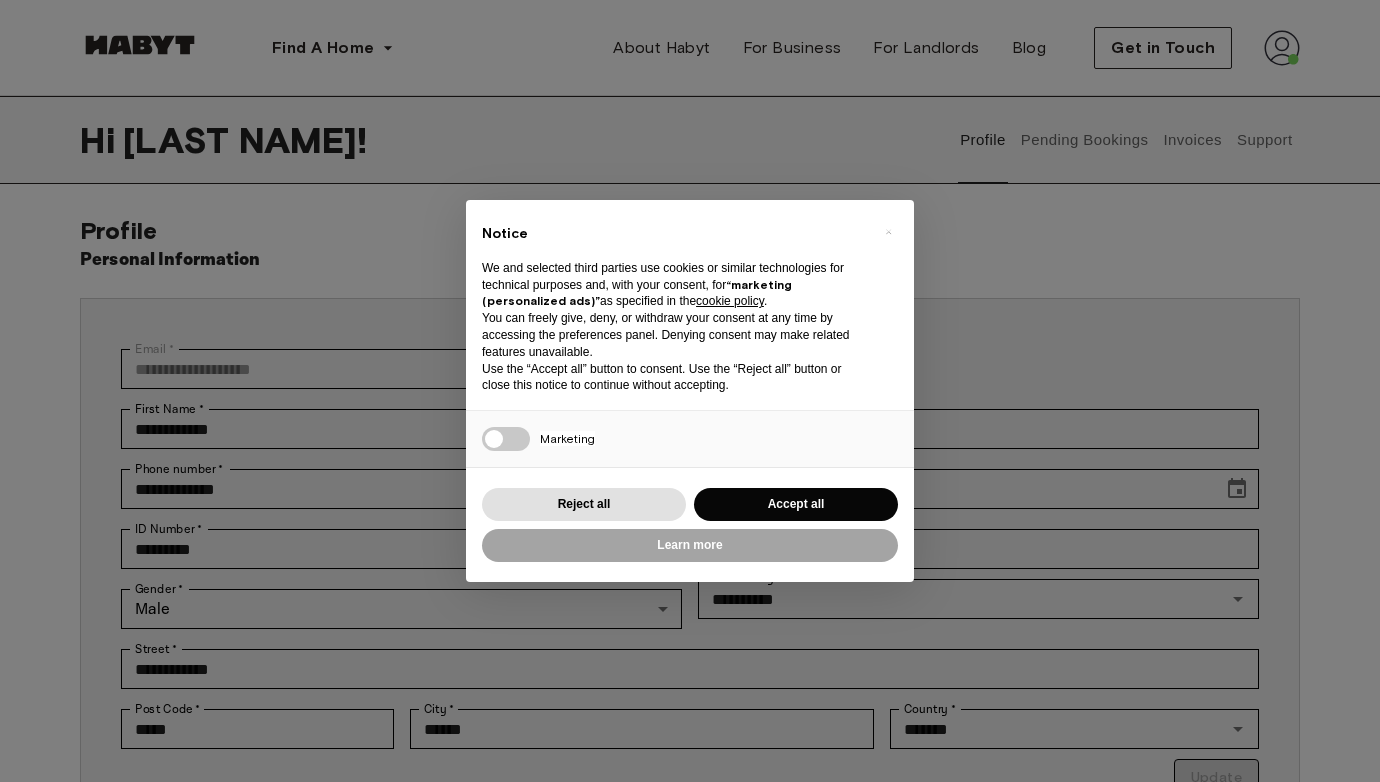 scroll, scrollTop: 0, scrollLeft: 0, axis: both 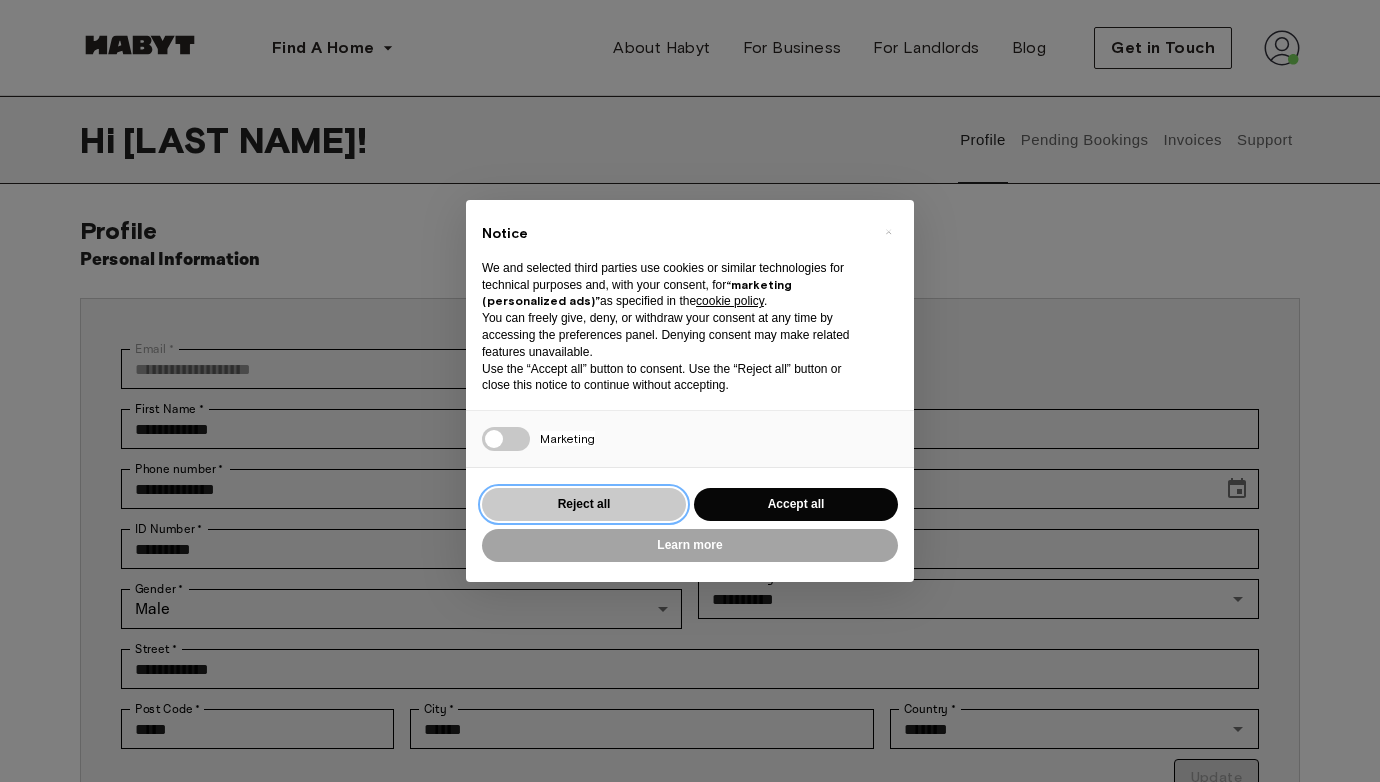 click on "Reject all" at bounding box center [584, 504] 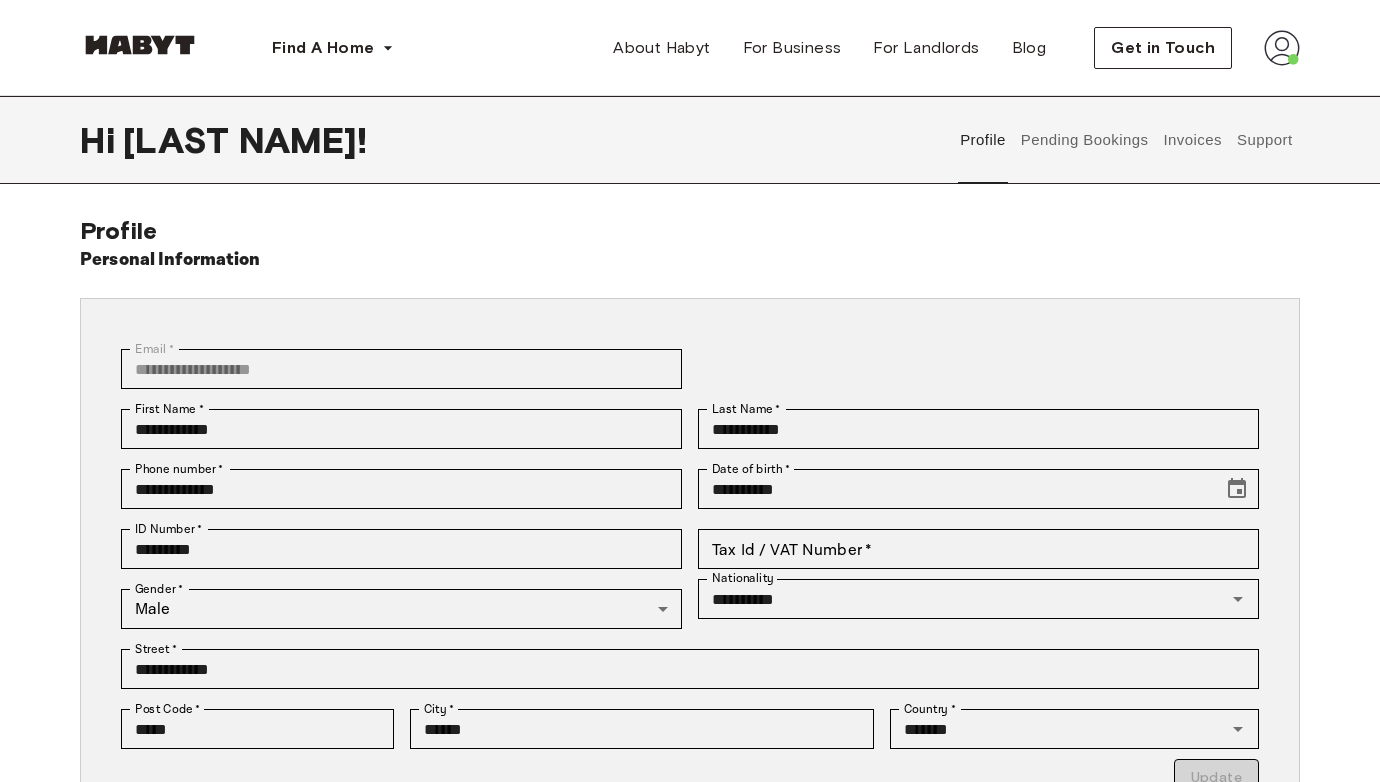 scroll, scrollTop: 0, scrollLeft: 0, axis: both 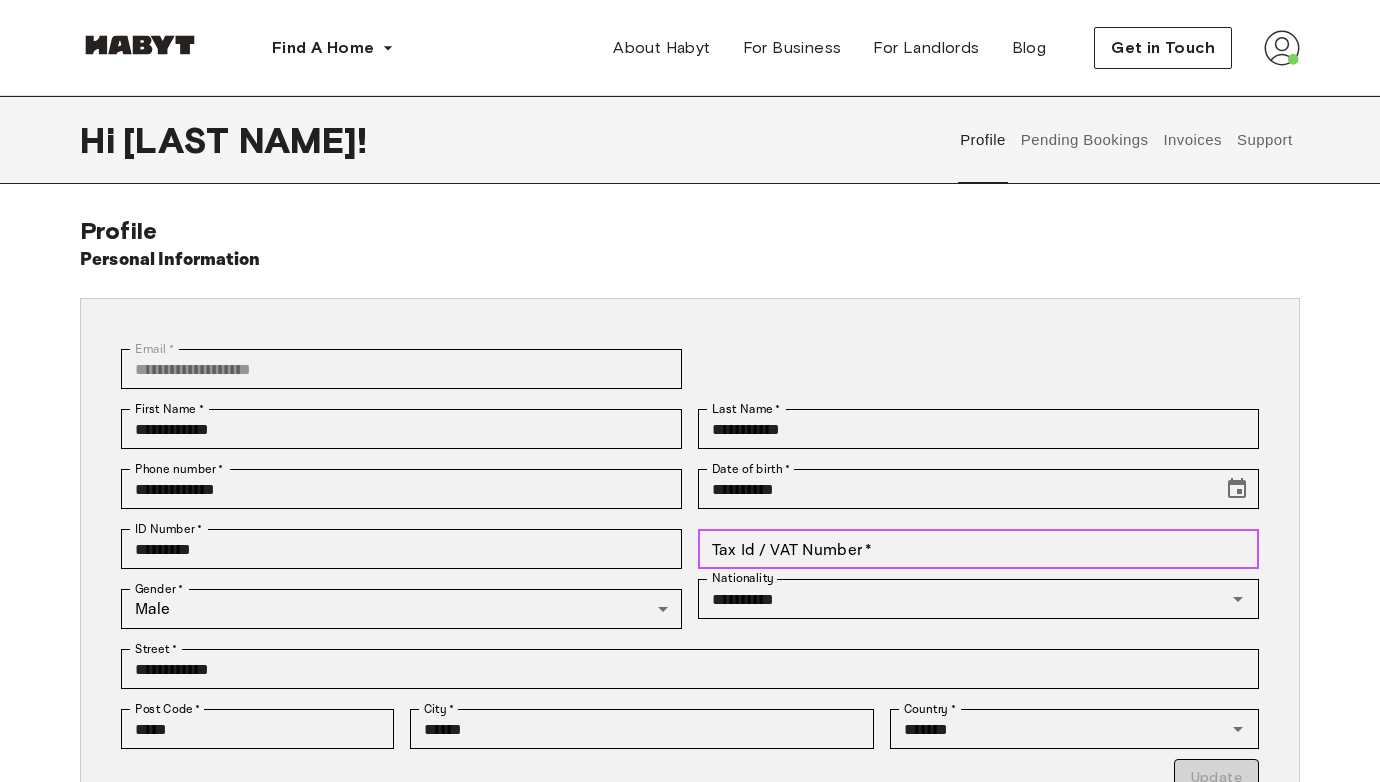 click on "Tax Id / VAT Number   *" at bounding box center (978, 549) 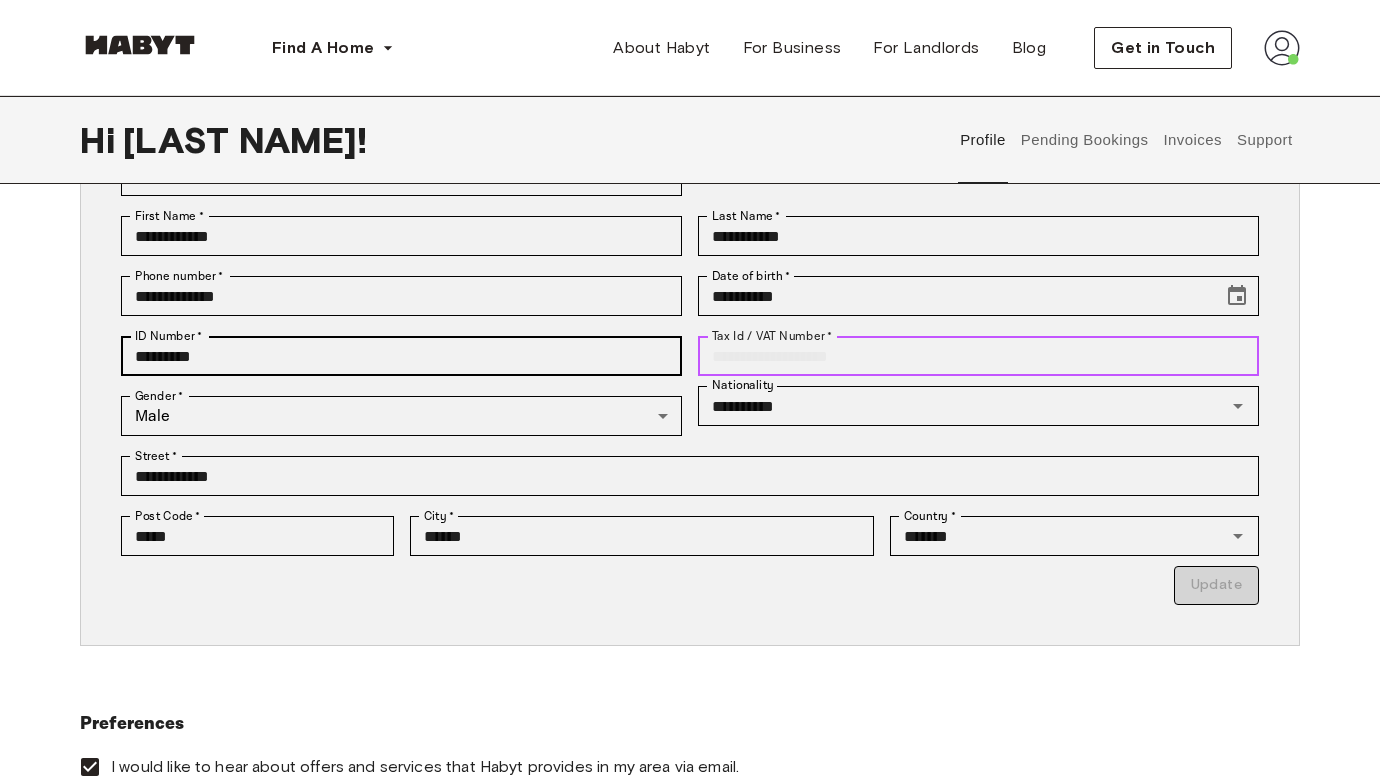 scroll, scrollTop: 202, scrollLeft: 0, axis: vertical 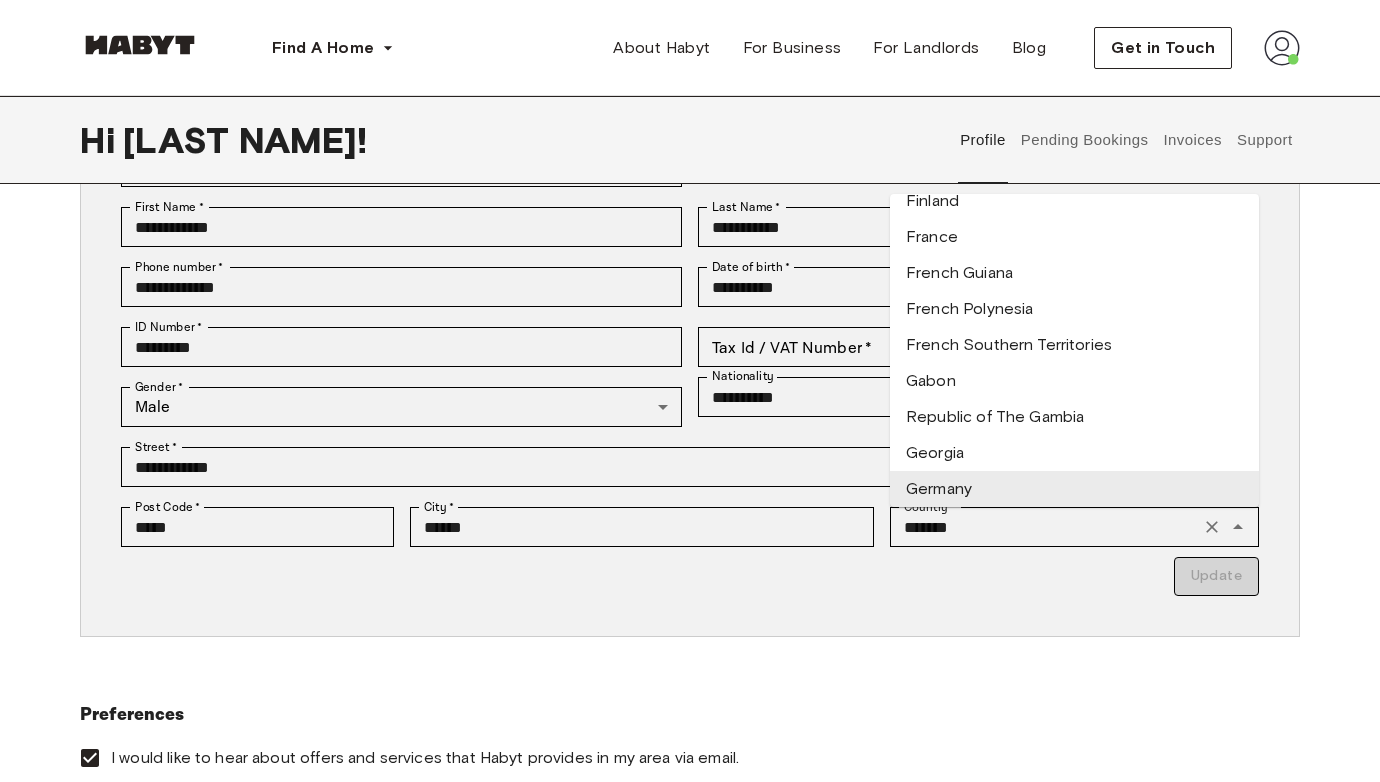 click on "Update" at bounding box center (690, 576) 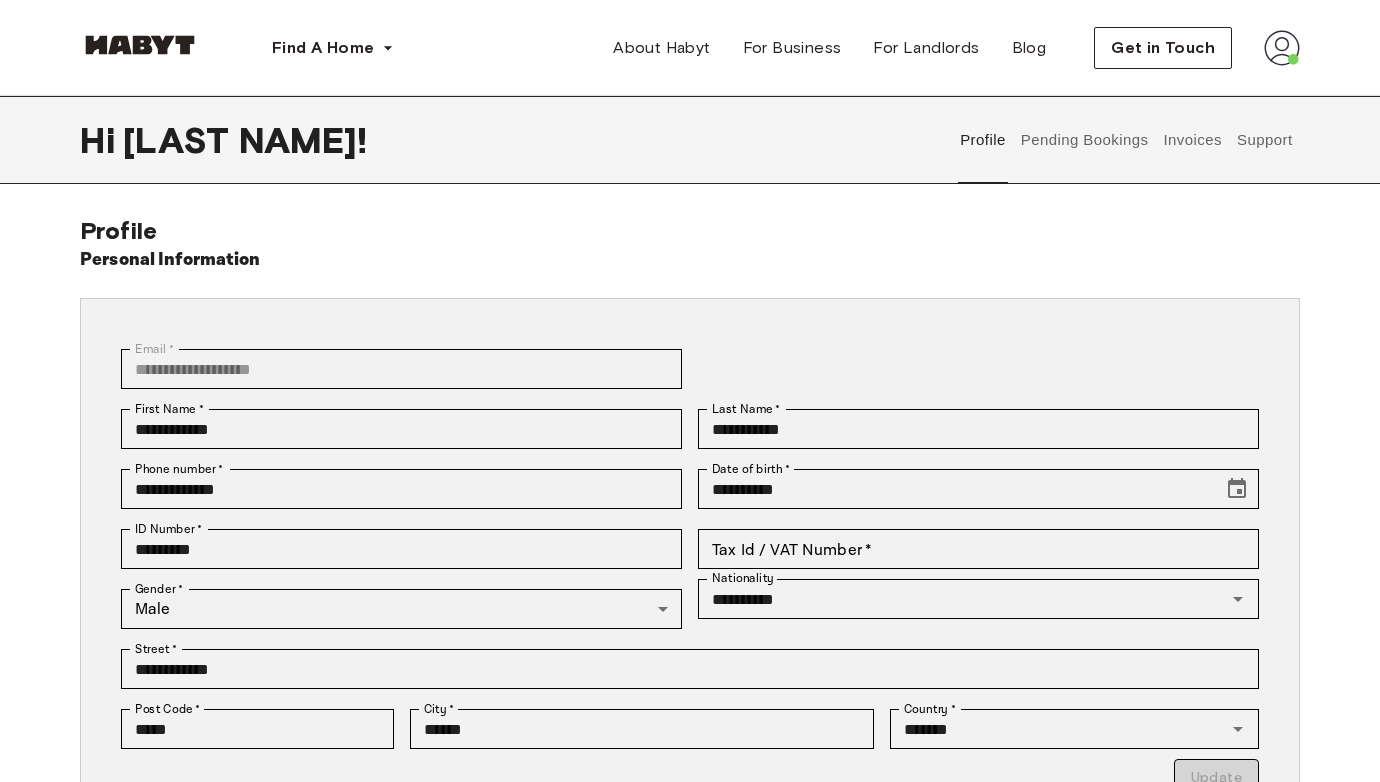 scroll, scrollTop: 0, scrollLeft: 0, axis: both 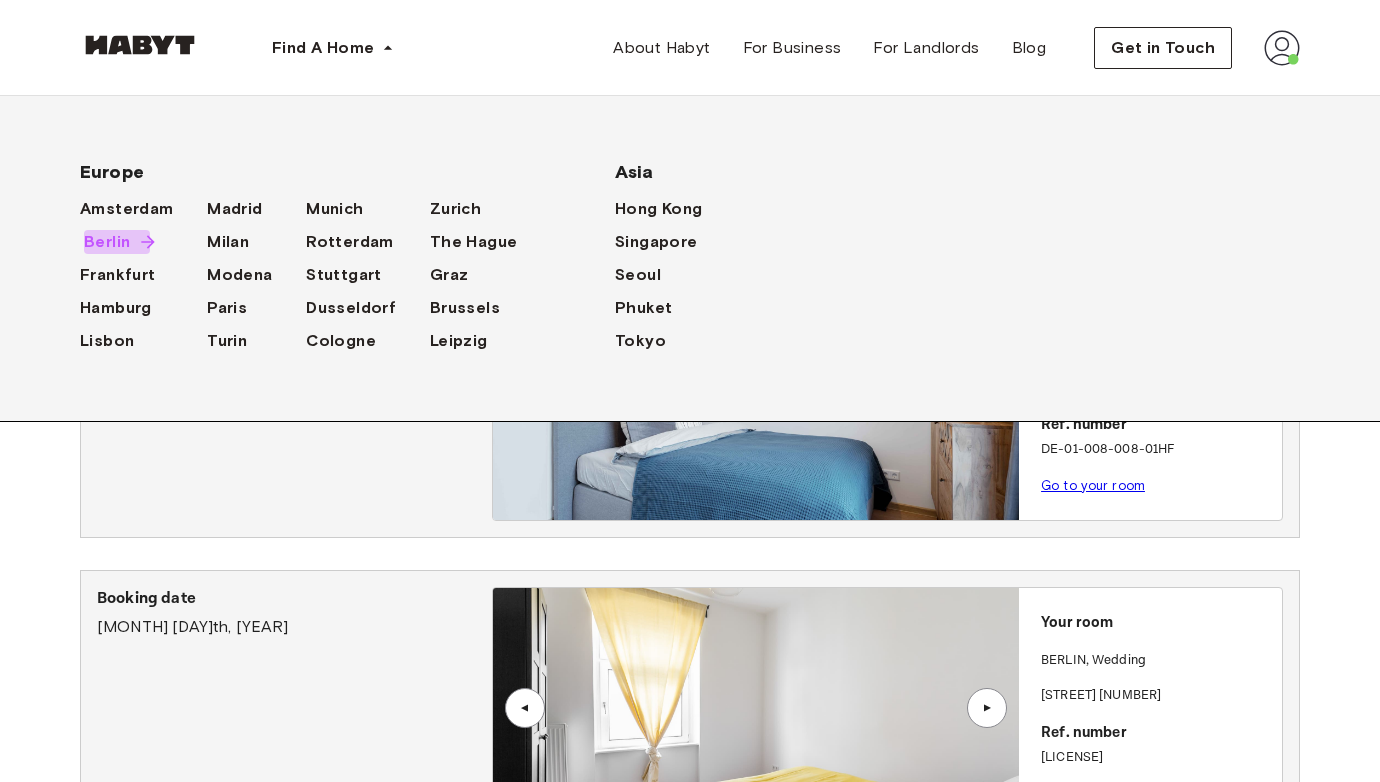 click on "Berlin" at bounding box center [107, 242] 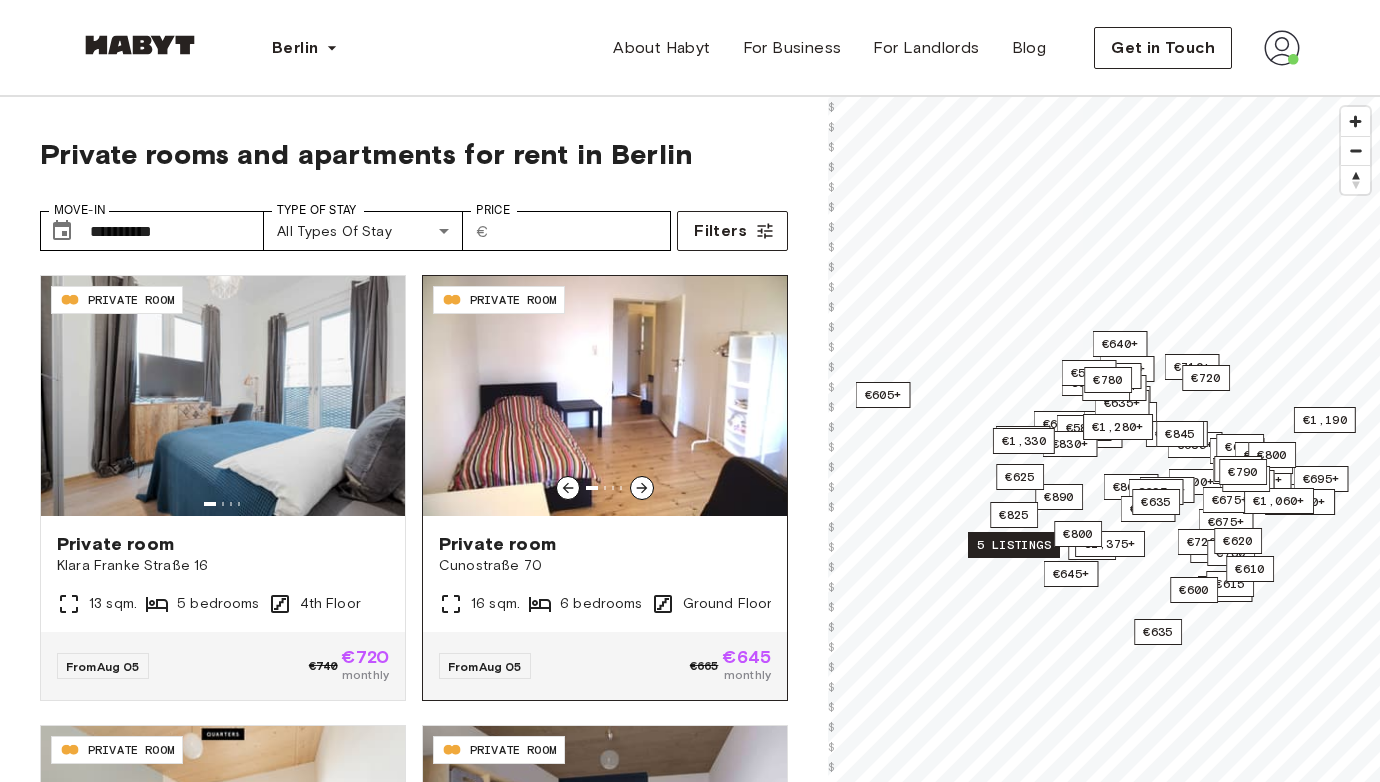 scroll, scrollTop: 0, scrollLeft: 0, axis: both 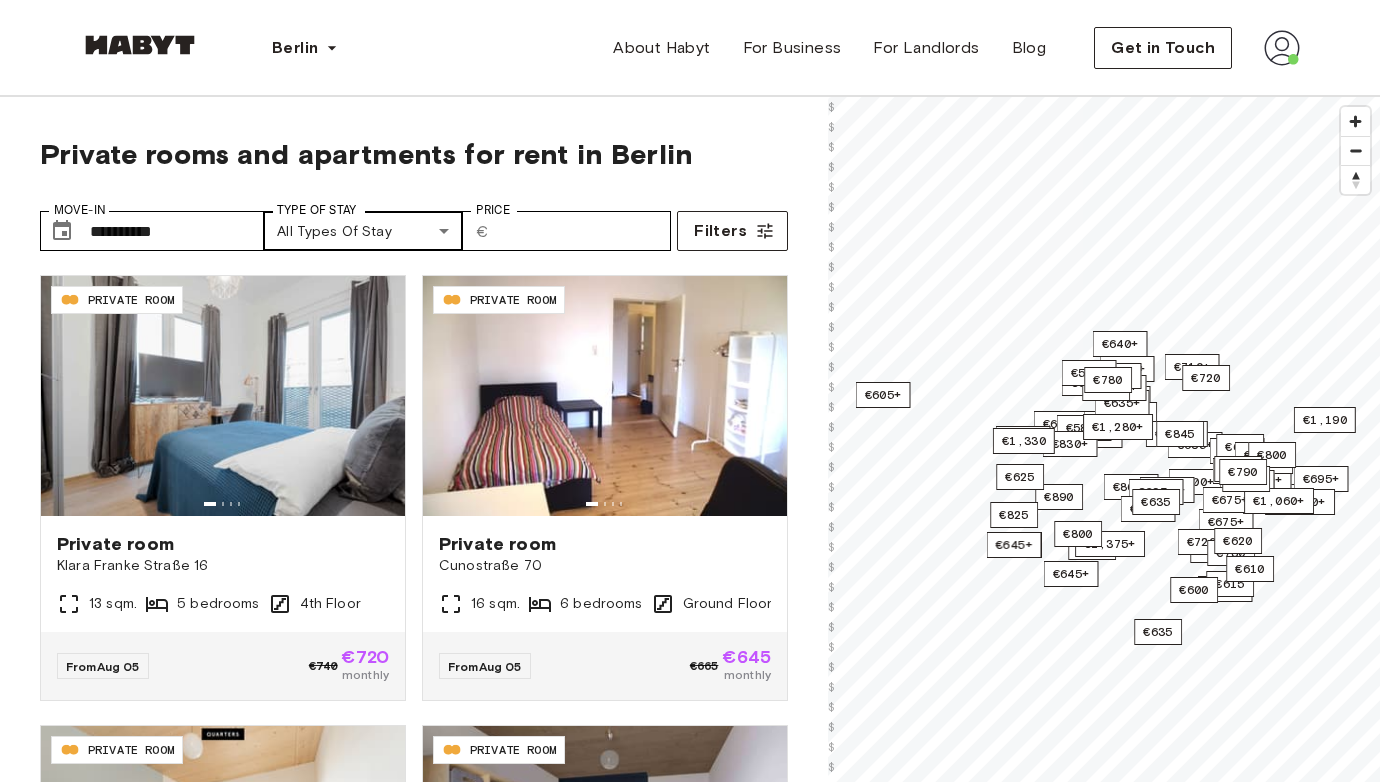 click on "**********" at bounding box center (690, 2443) 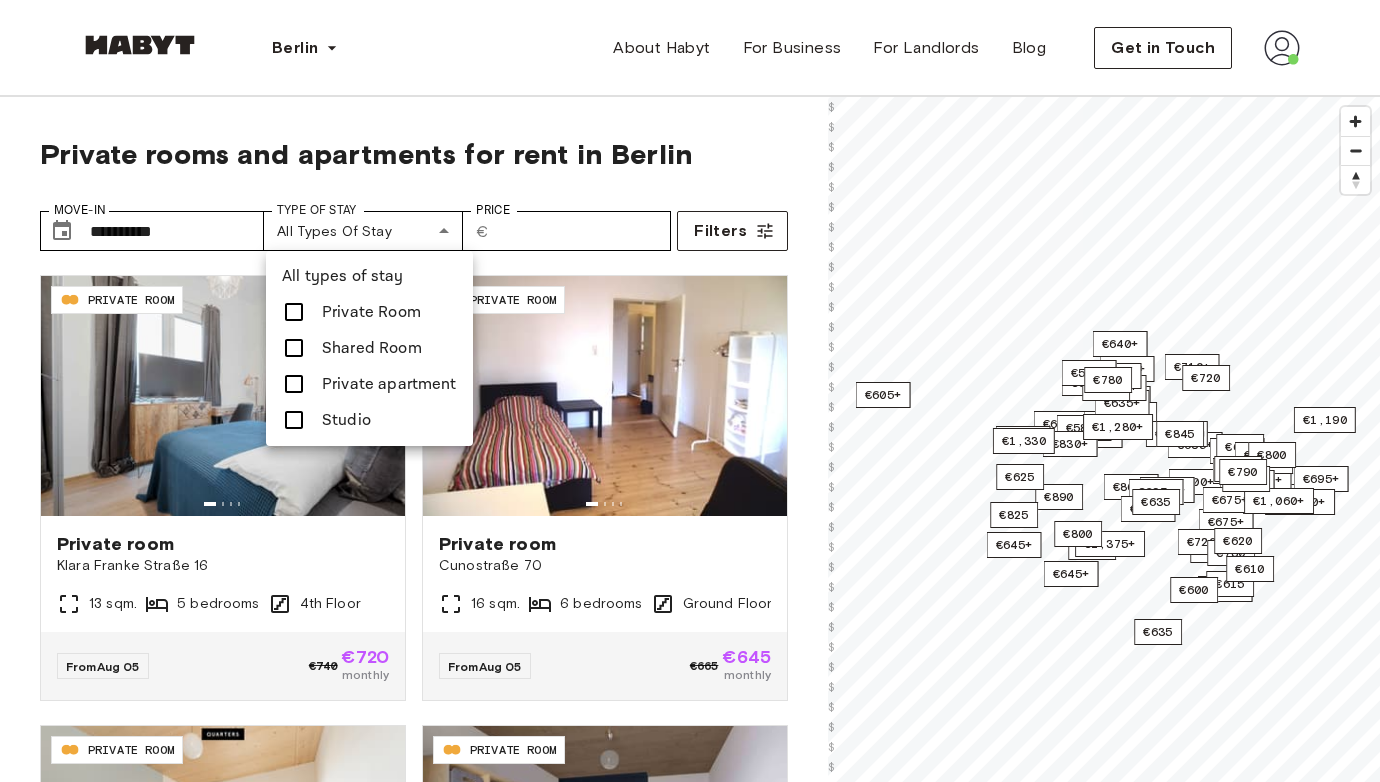click at bounding box center [294, 384] 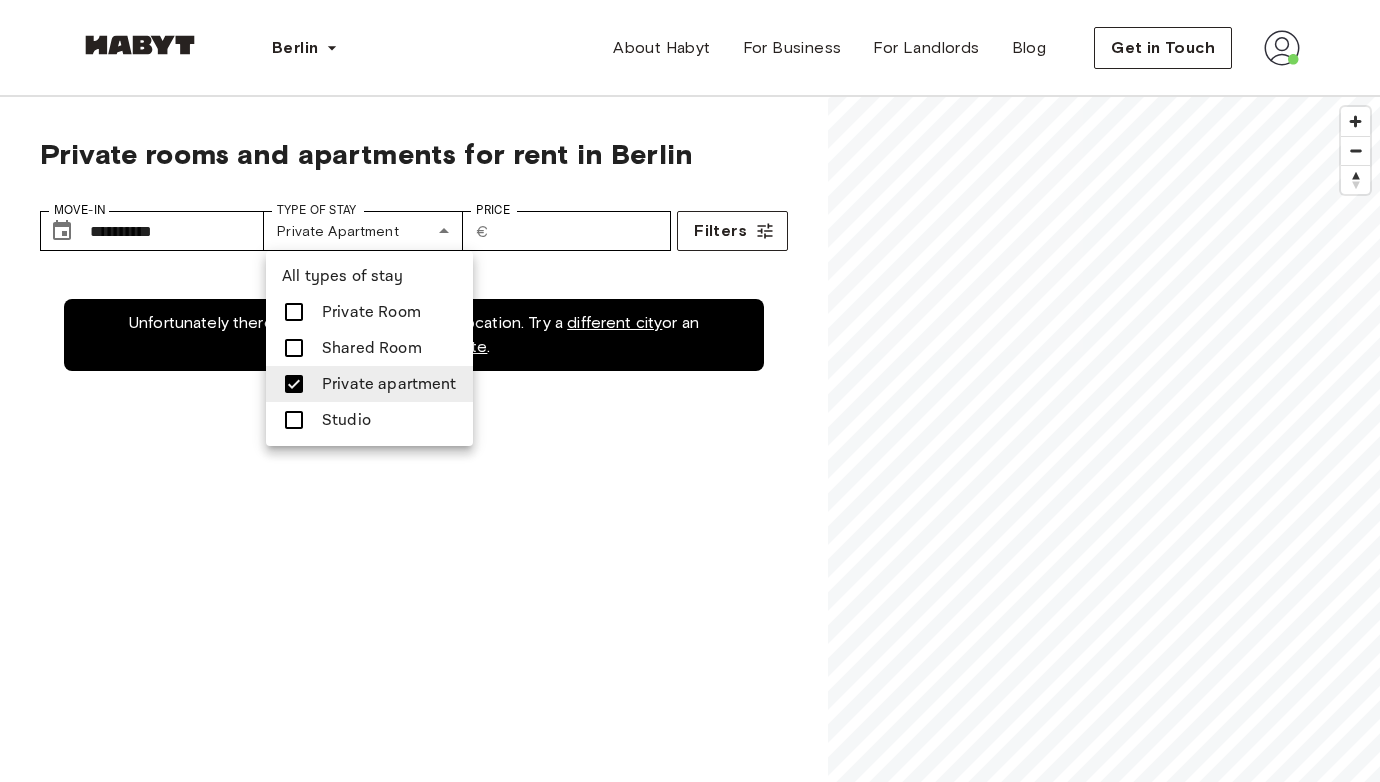 click at bounding box center (294, 420) 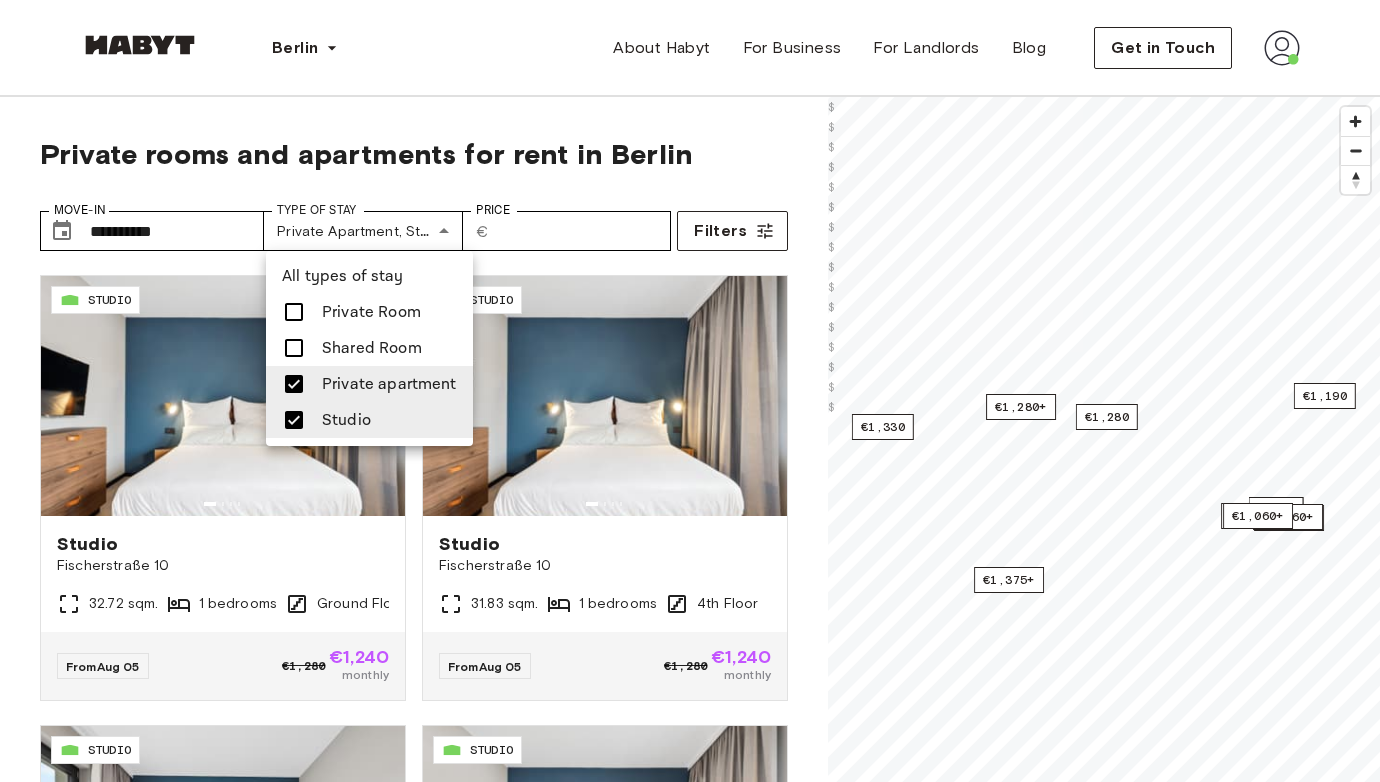 click at bounding box center (690, 391) 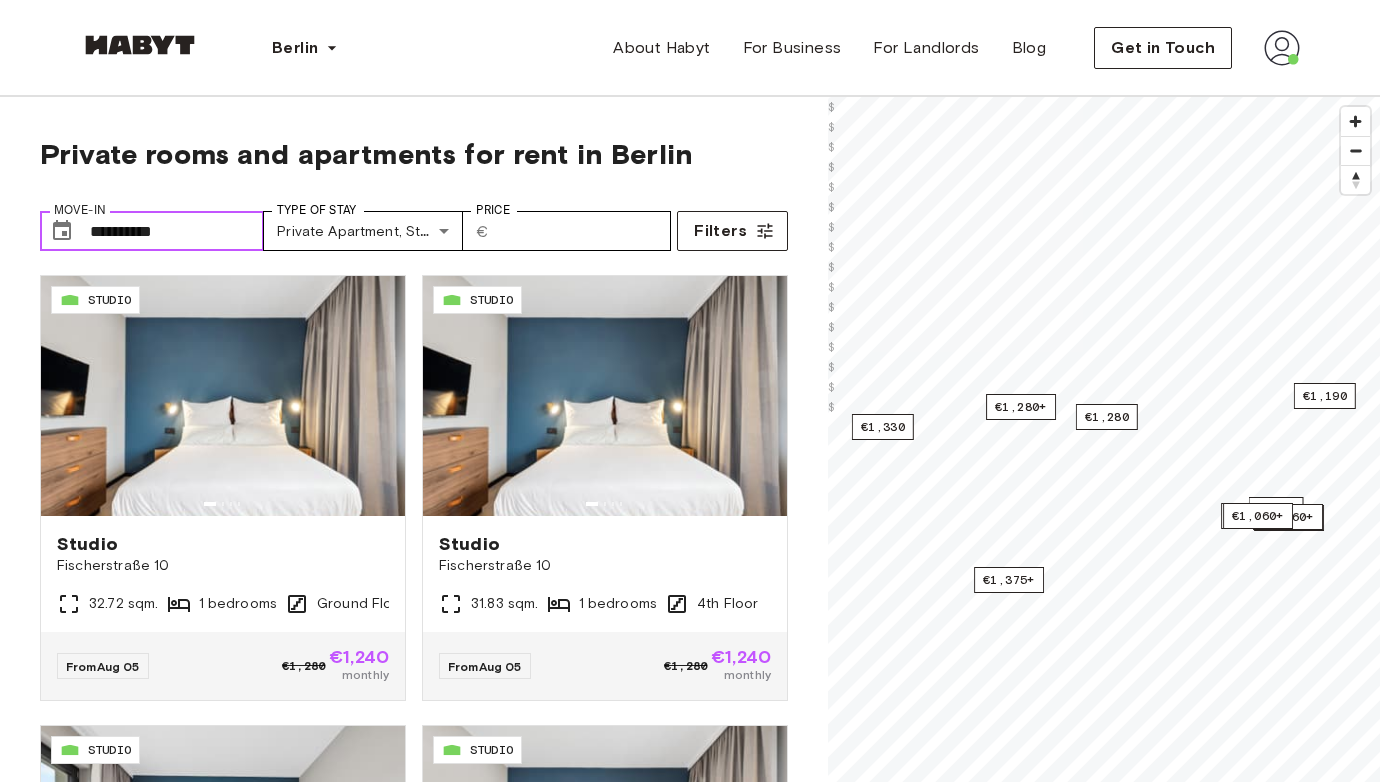 click on "**********" at bounding box center [177, 231] 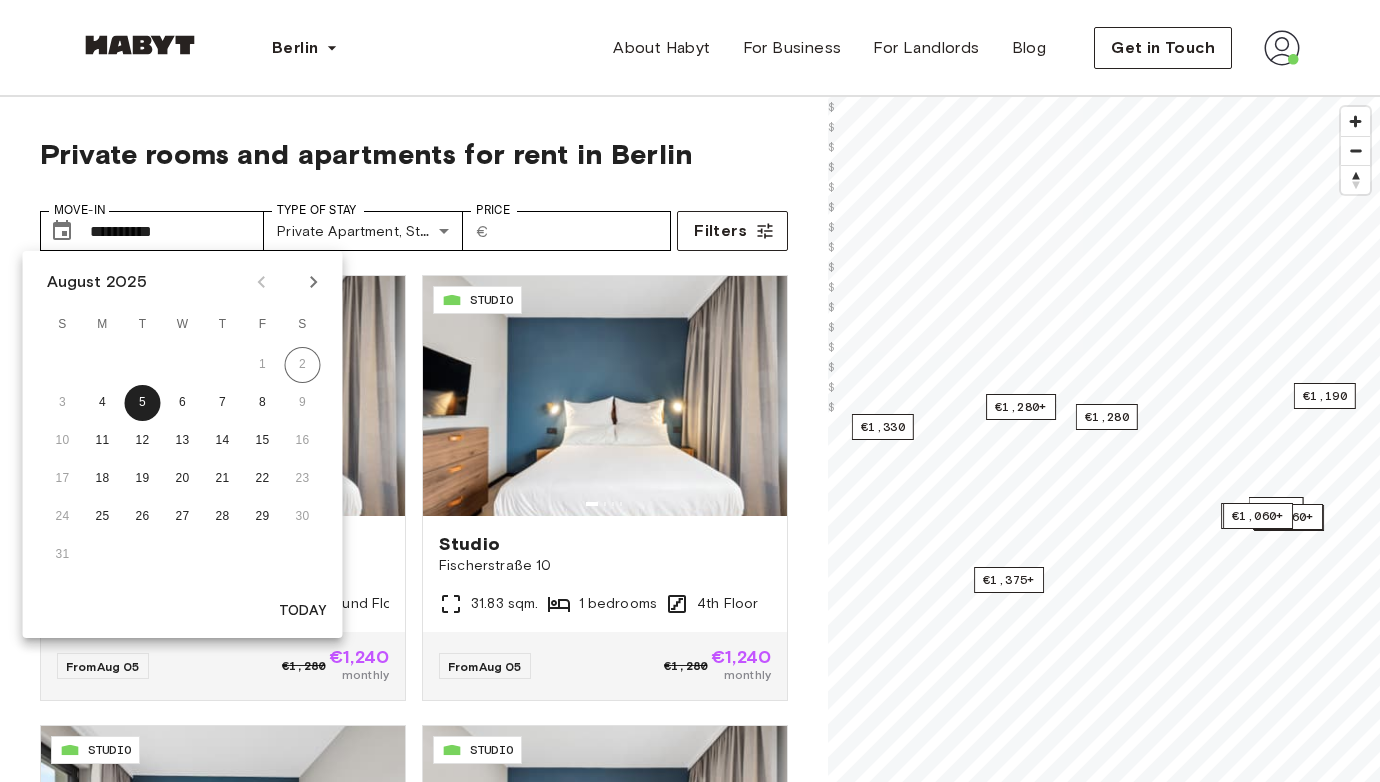 click 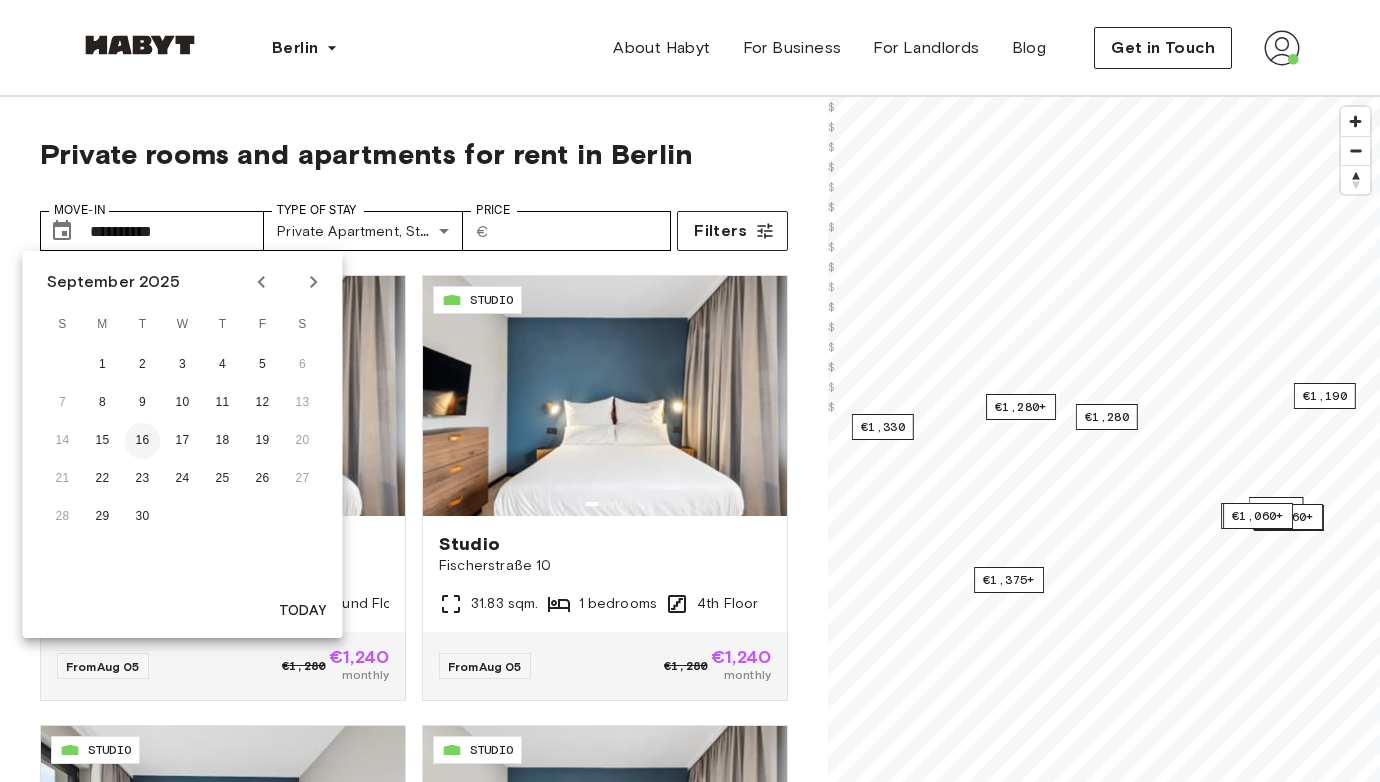 click on "16" at bounding box center (143, 441) 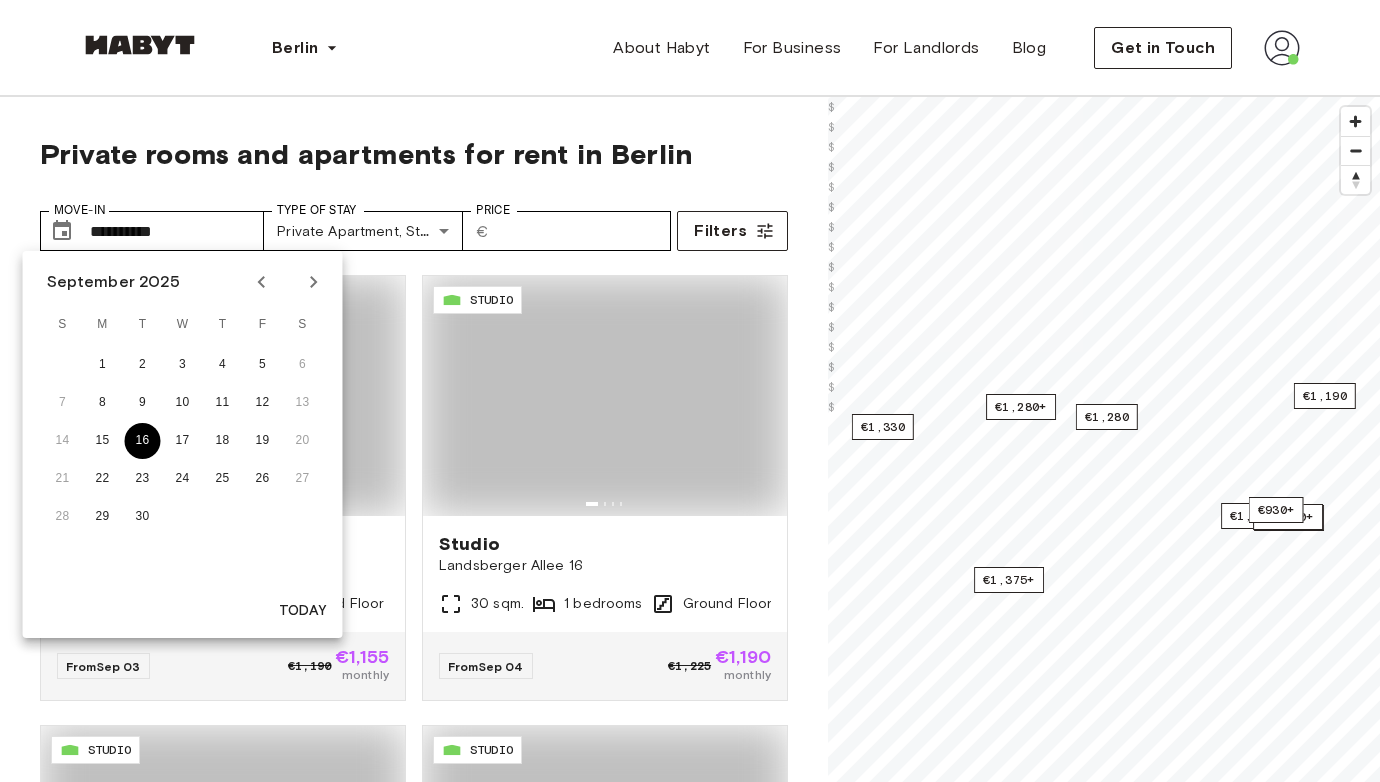 type on "**********" 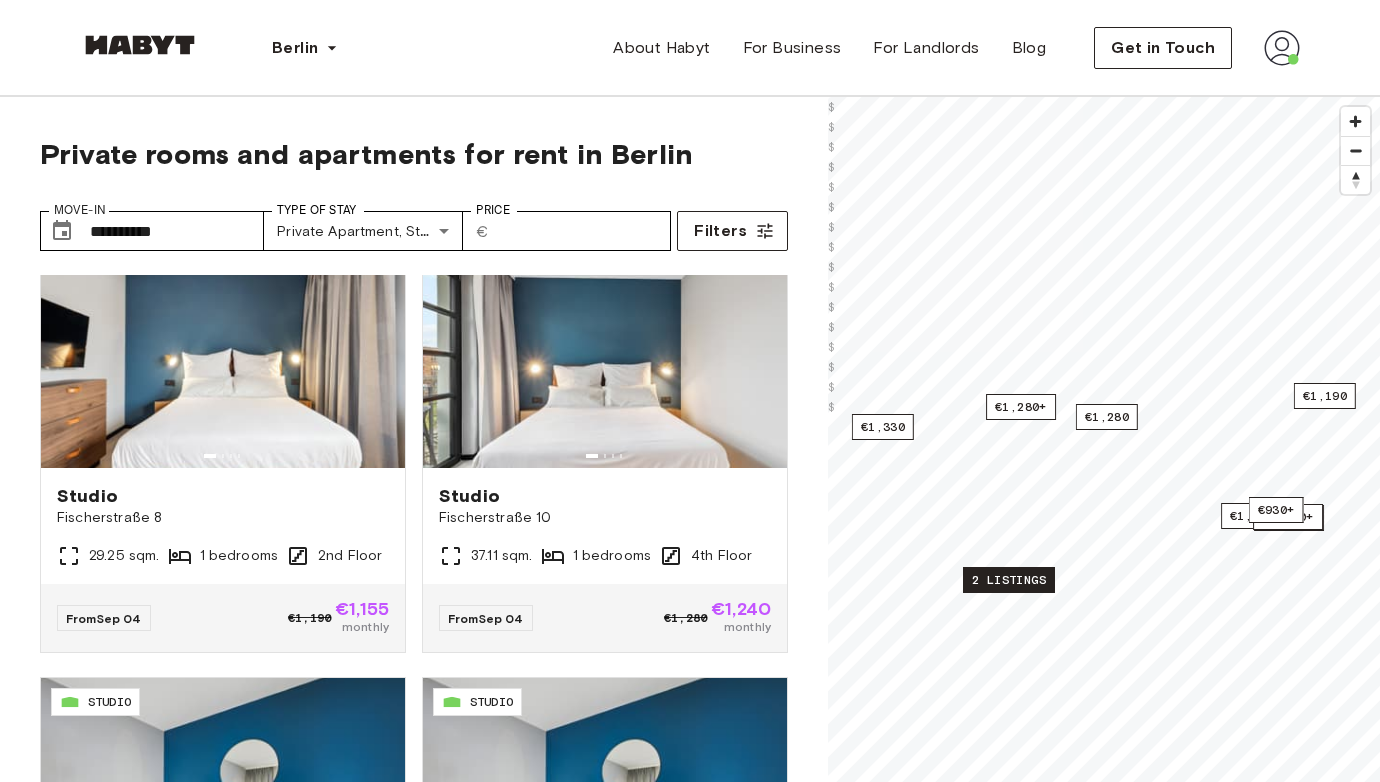 scroll, scrollTop: 1851, scrollLeft: 0, axis: vertical 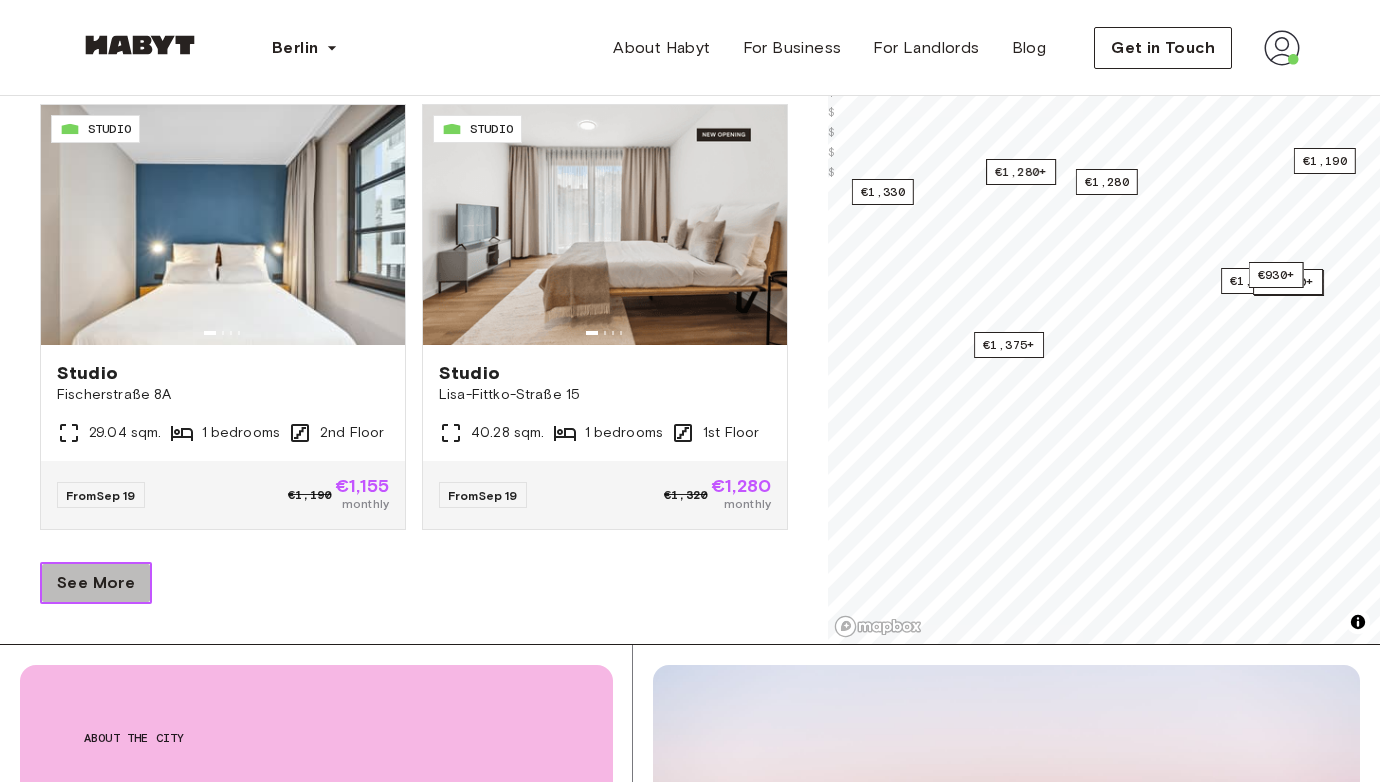 click on "See More" at bounding box center [96, 583] 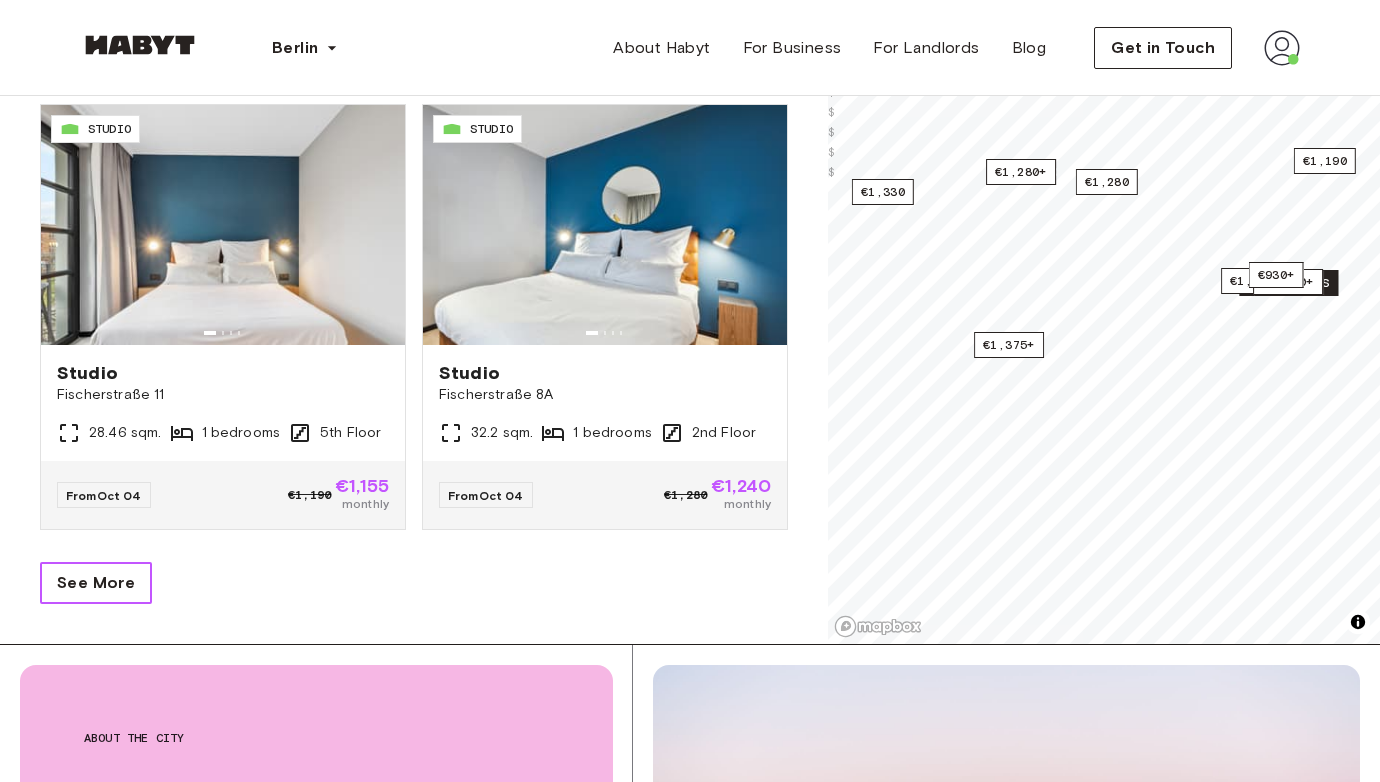 scroll, scrollTop: 8308, scrollLeft: 0, axis: vertical 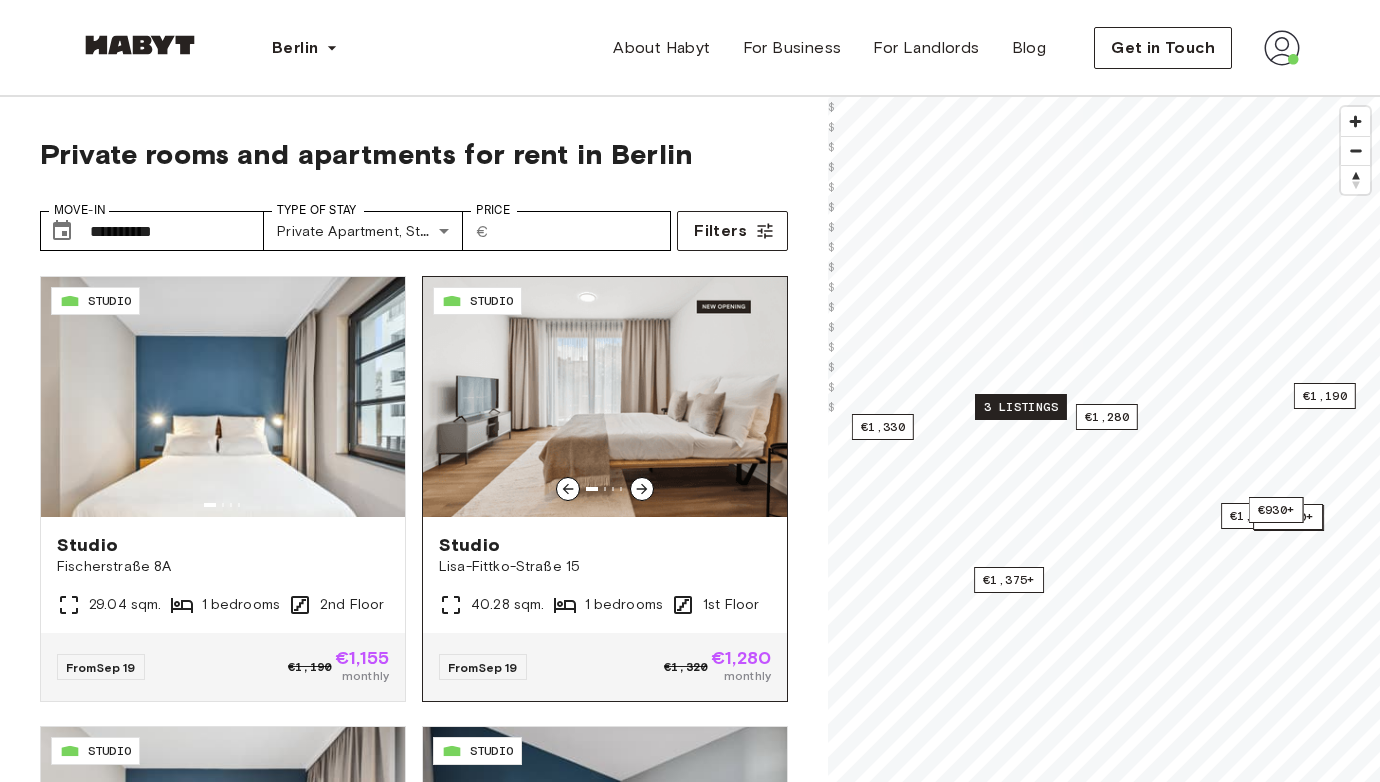 click on "Studio" at bounding box center (605, 545) 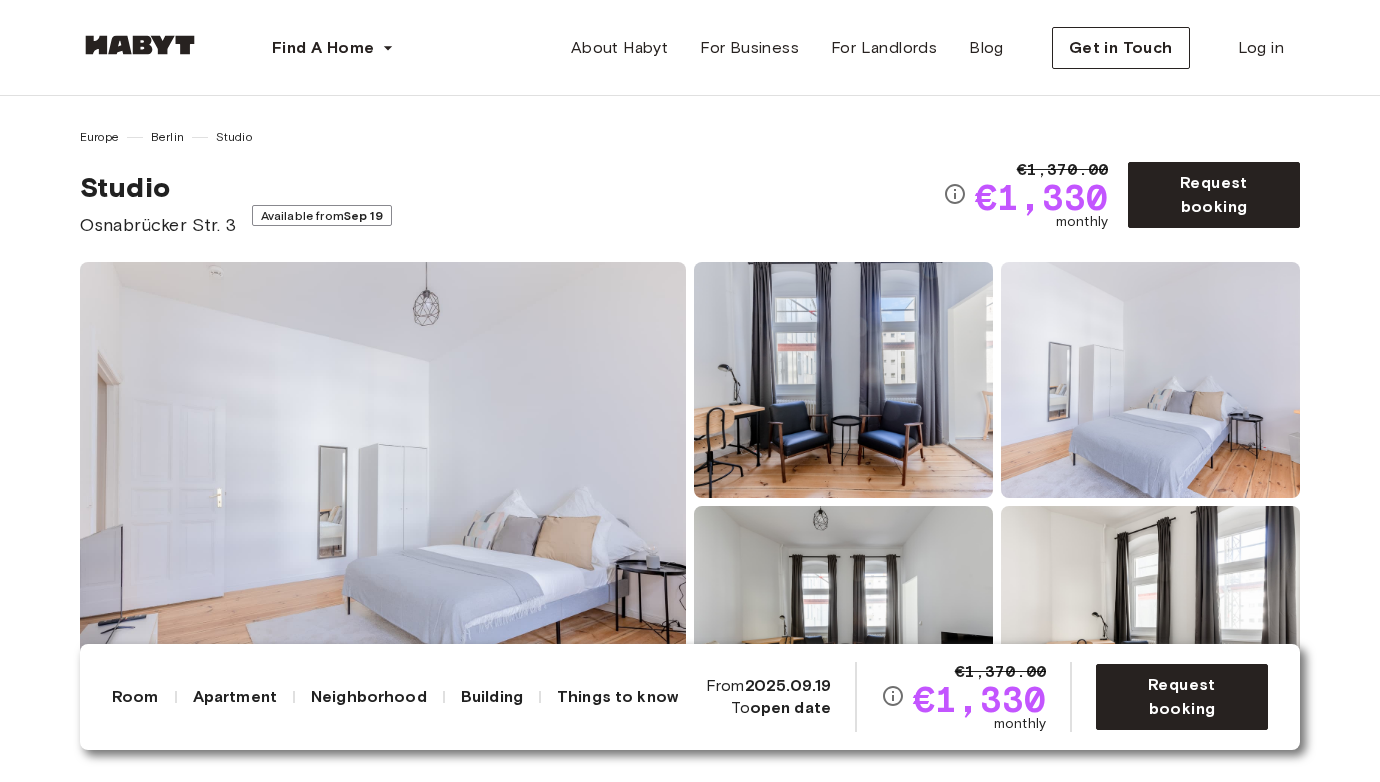 scroll, scrollTop: 0, scrollLeft: 0, axis: both 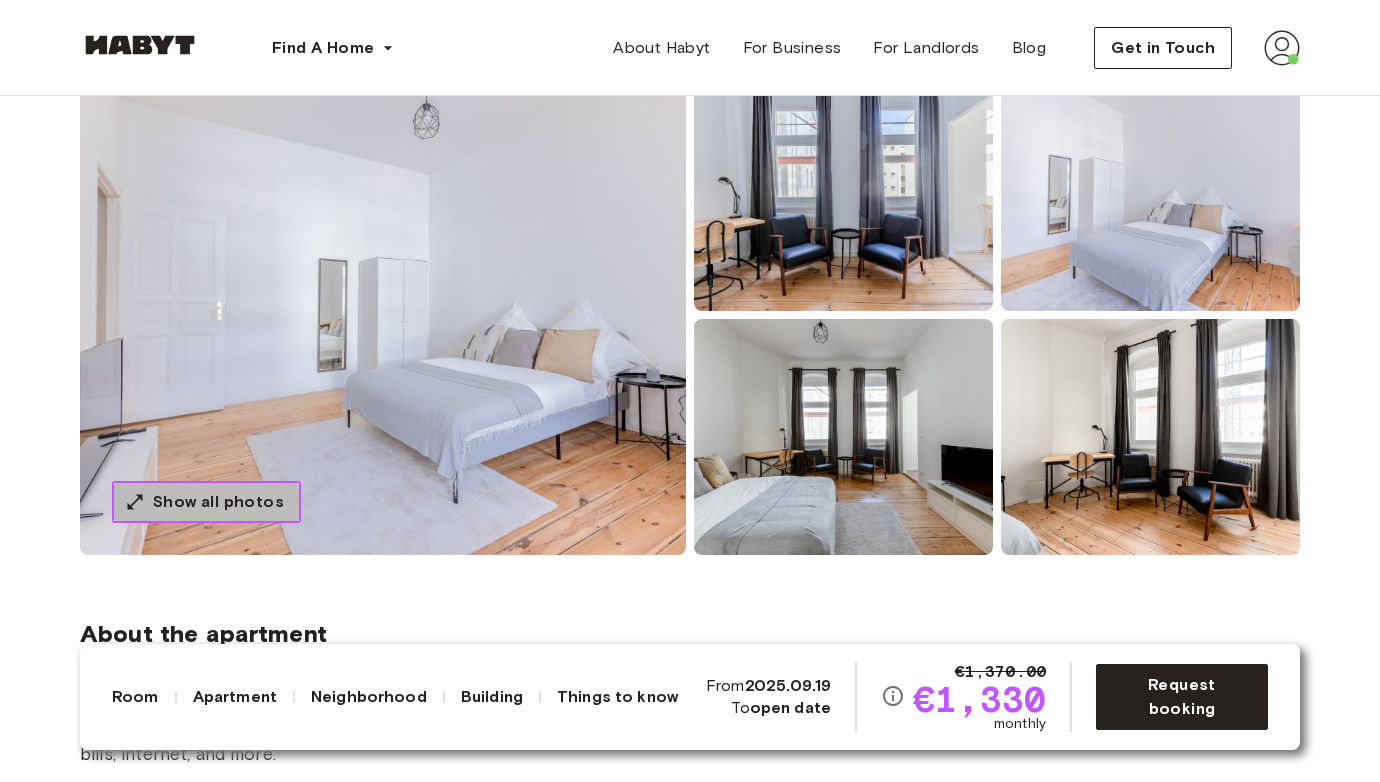 click on "Show all photos" at bounding box center [218, 502] 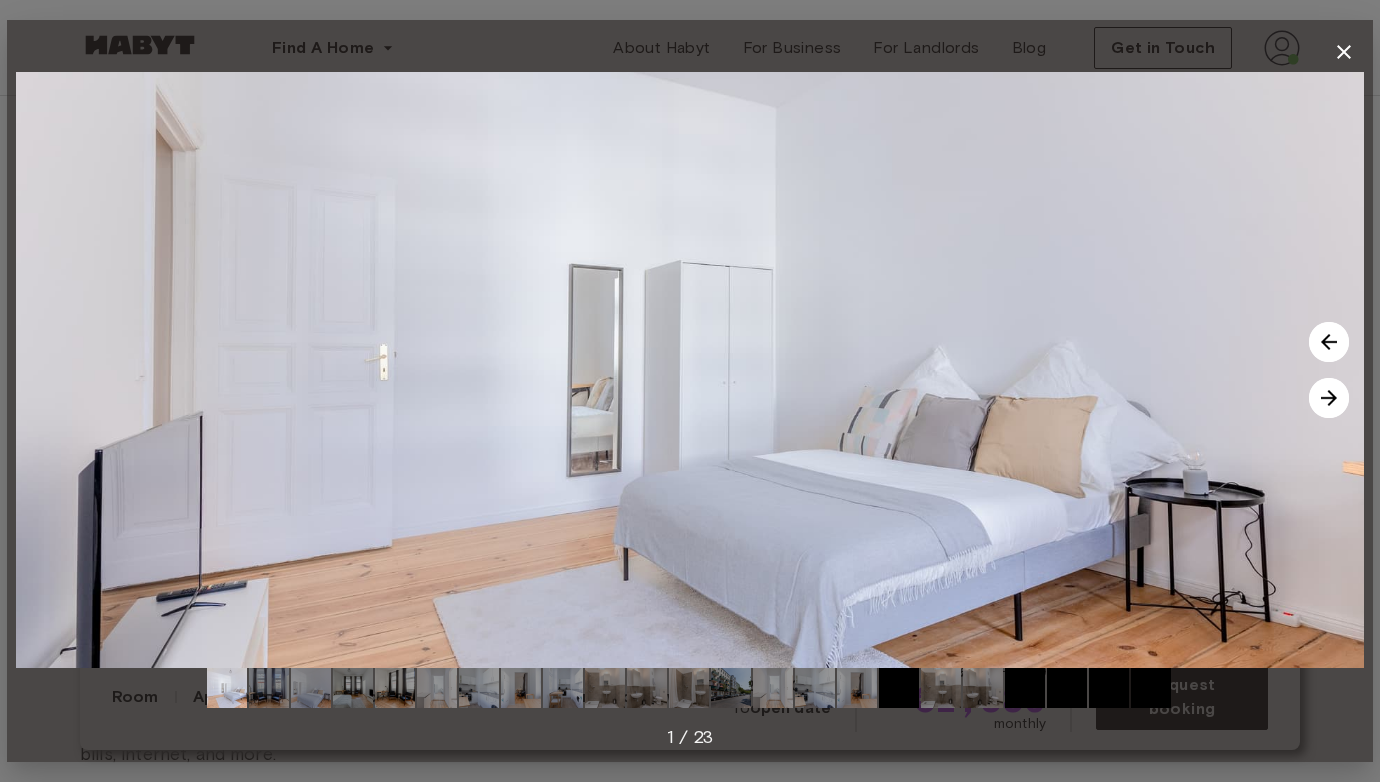 click at bounding box center [1329, 398] 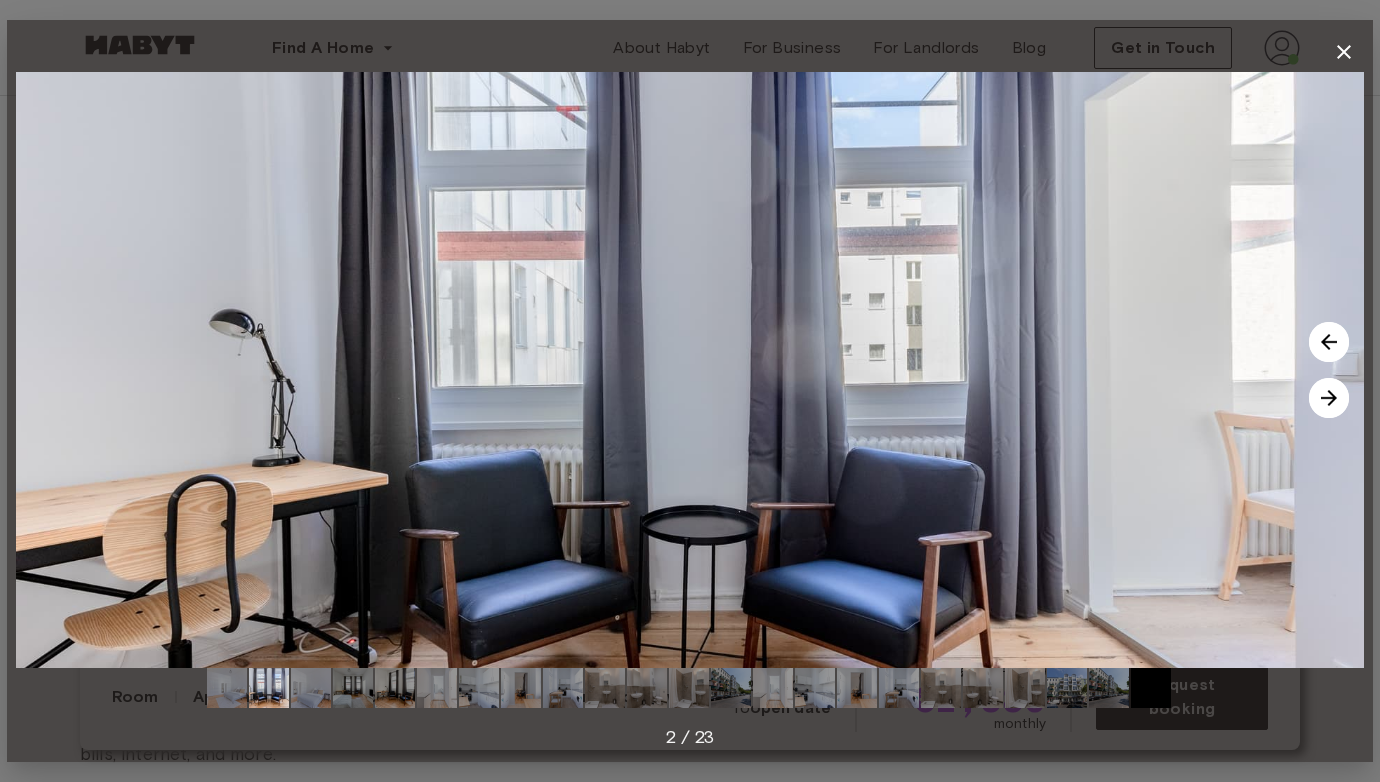 click at bounding box center (1329, 398) 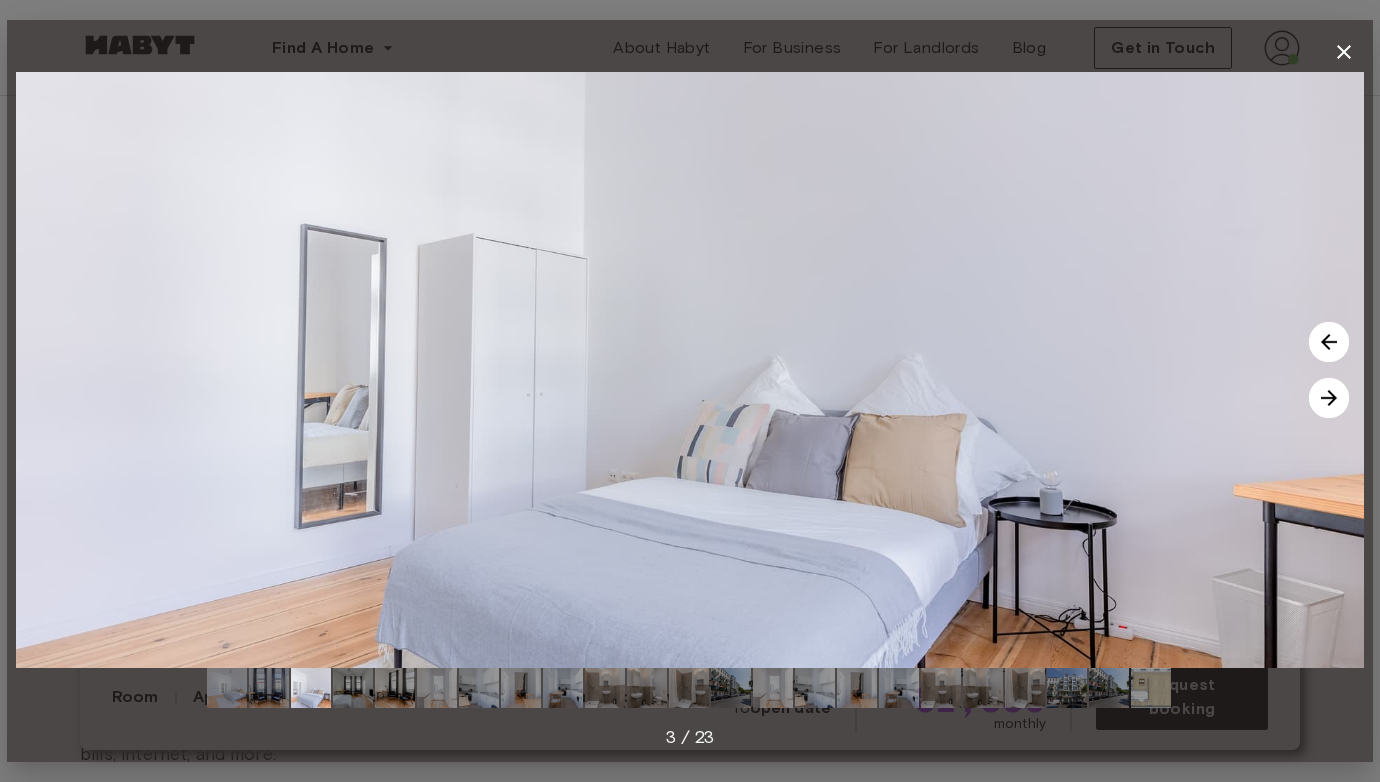 click at bounding box center [1329, 398] 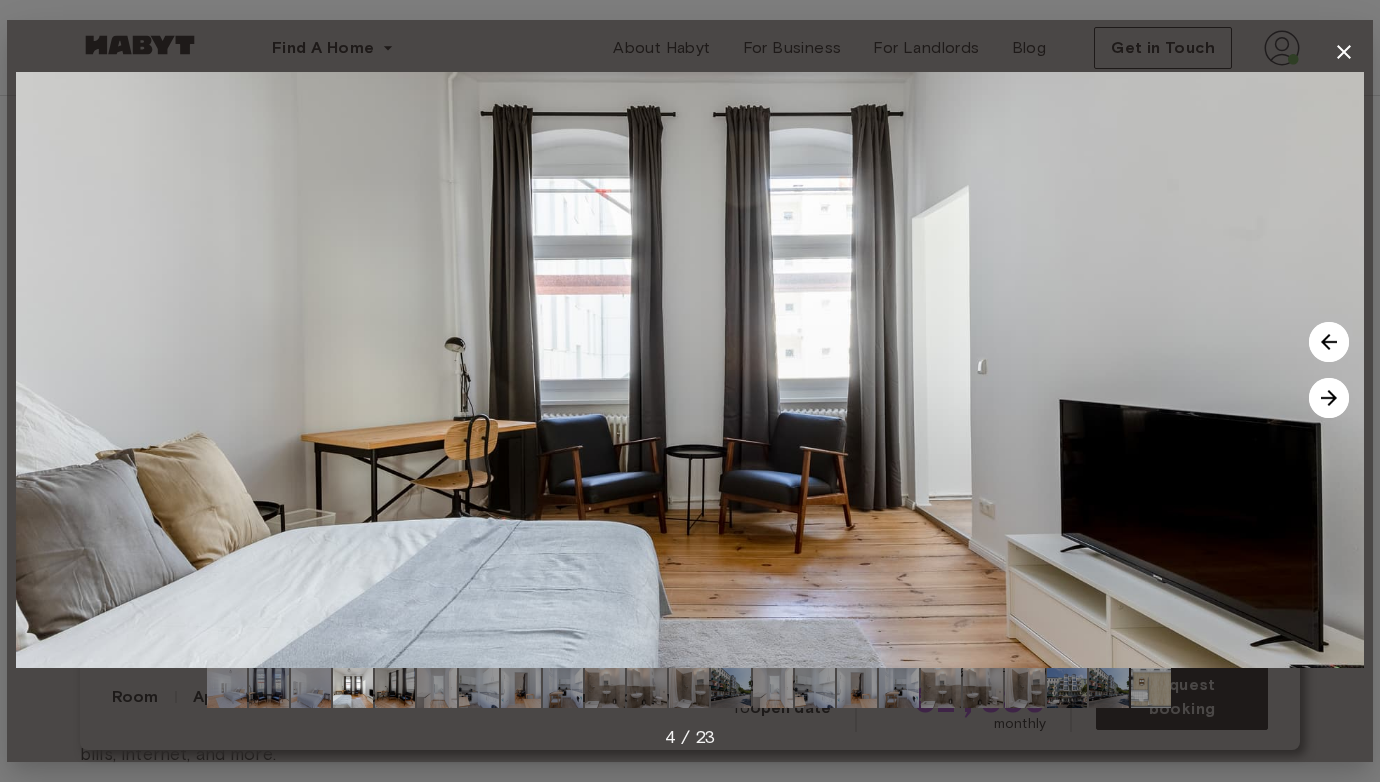 click at bounding box center (1329, 398) 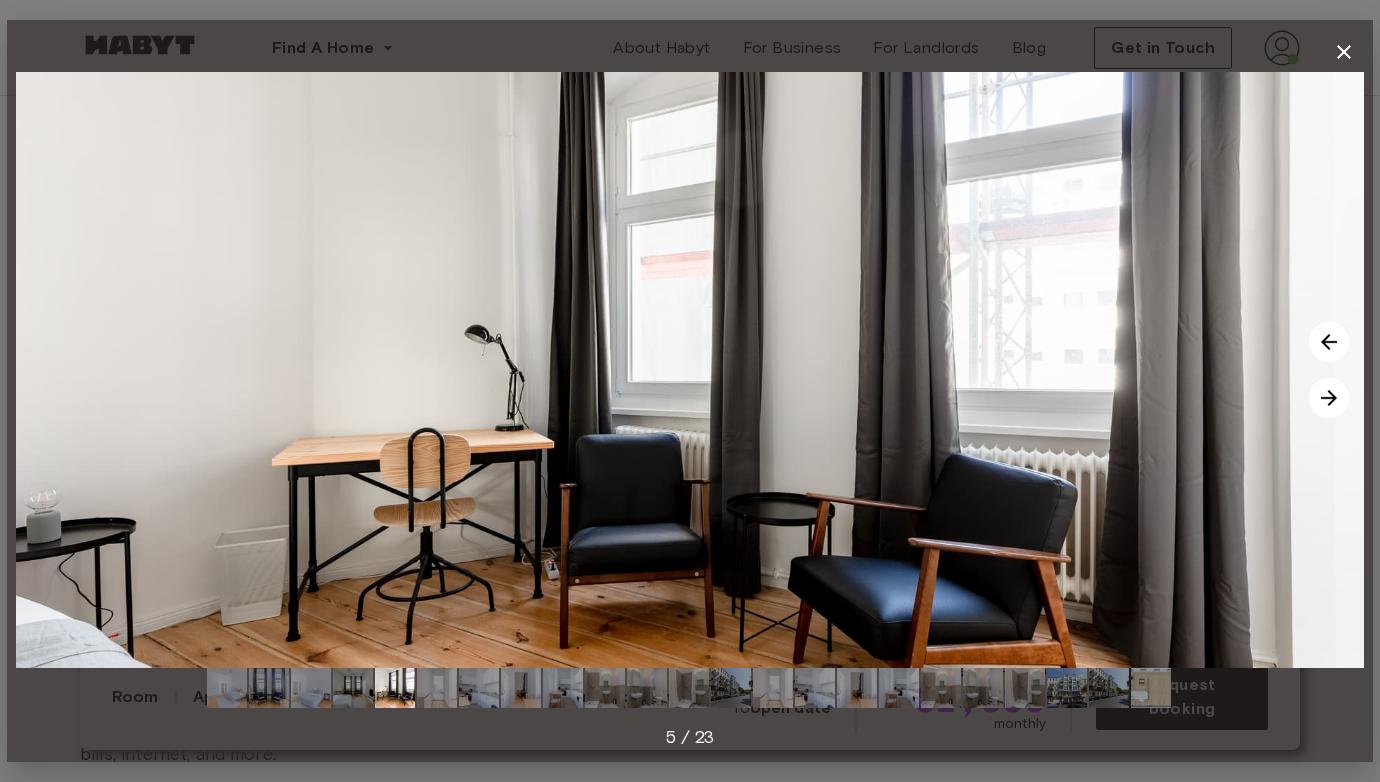 click at bounding box center (1329, 398) 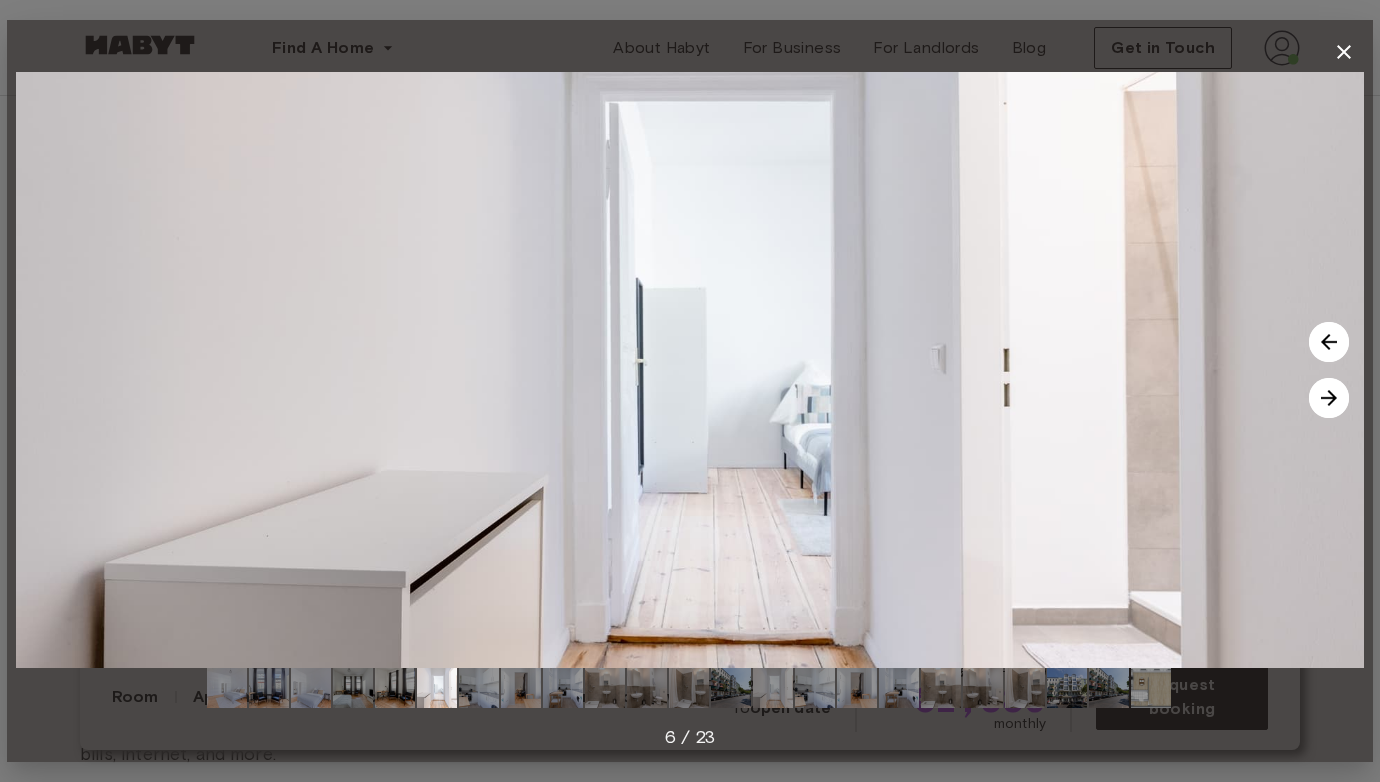 click at bounding box center (1329, 398) 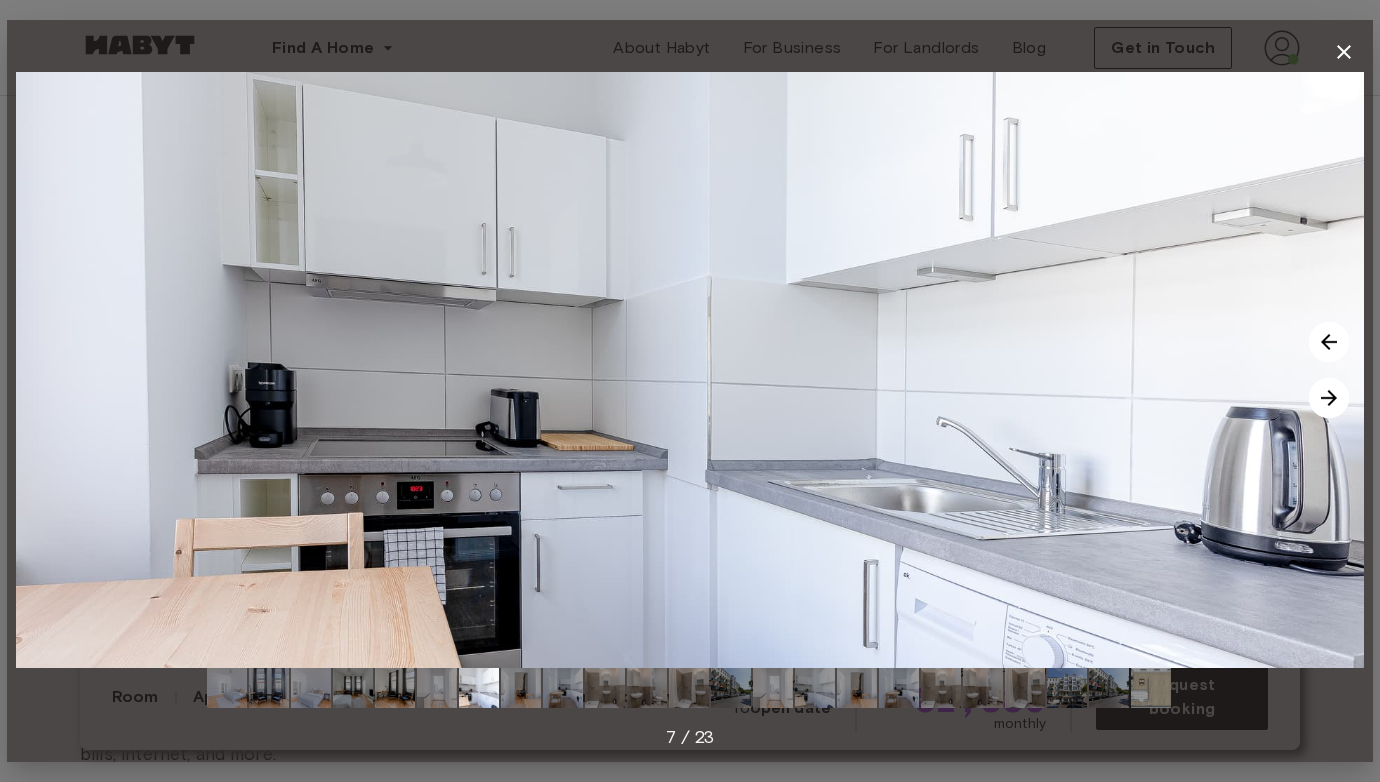 click at bounding box center [1329, 398] 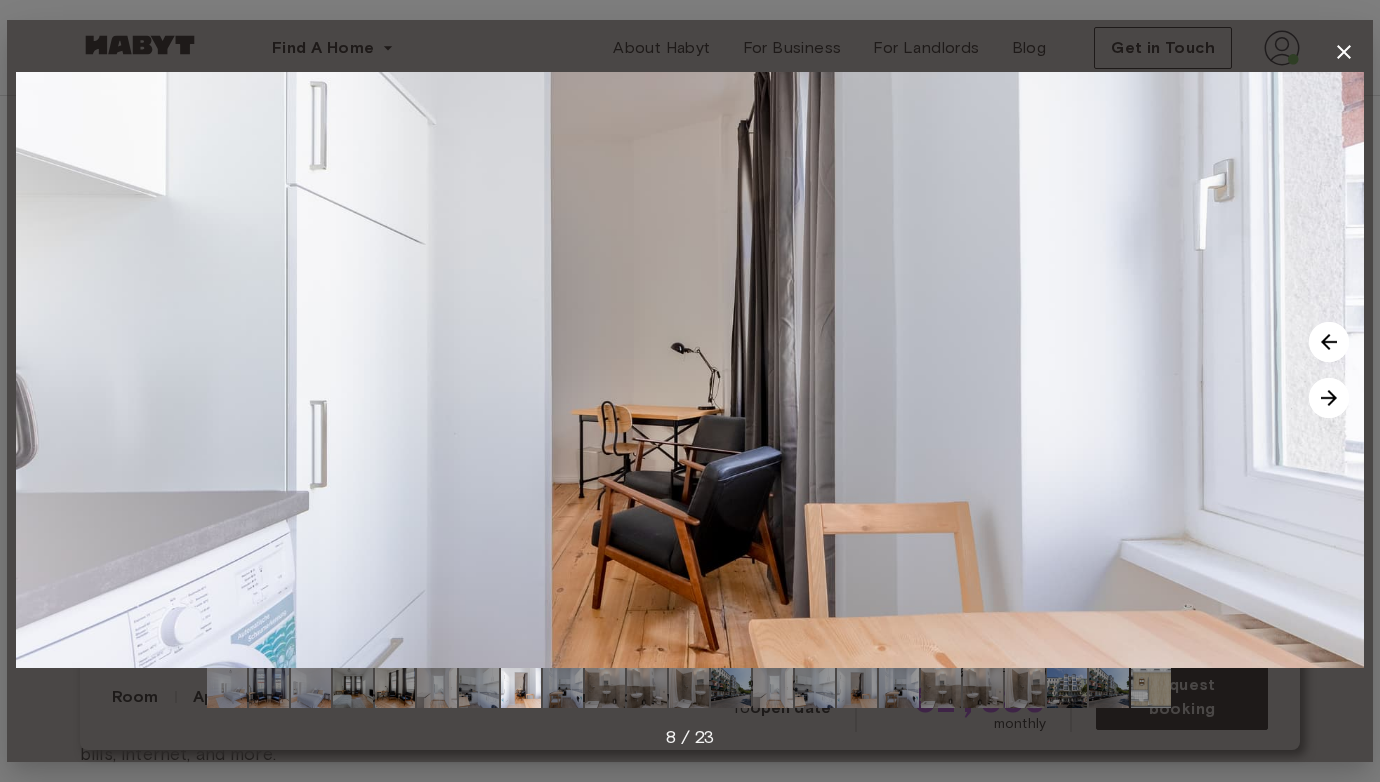 click at bounding box center (1329, 398) 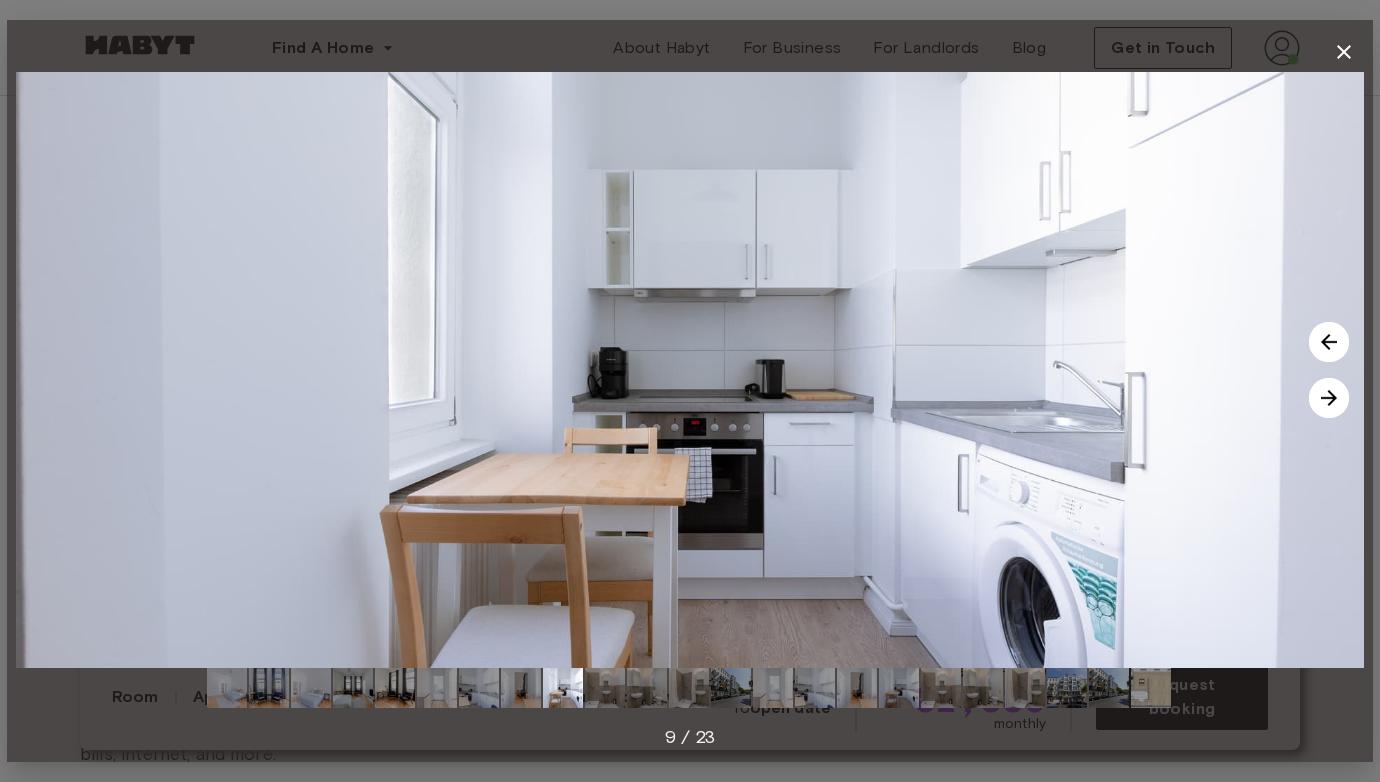 click at bounding box center [1329, 398] 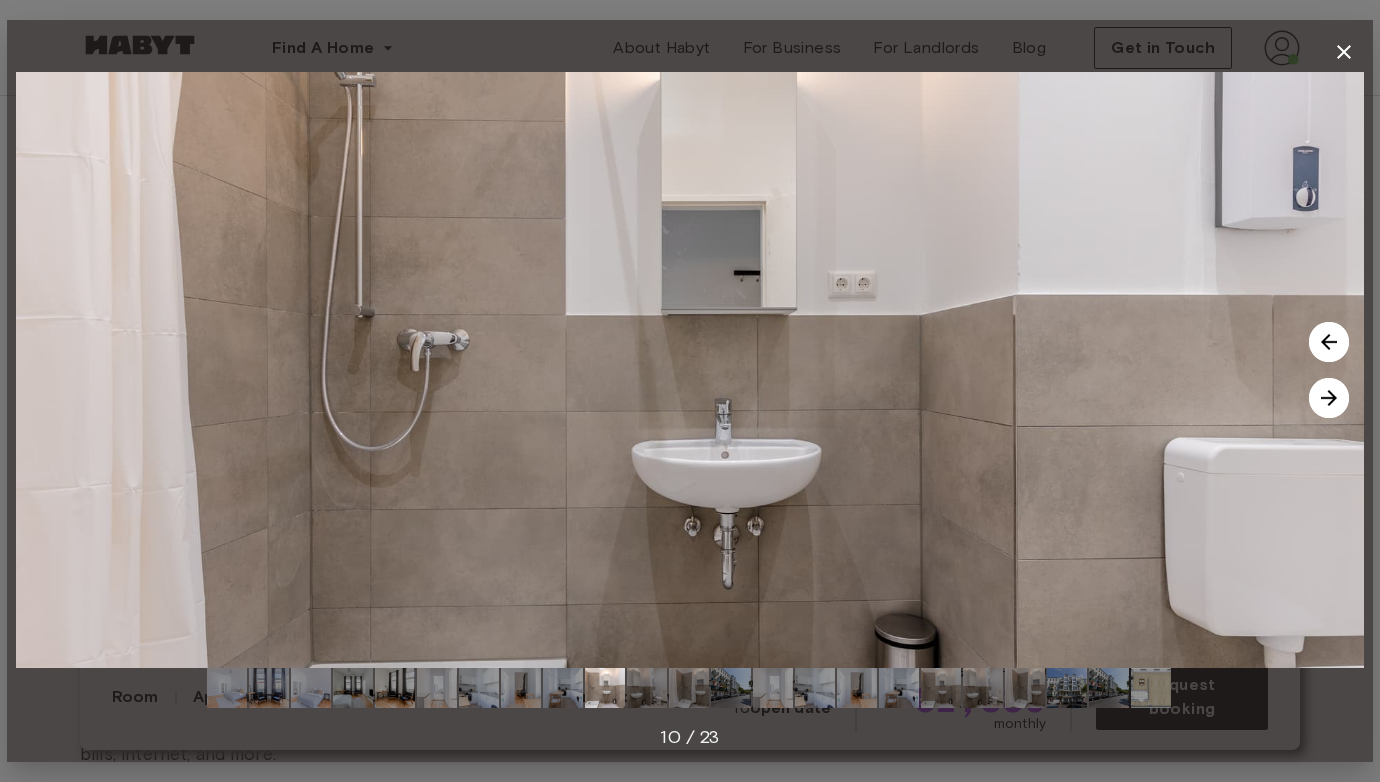 click at bounding box center [1329, 398] 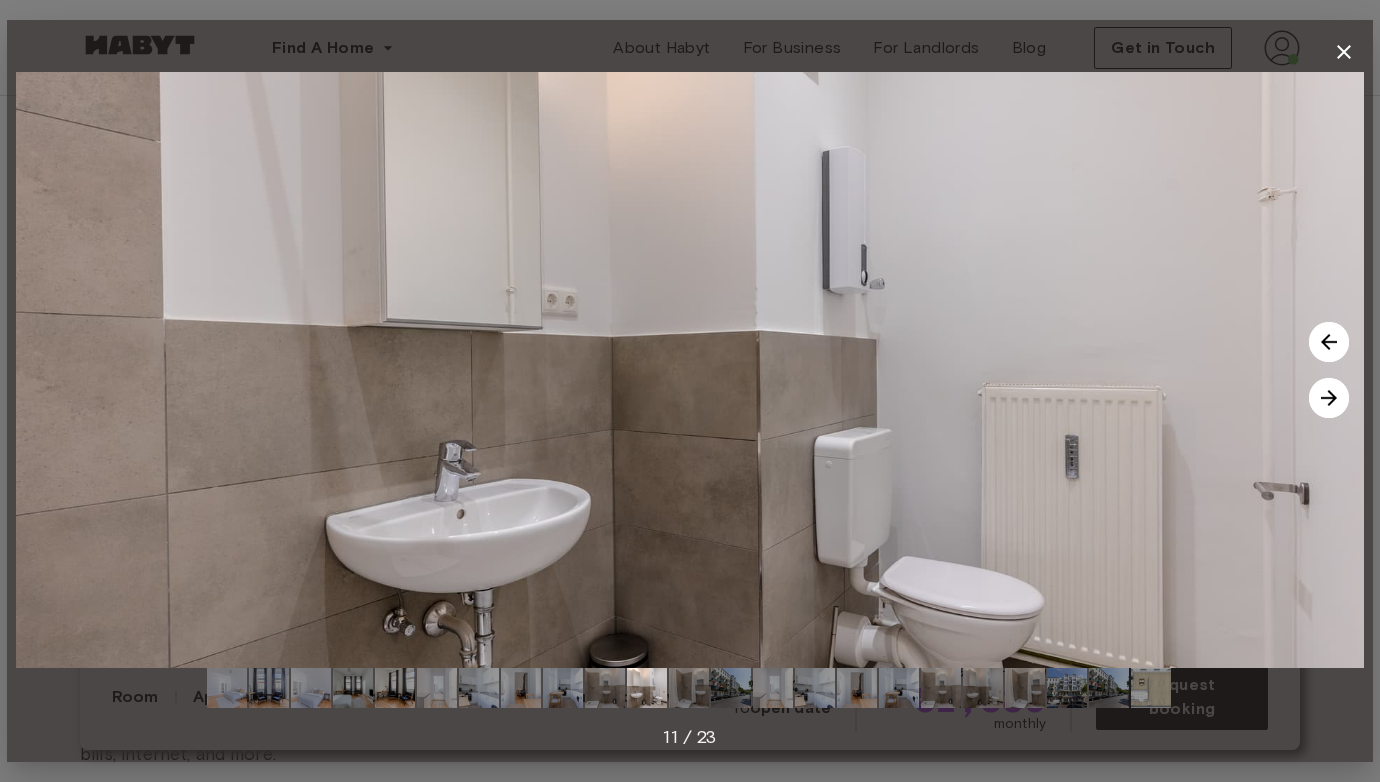 click at bounding box center (1329, 398) 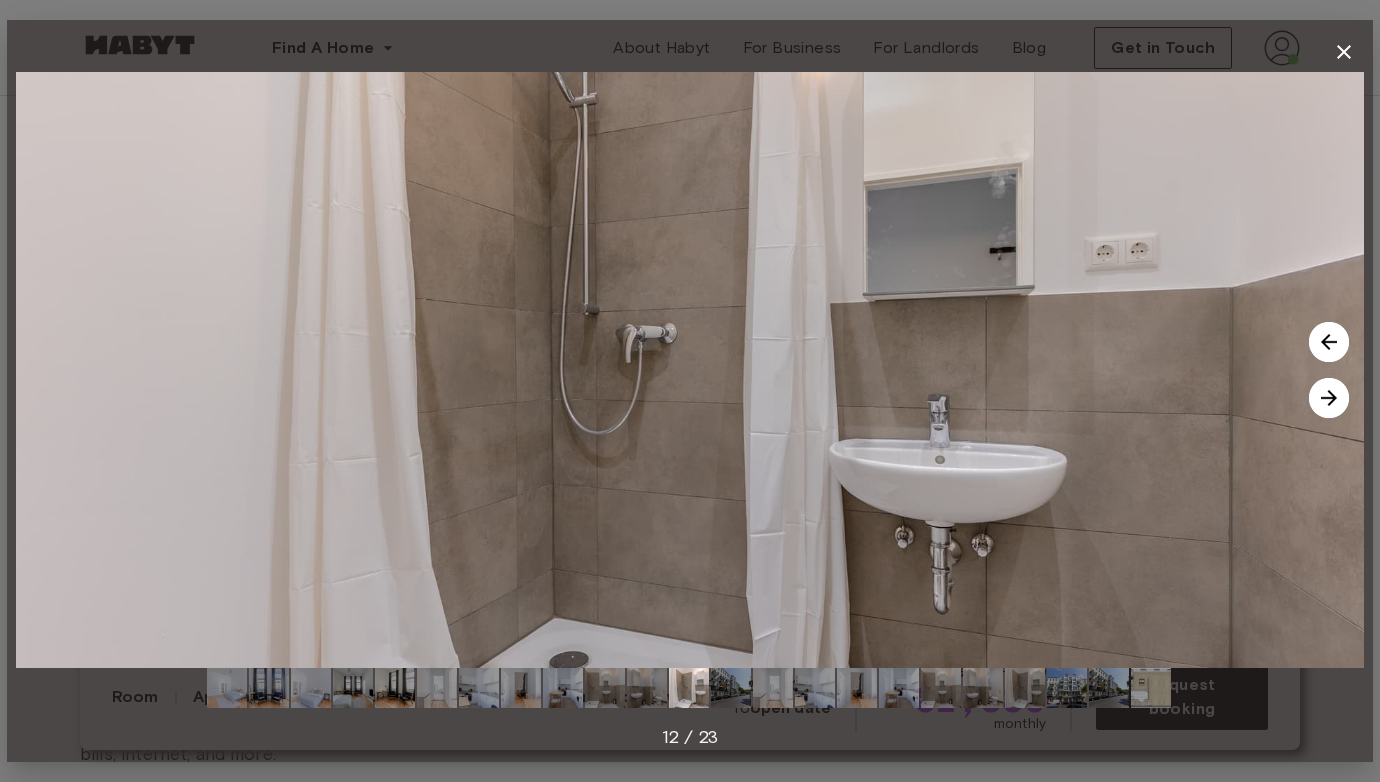 click at bounding box center [1329, 398] 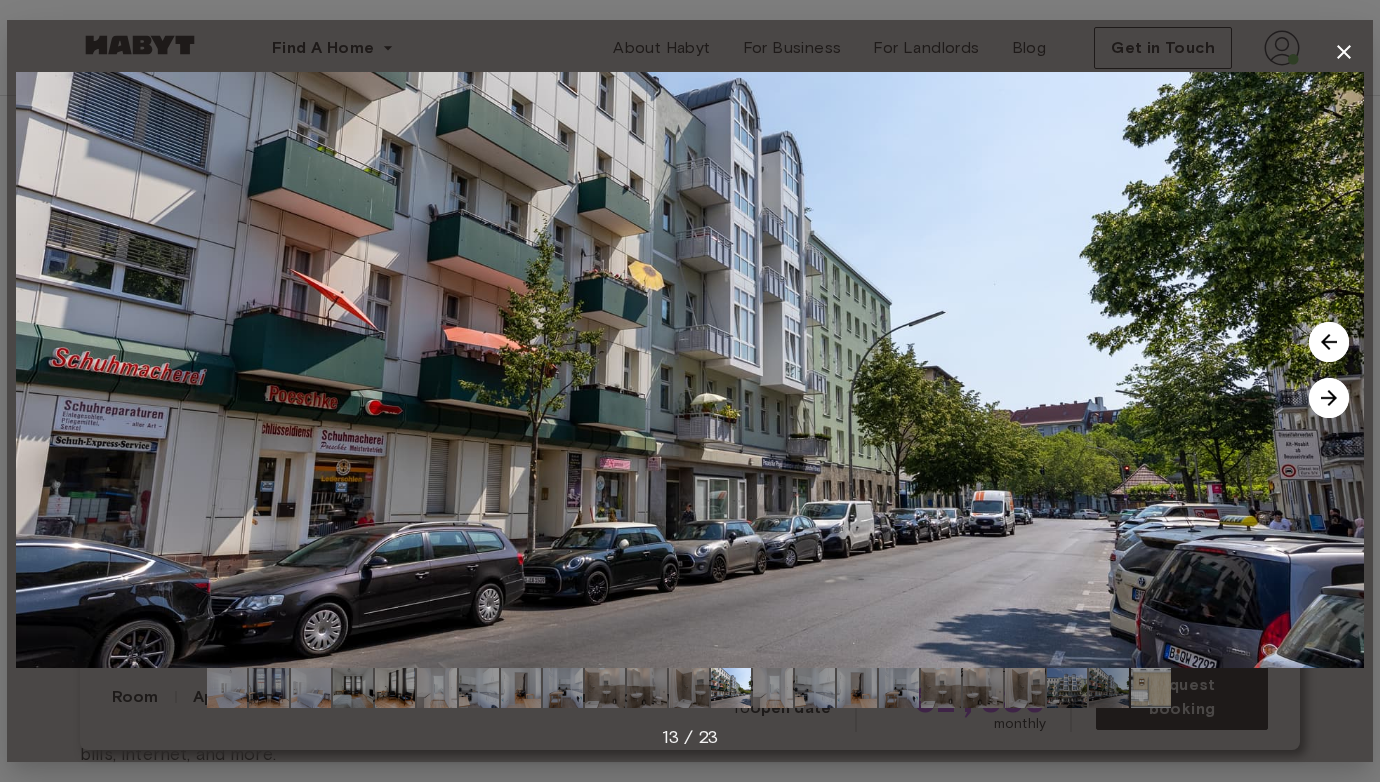 click at bounding box center (1329, 398) 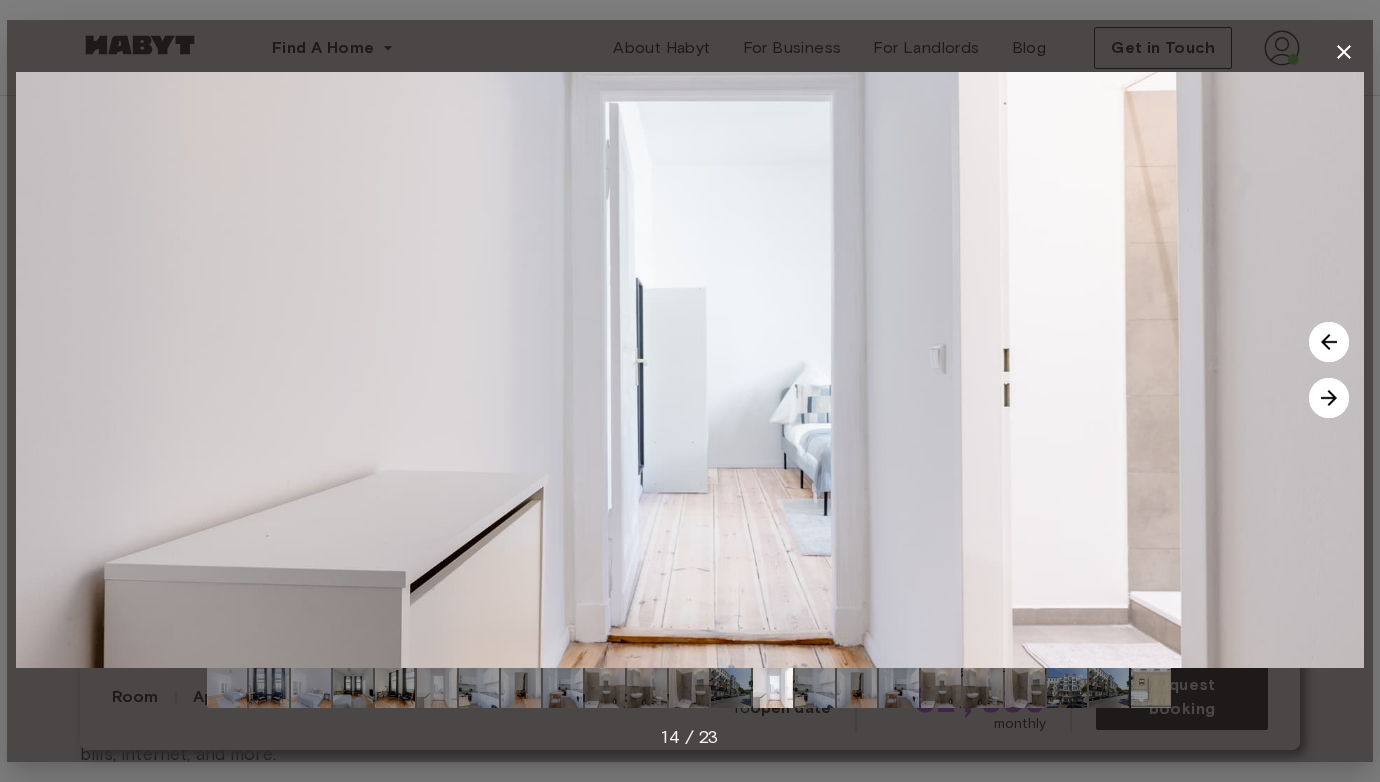 click at bounding box center (1329, 398) 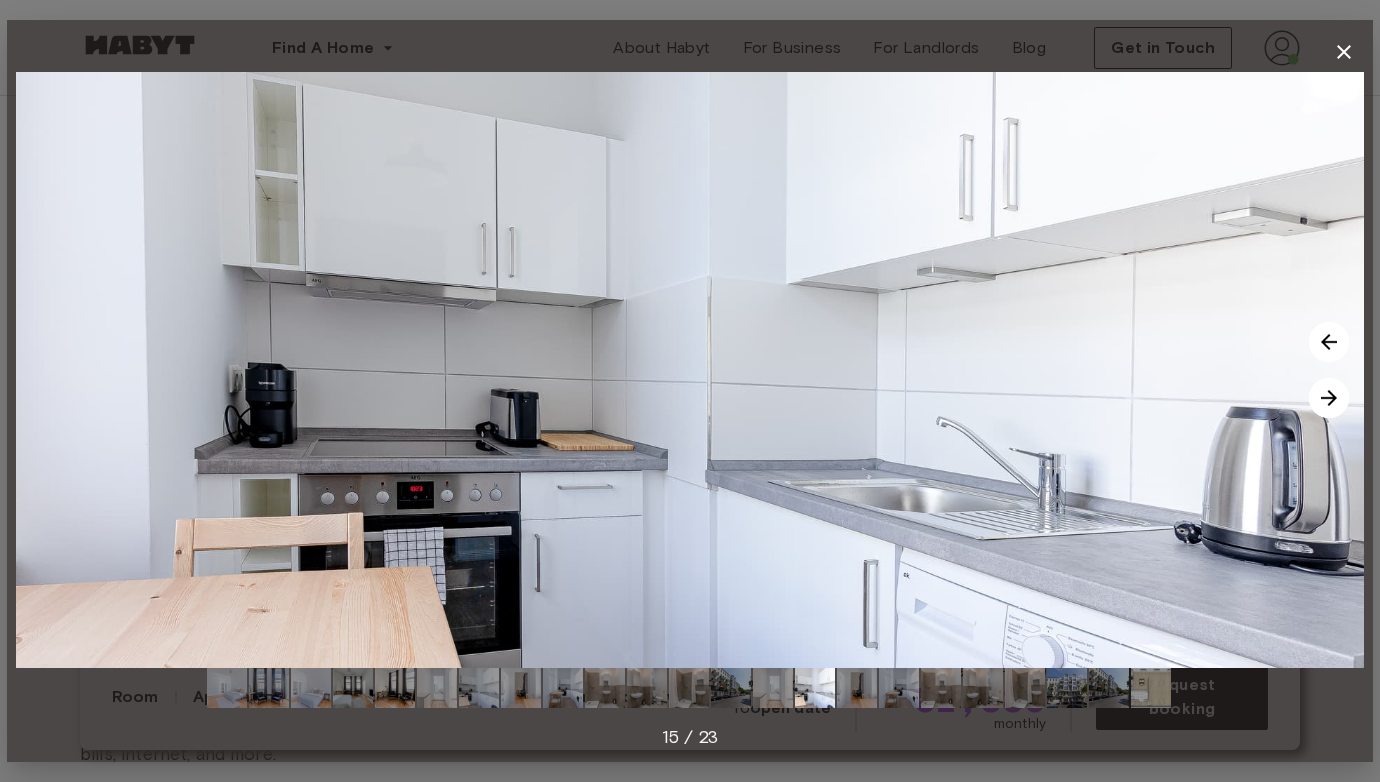 click at bounding box center (1329, 398) 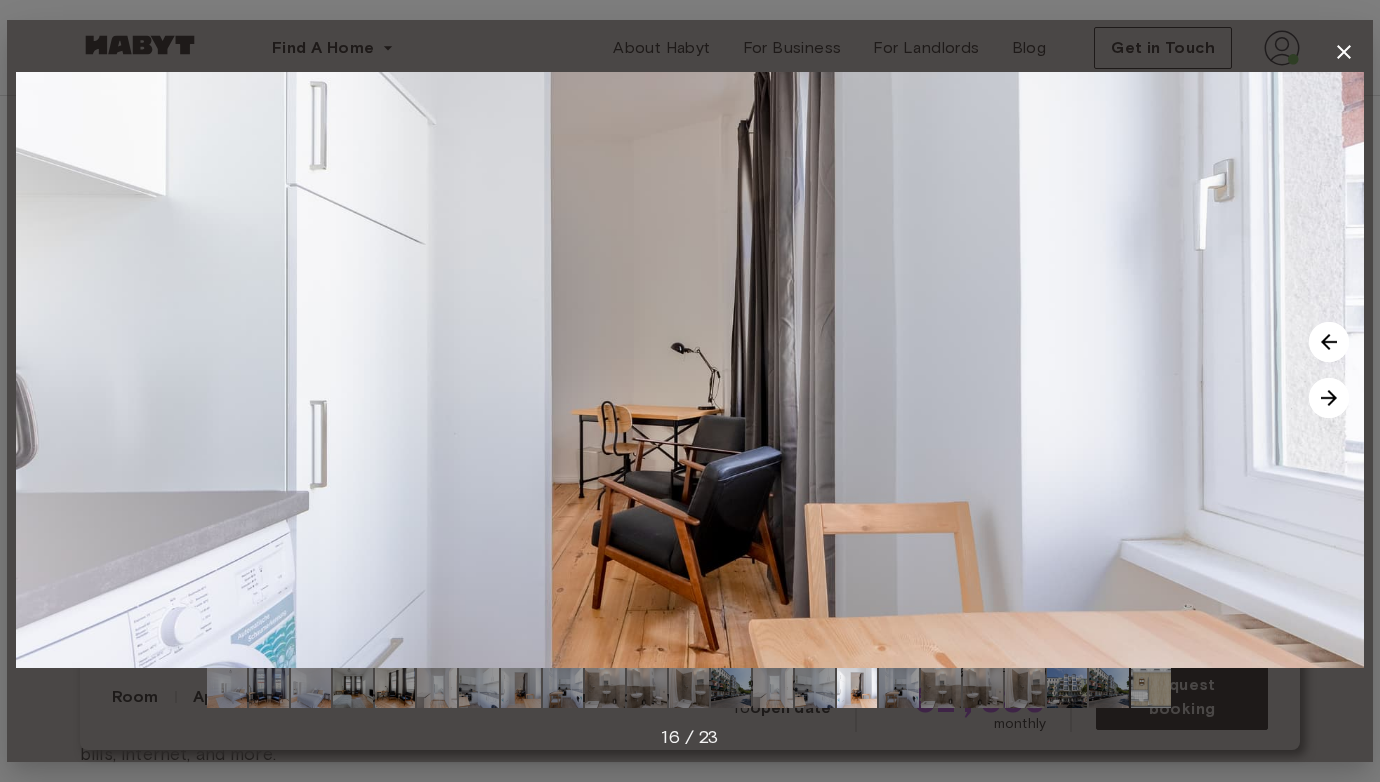 click at bounding box center [1329, 398] 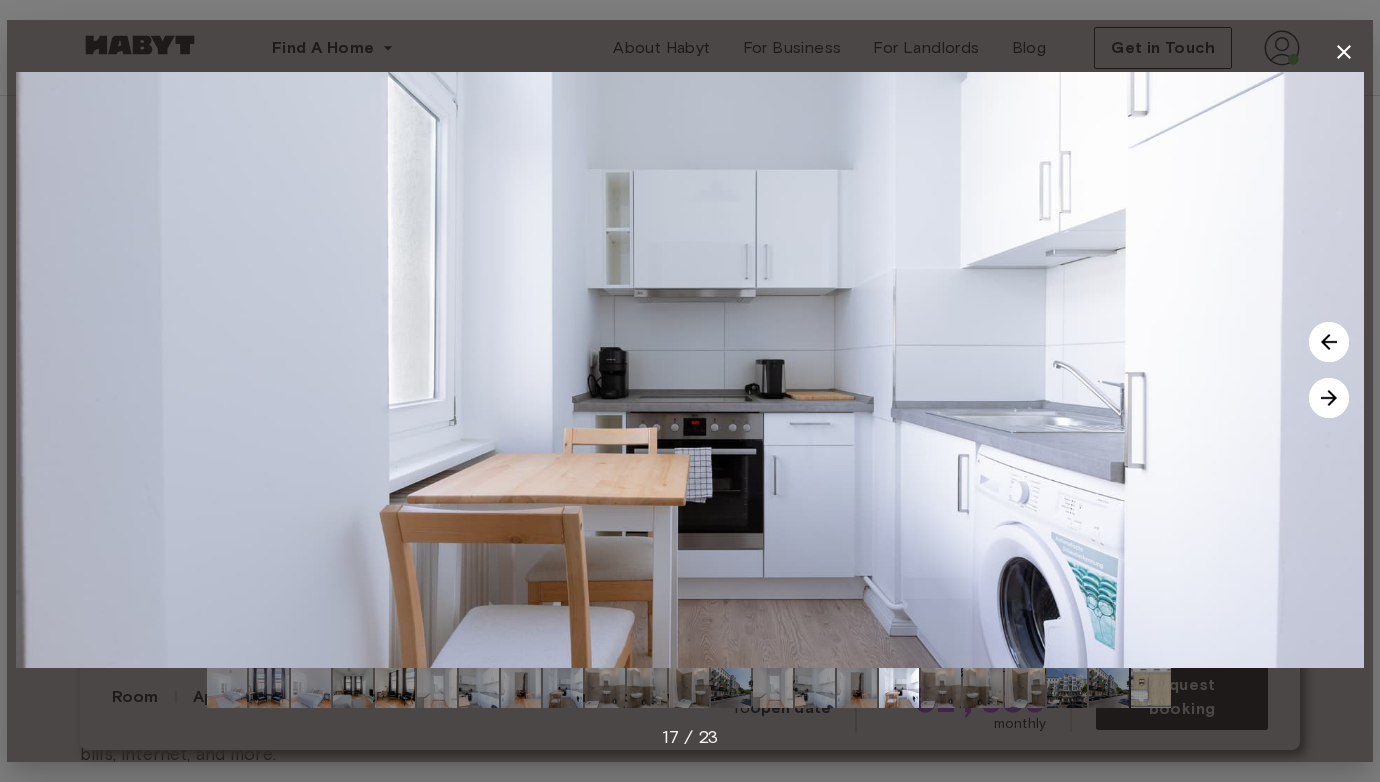 click at bounding box center (1329, 398) 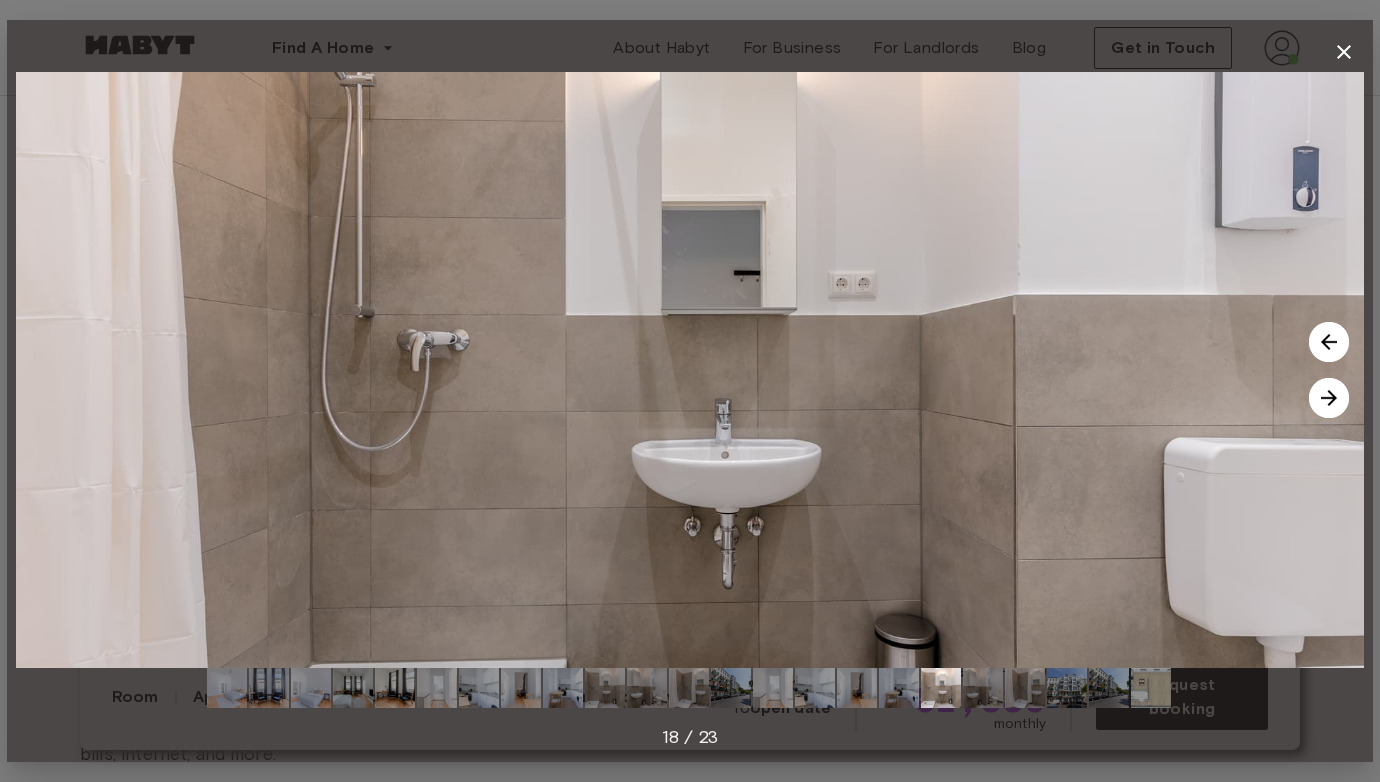 click at bounding box center [1329, 398] 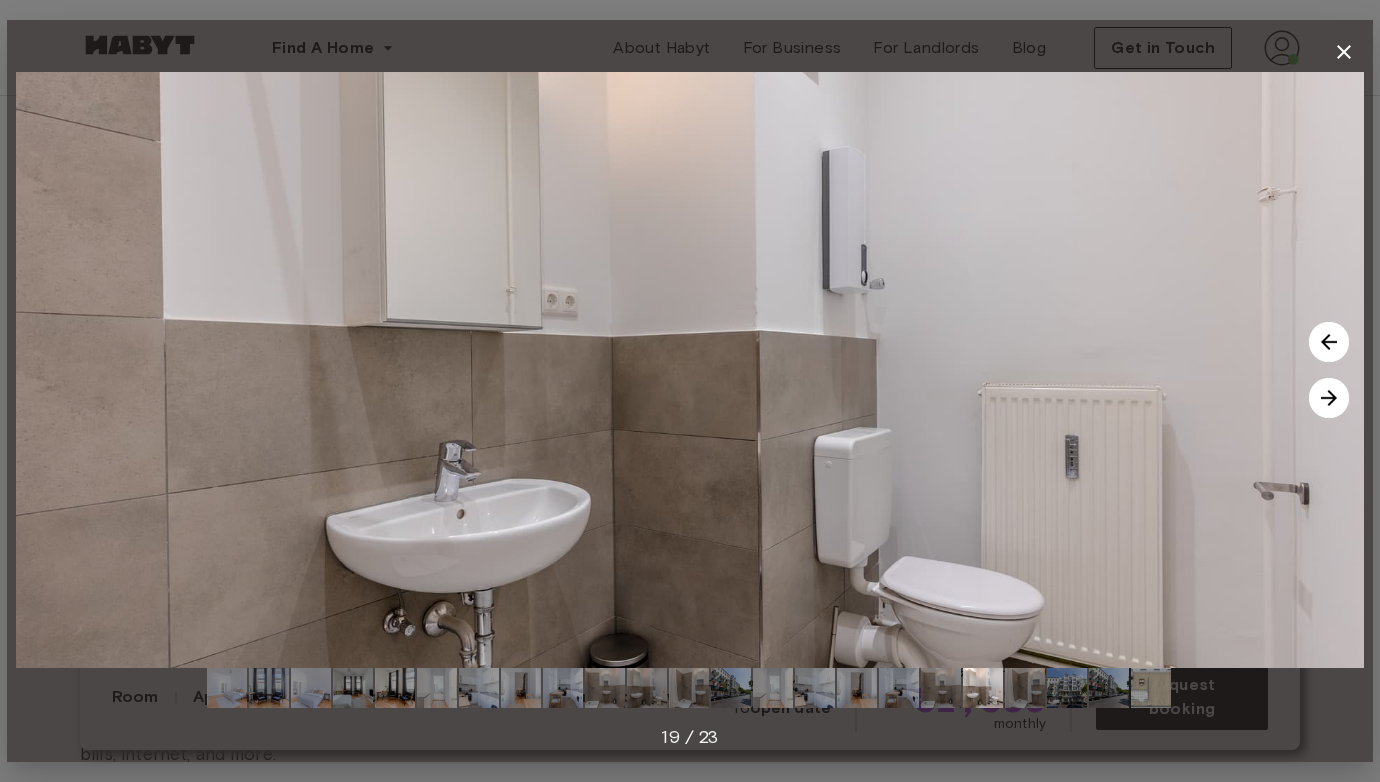 click at bounding box center (1329, 398) 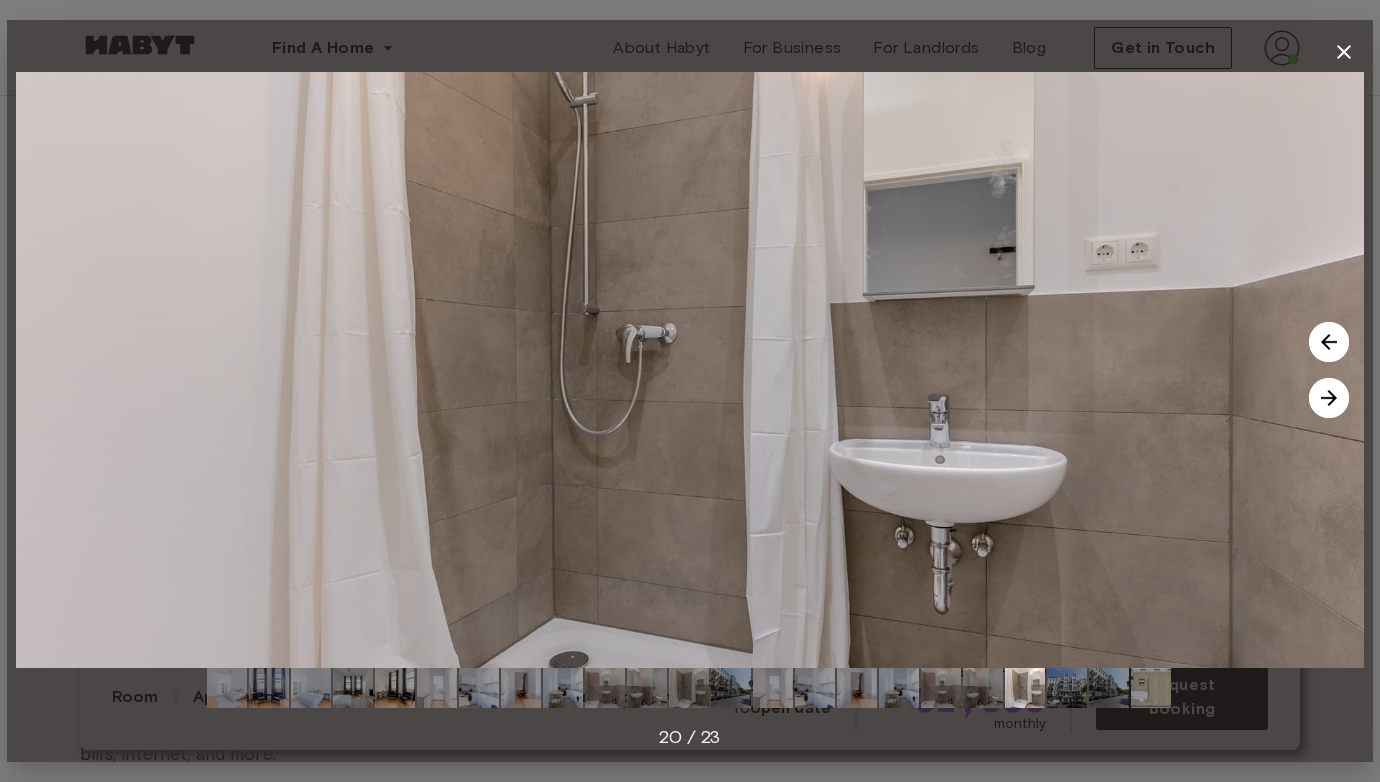 click at bounding box center [1329, 398] 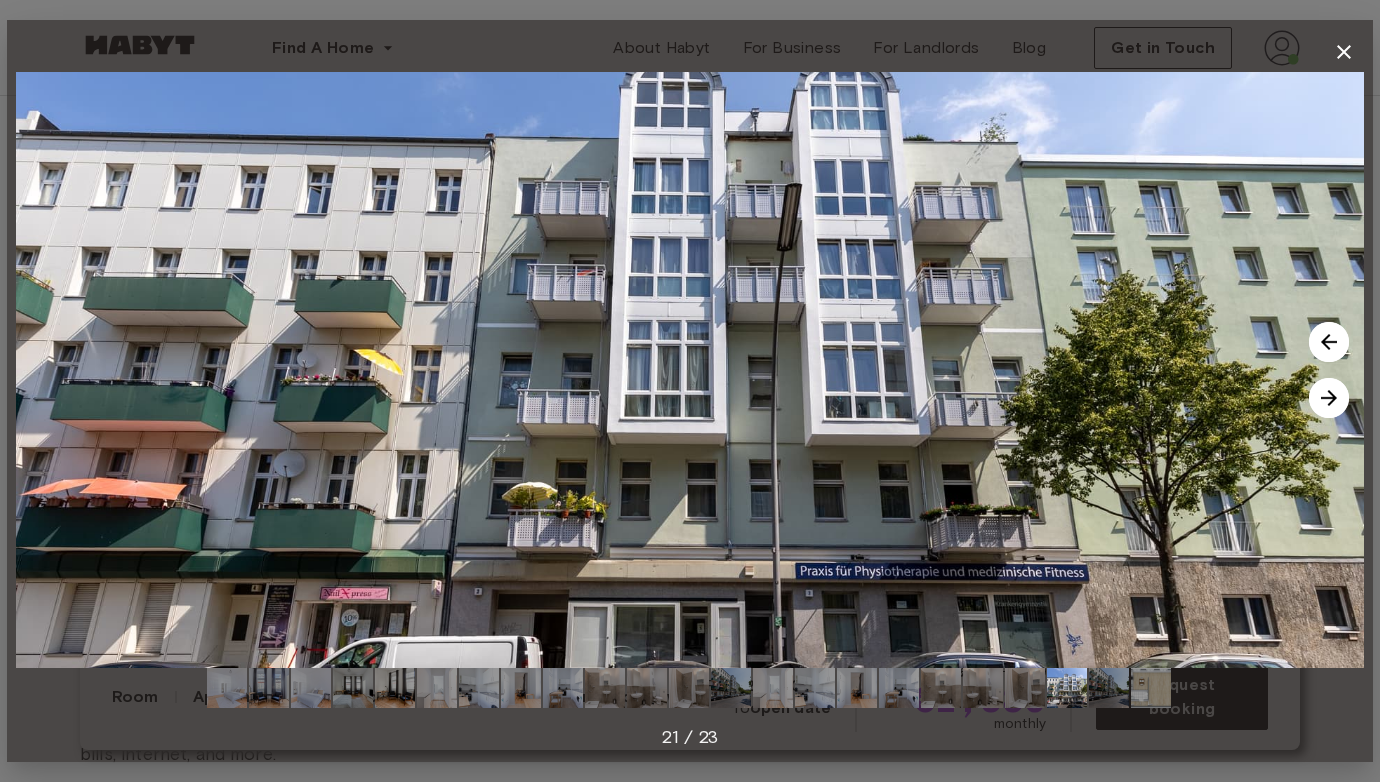 click at bounding box center (1329, 398) 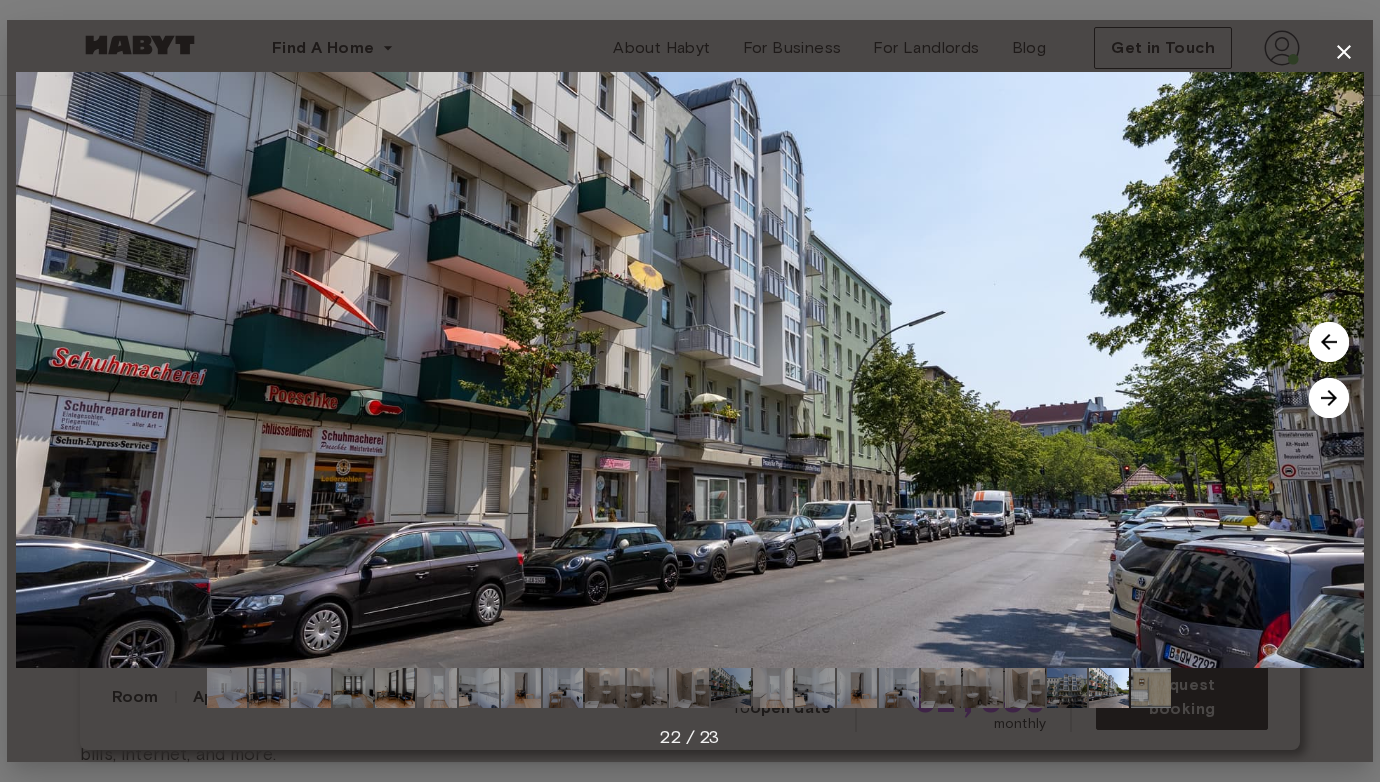 click at bounding box center (1329, 398) 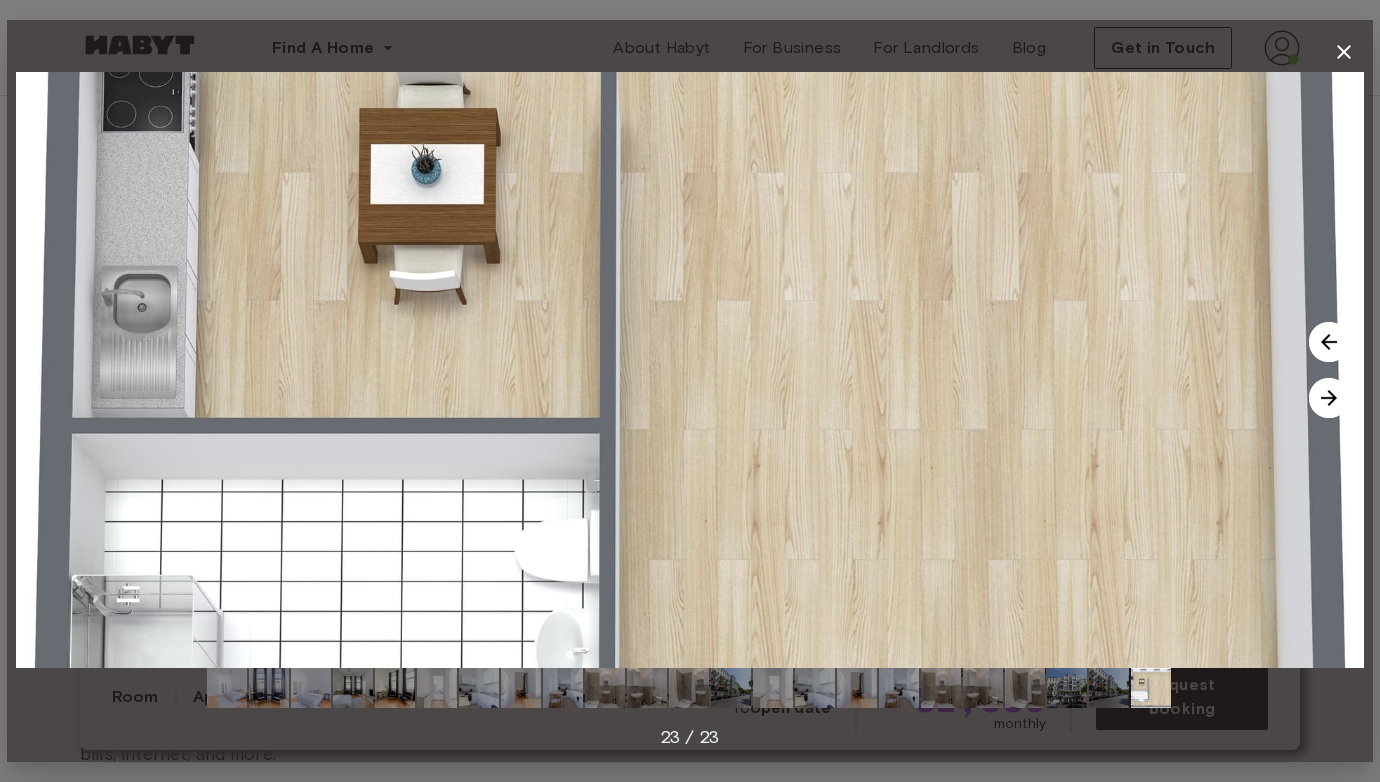 click 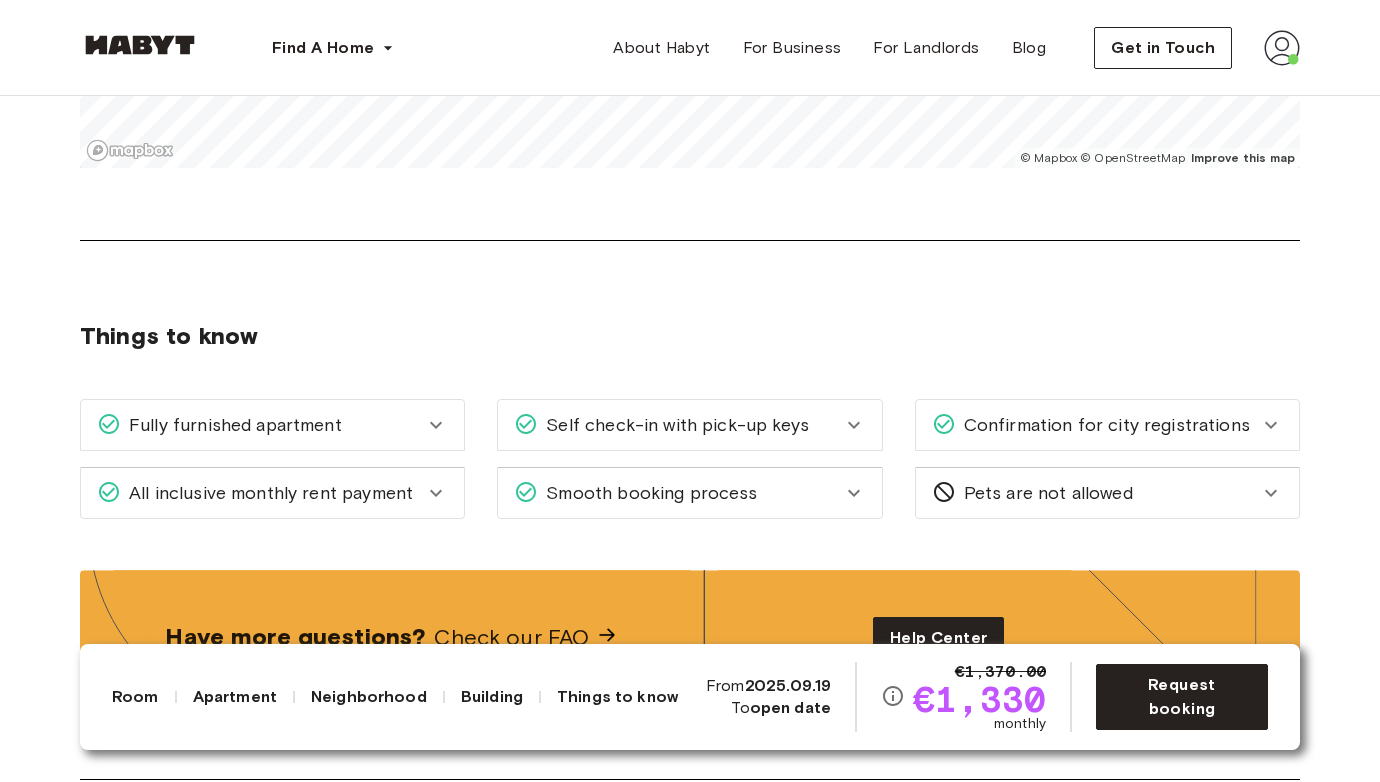 scroll, scrollTop: 1892, scrollLeft: 0, axis: vertical 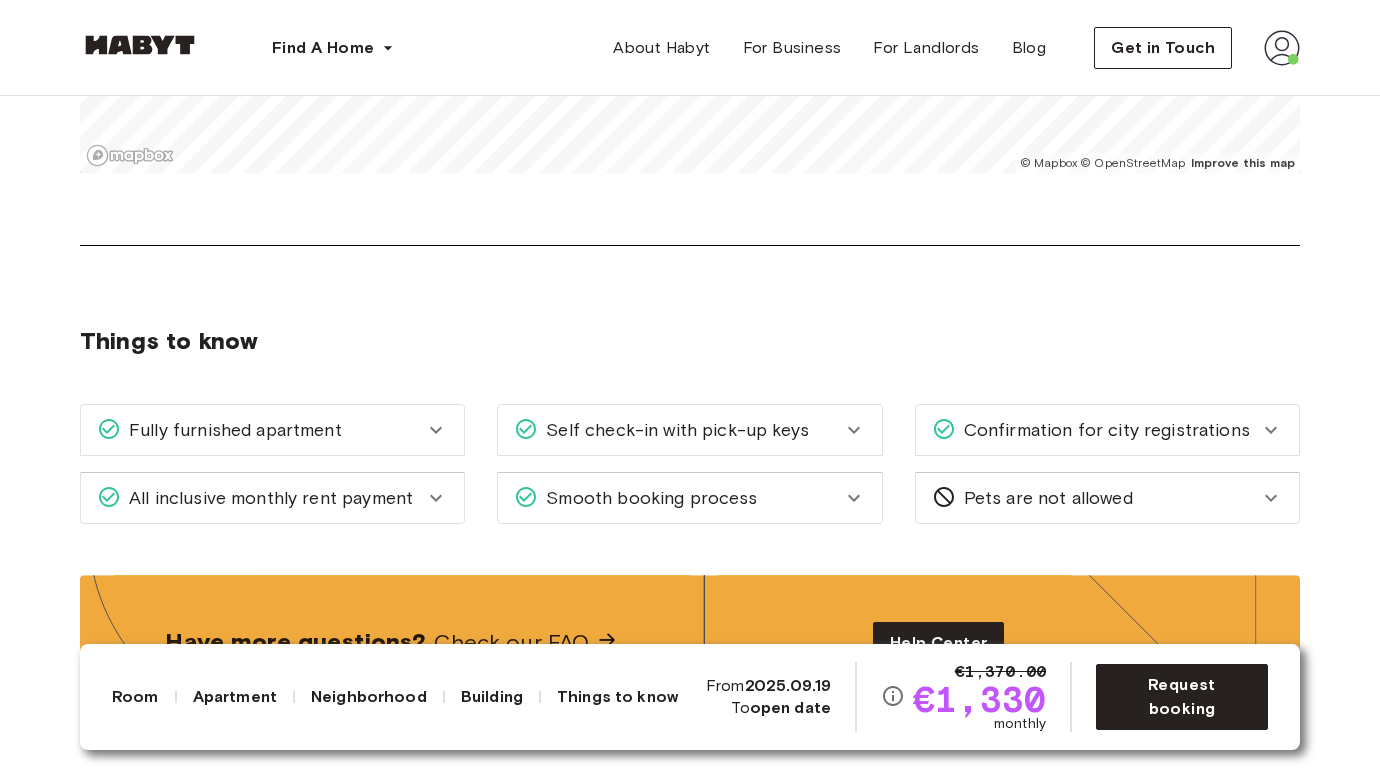 click 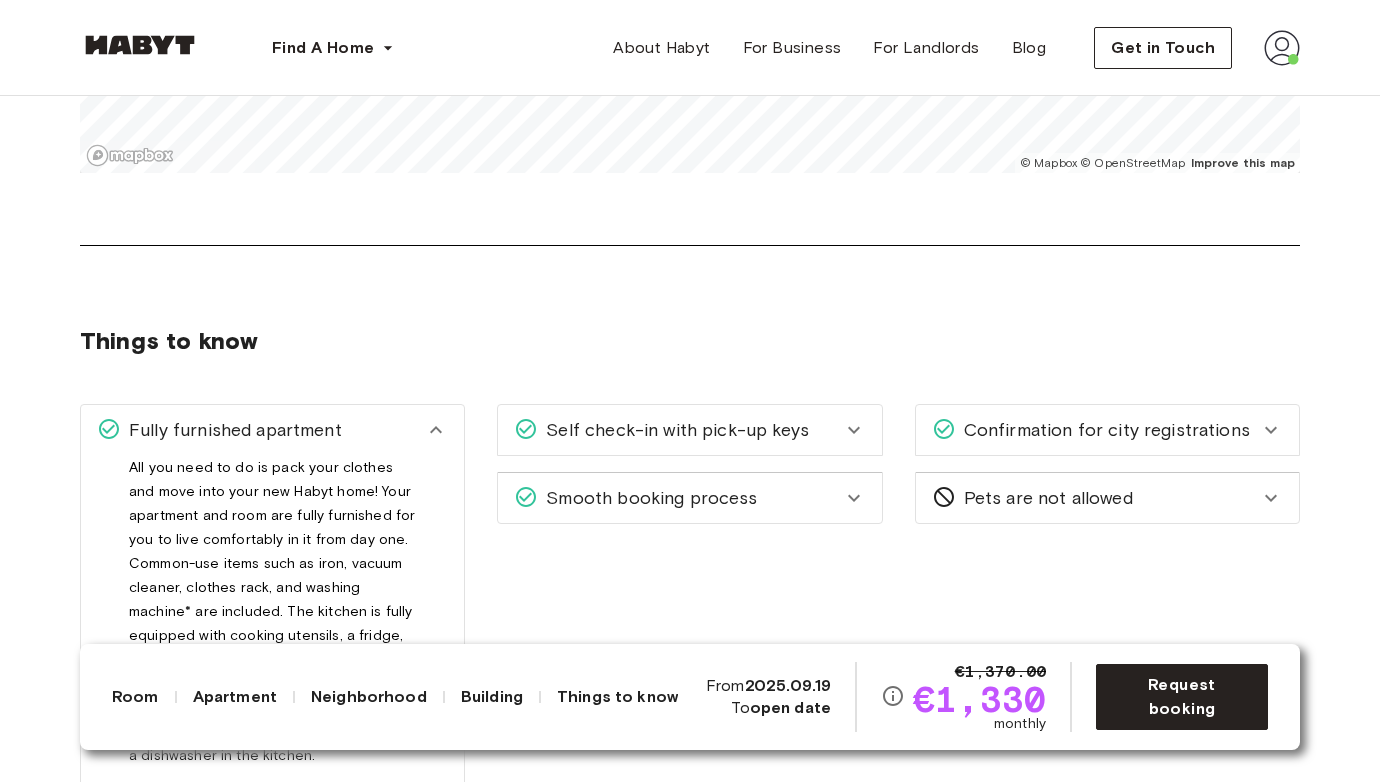 click 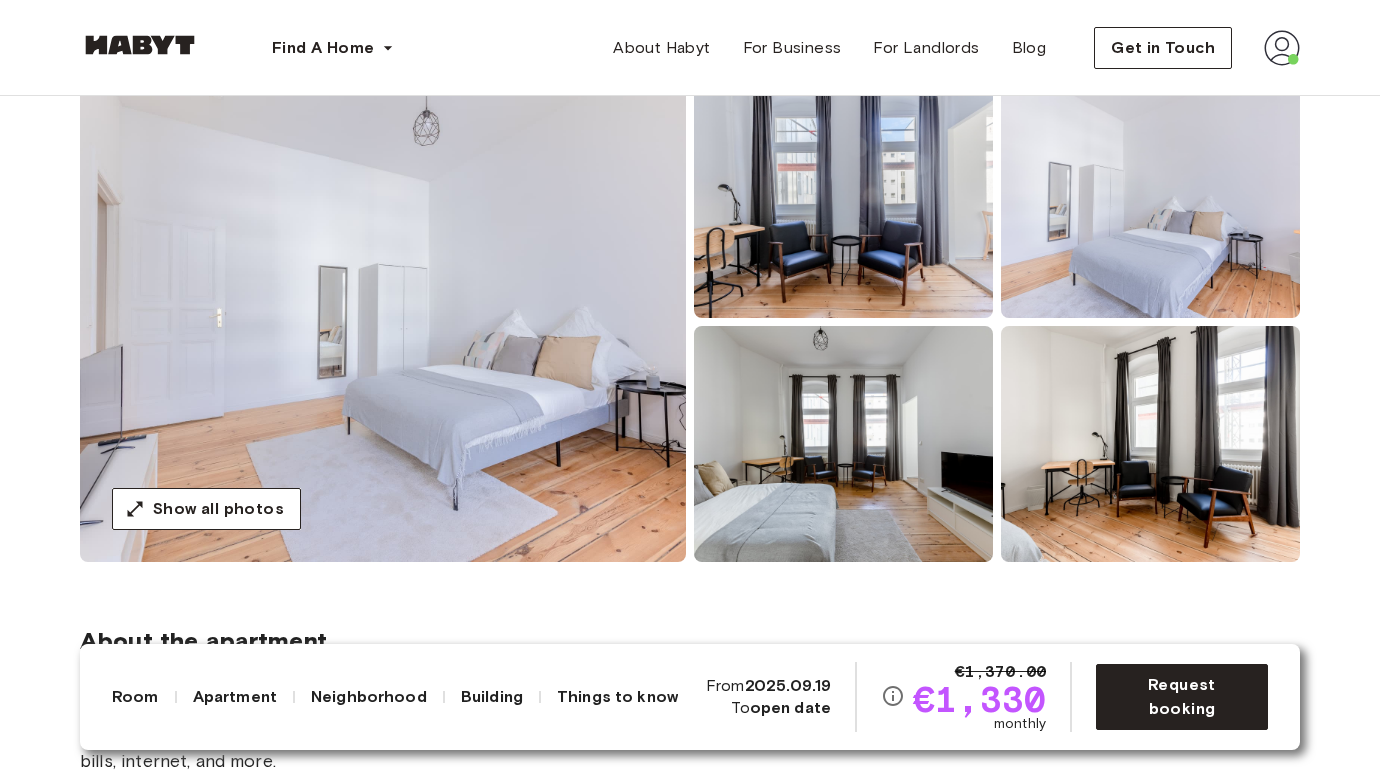 scroll, scrollTop: 180, scrollLeft: 0, axis: vertical 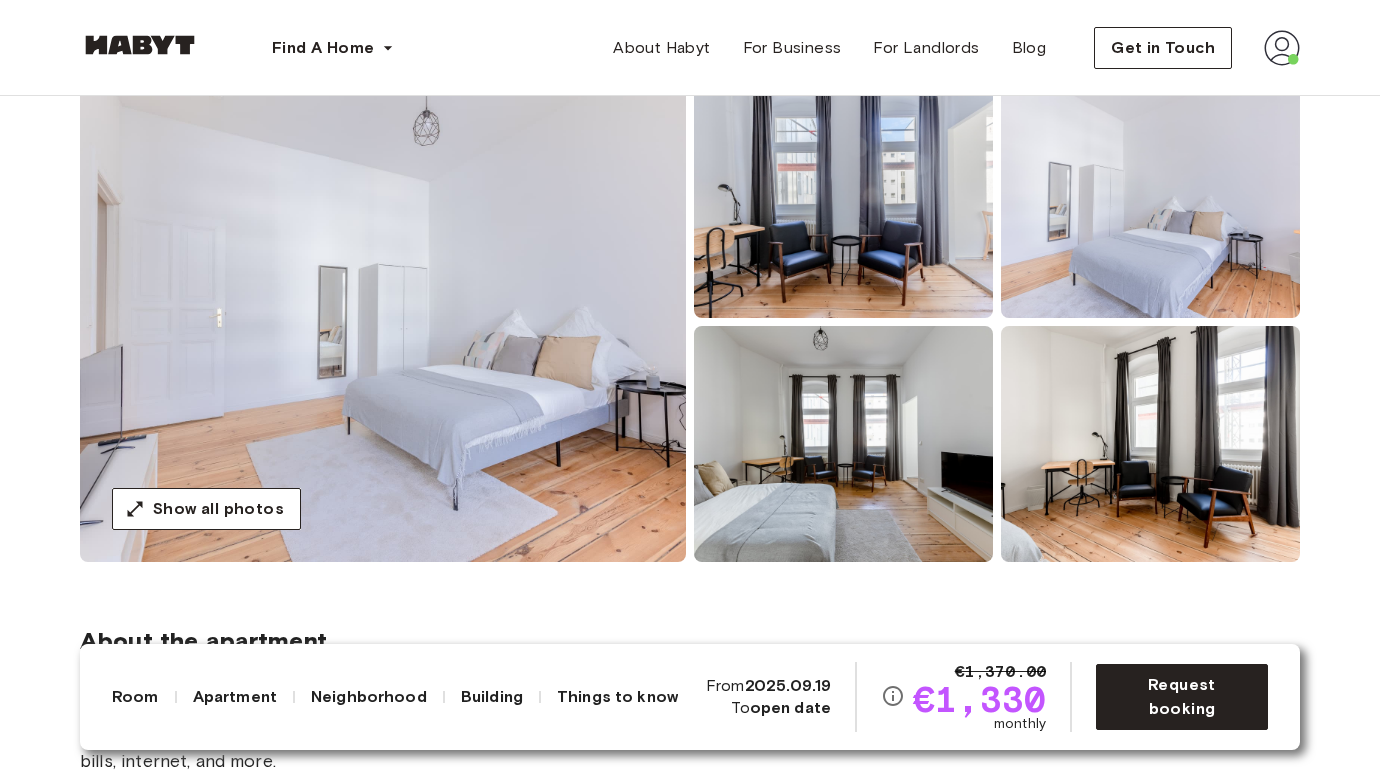 click at bounding box center (1150, 200) 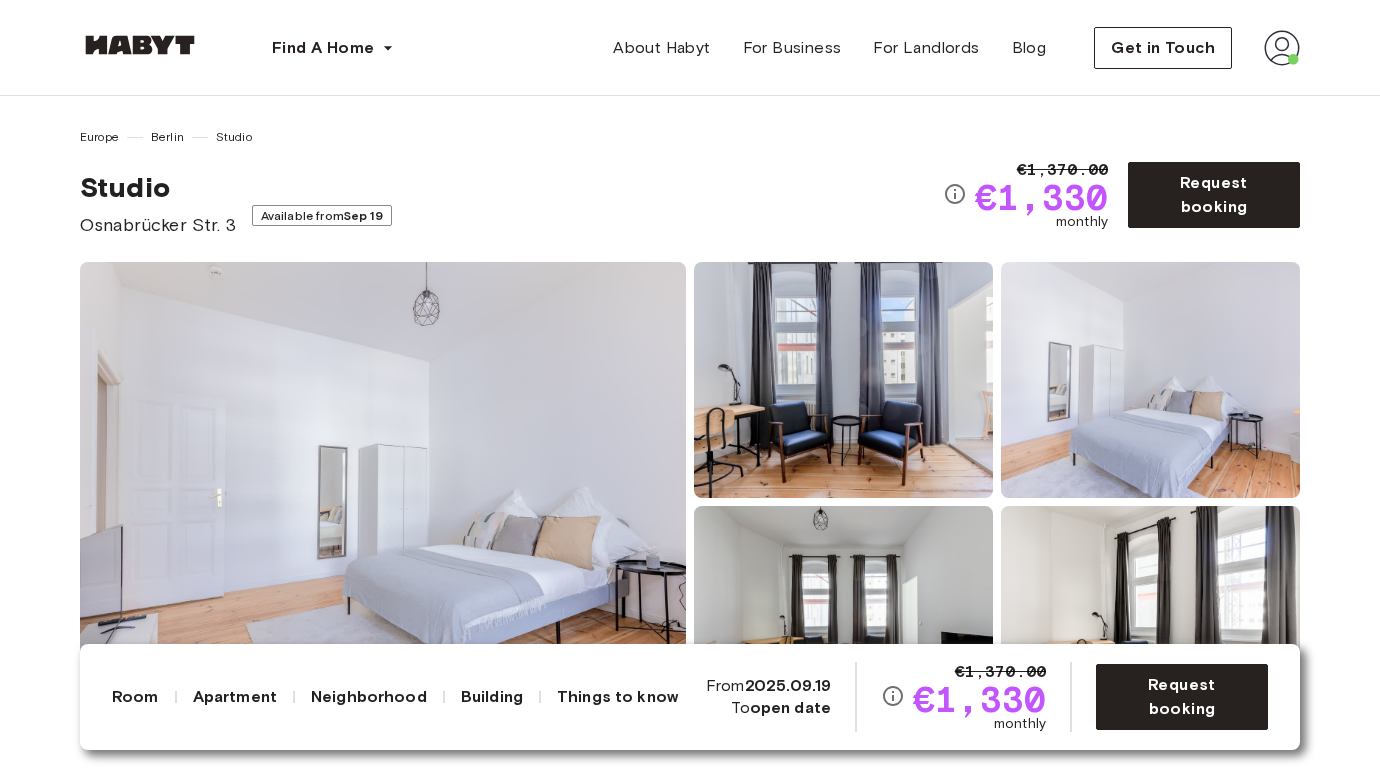 scroll, scrollTop: 0, scrollLeft: 0, axis: both 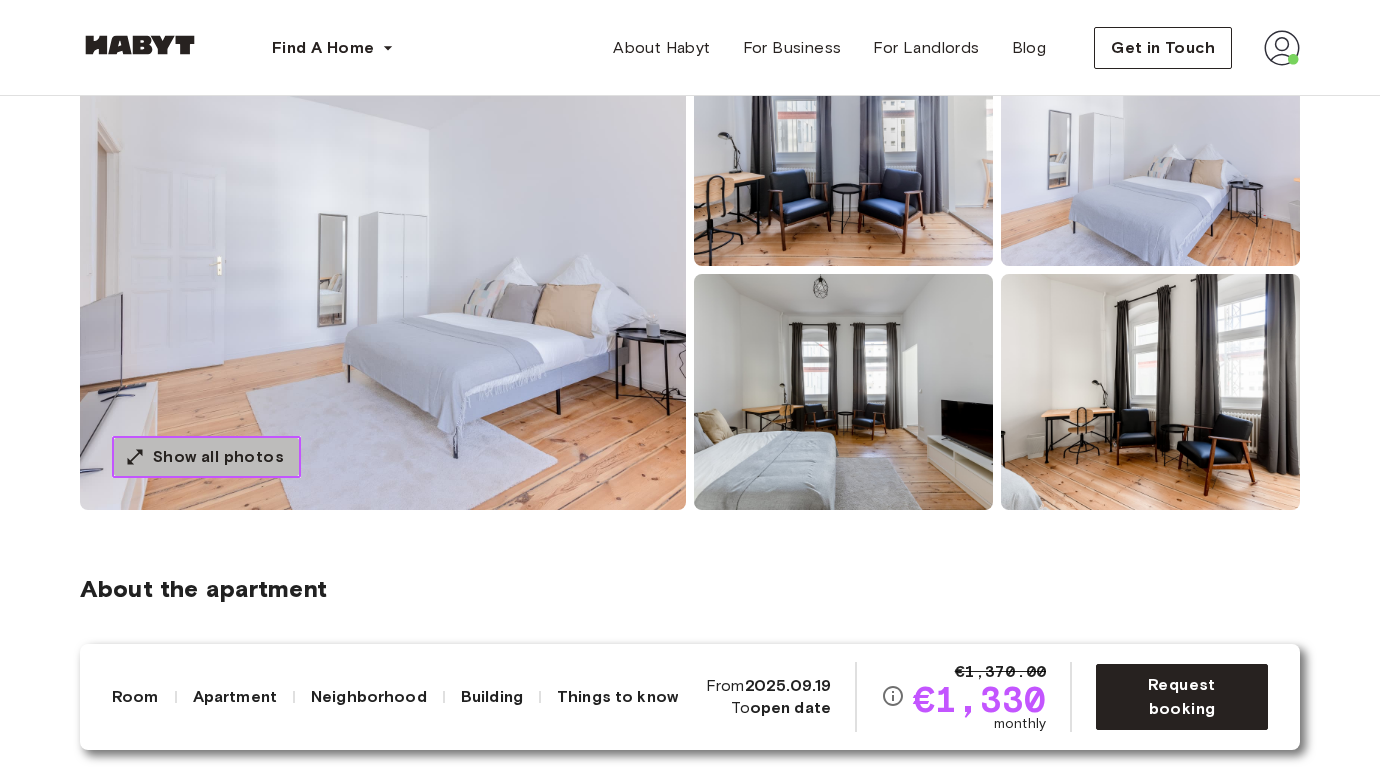 click on "Show all photos" at bounding box center [218, 457] 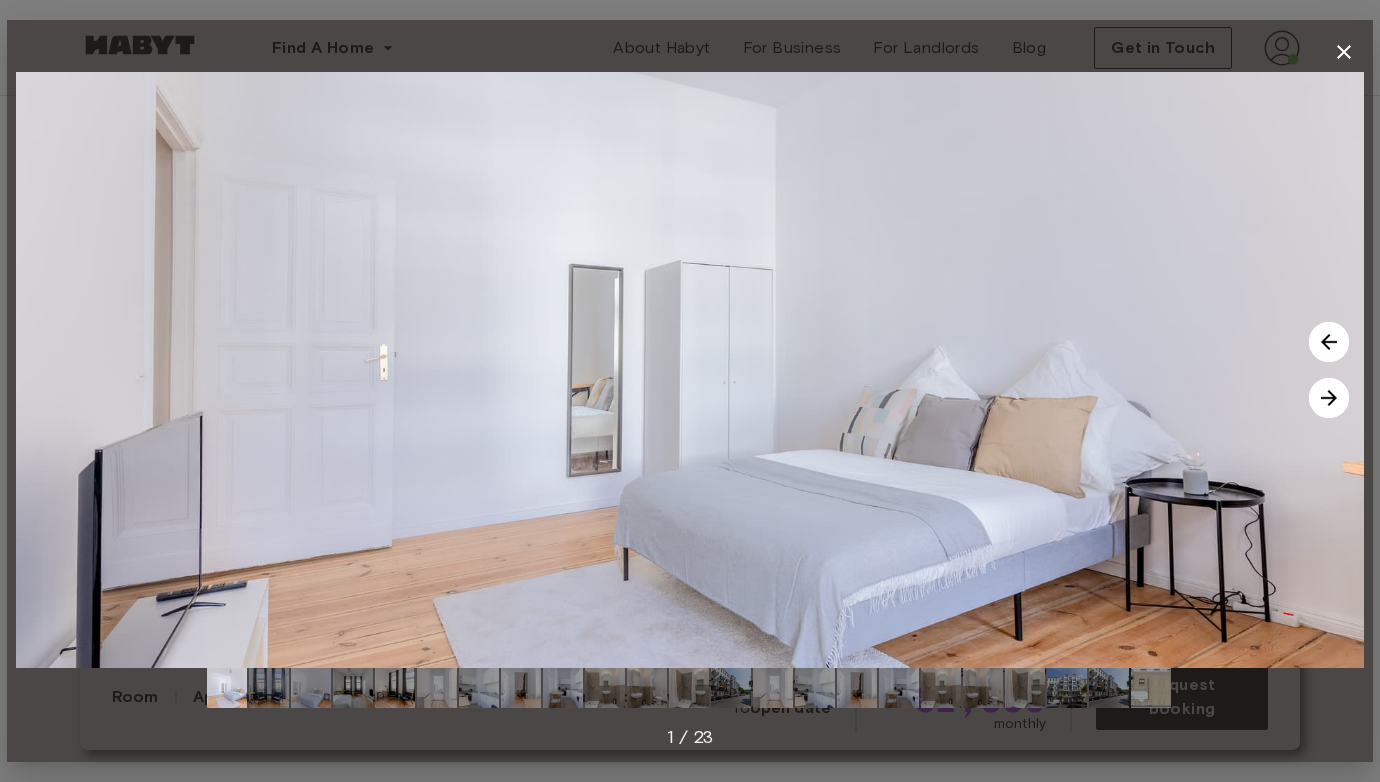 click at bounding box center [1329, 398] 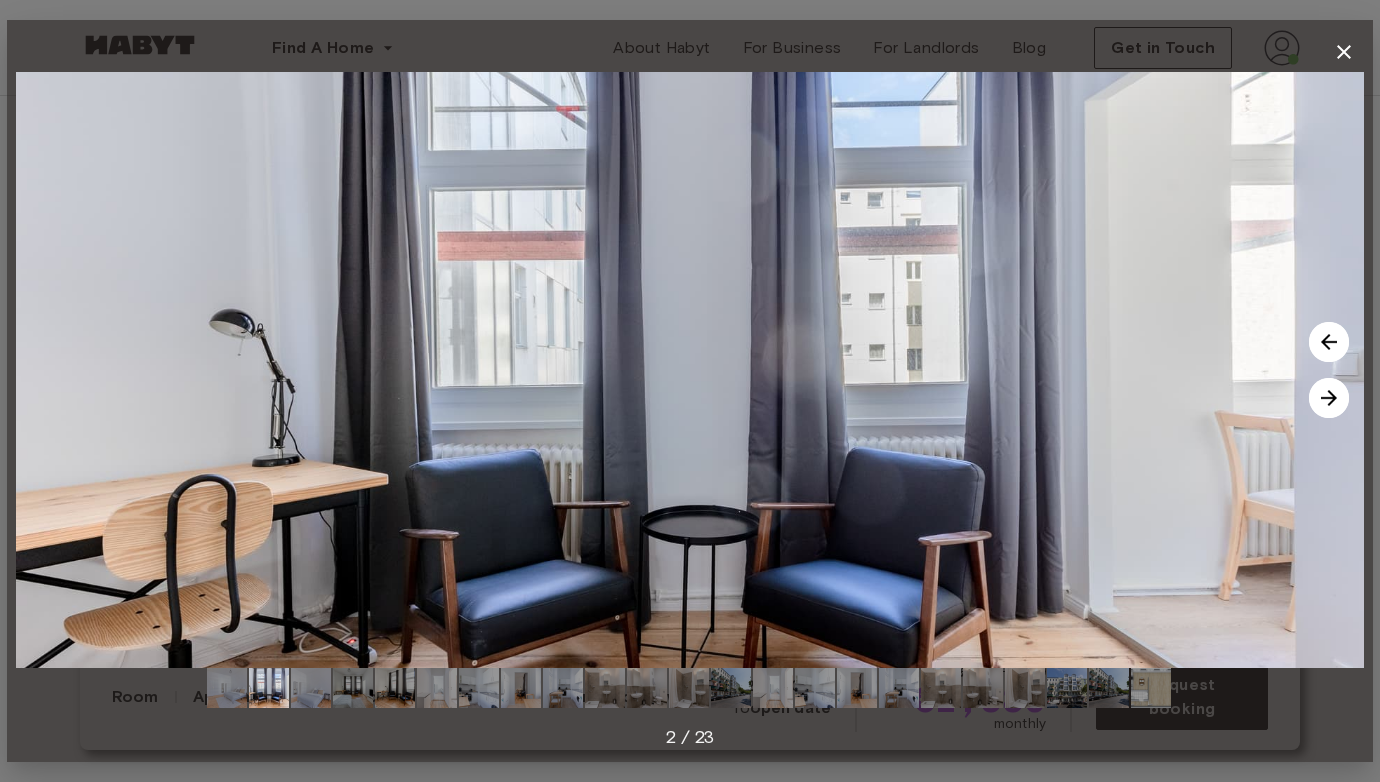 click at bounding box center [1329, 398] 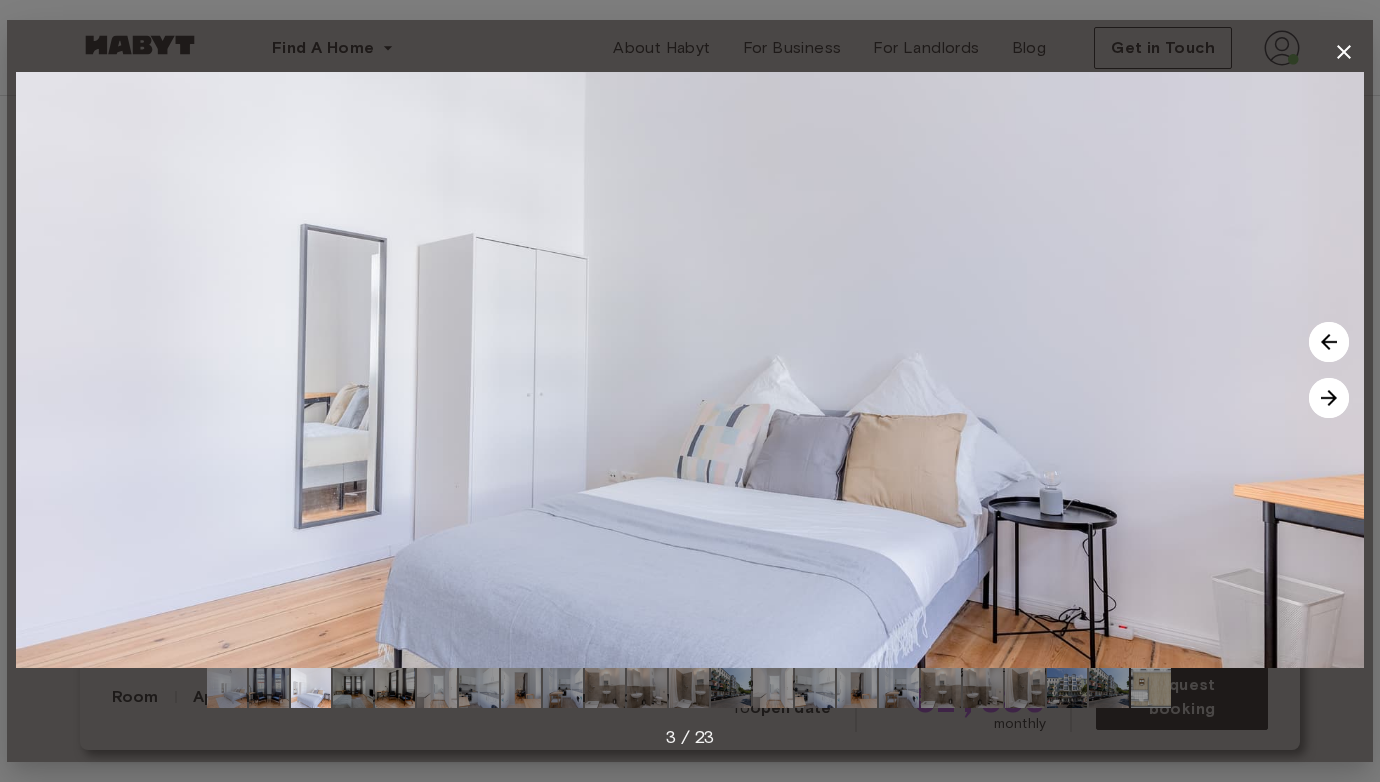 click at bounding box center [1329, 398] 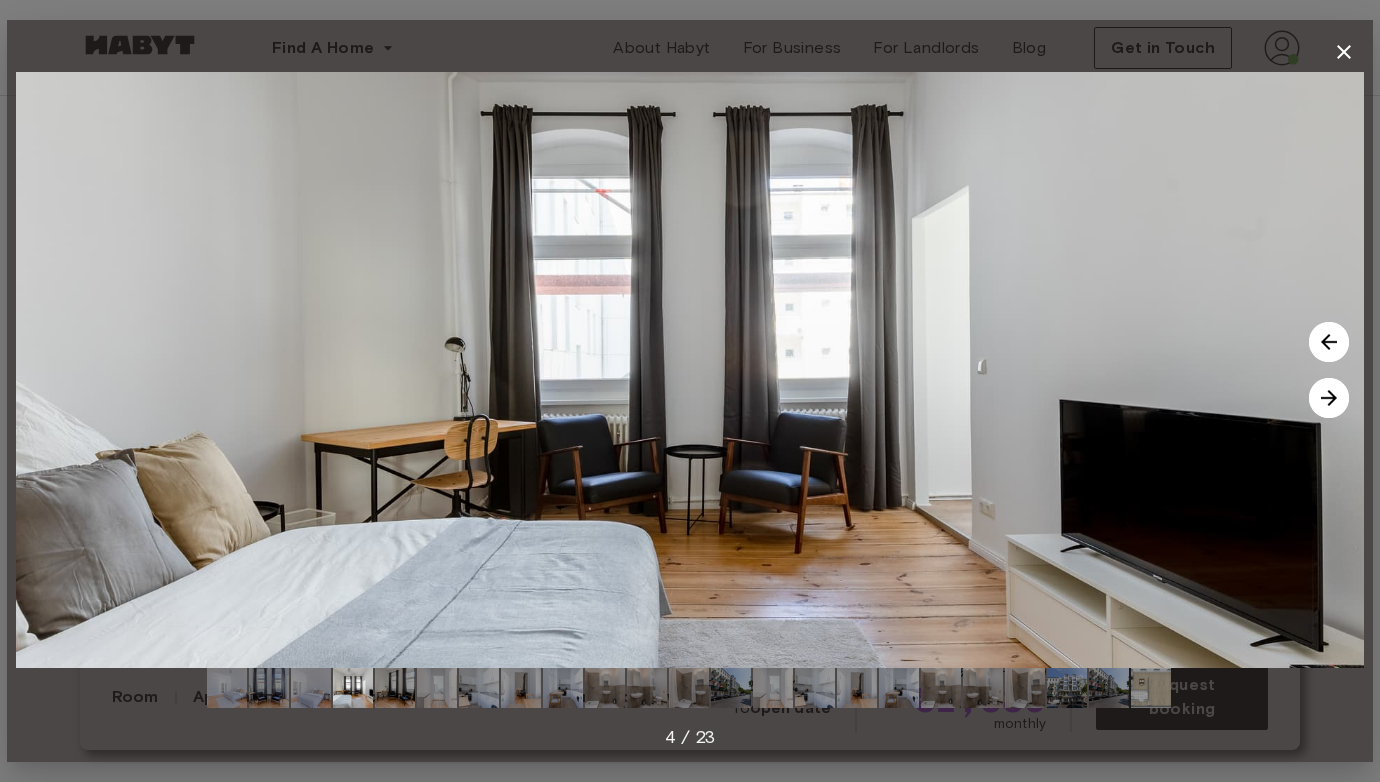 click at bounding box center (1329, 398) 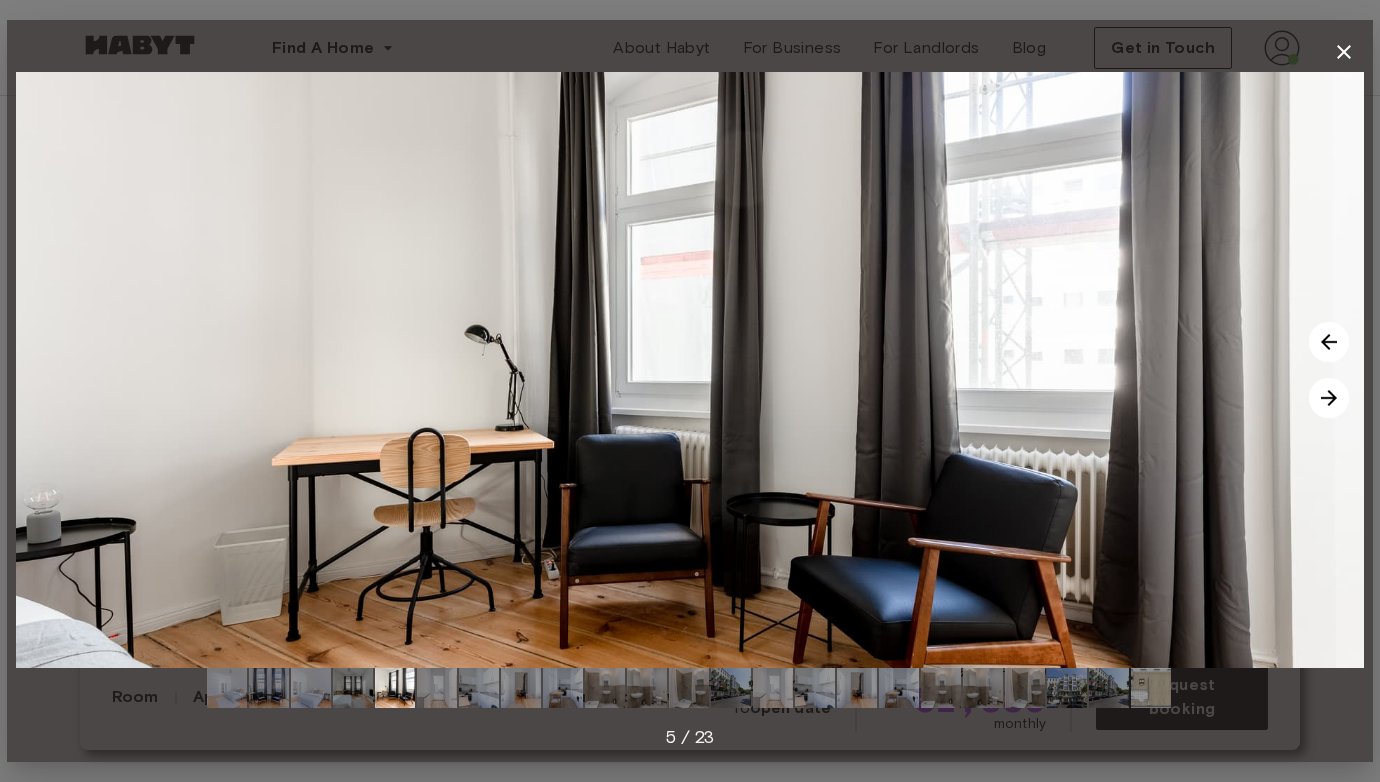 click at bounding box center (1329, 398) 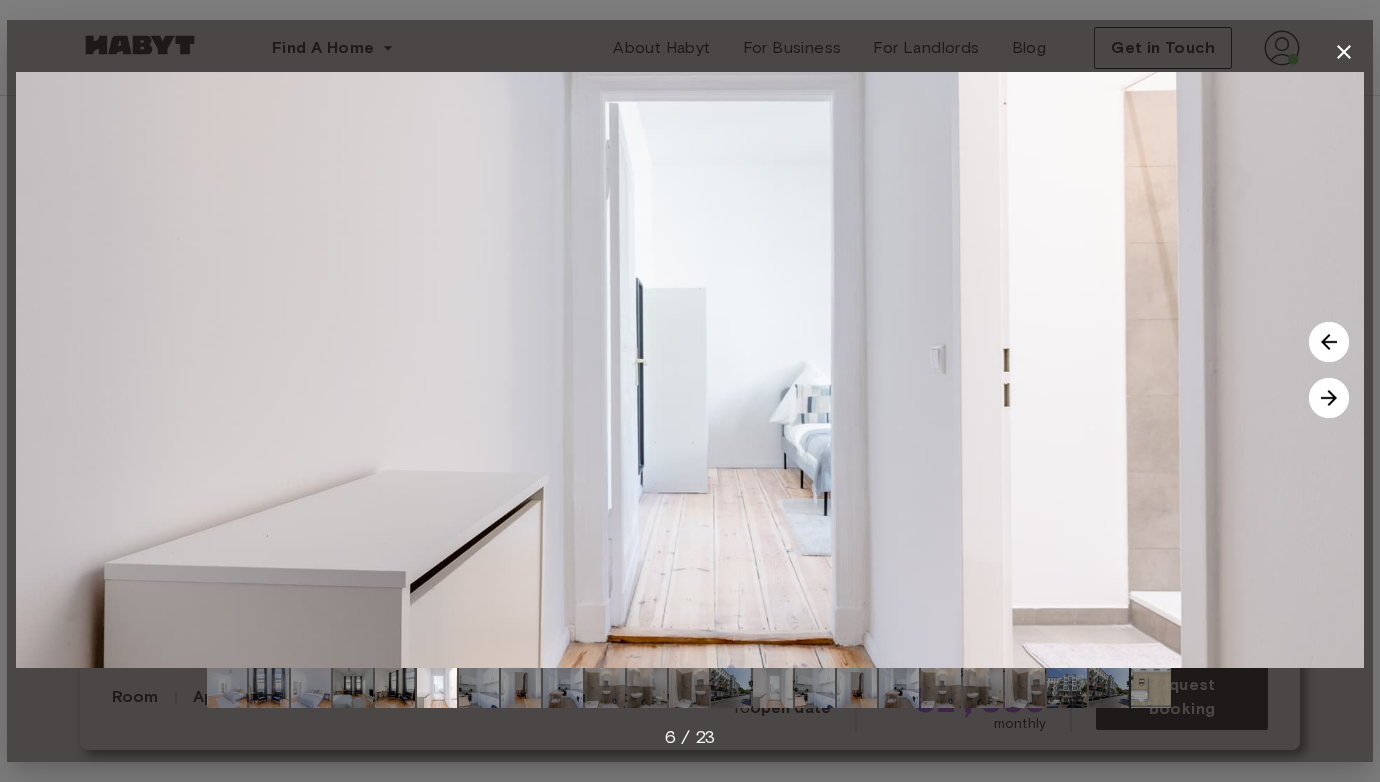 click at bounding box center [1329, 398] 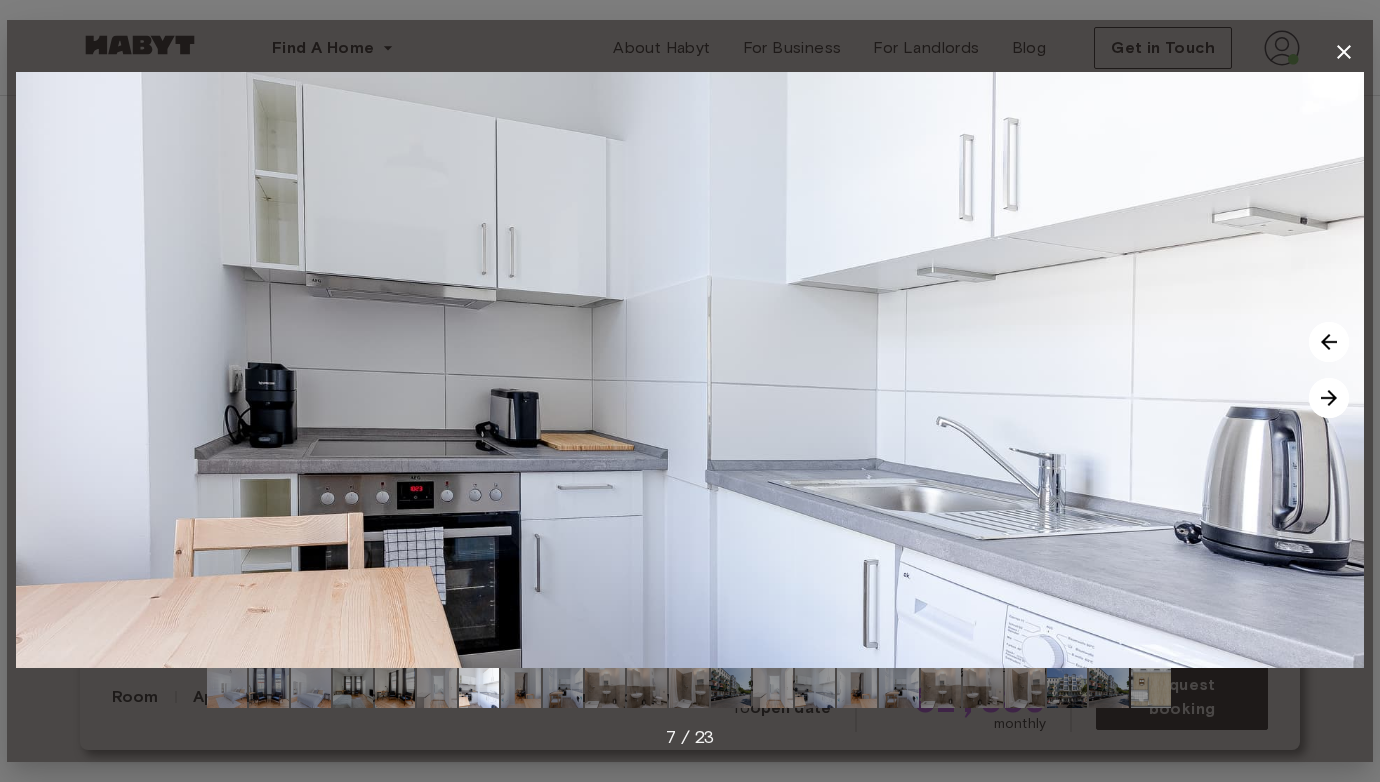 click at bounding box center (1329, 398) 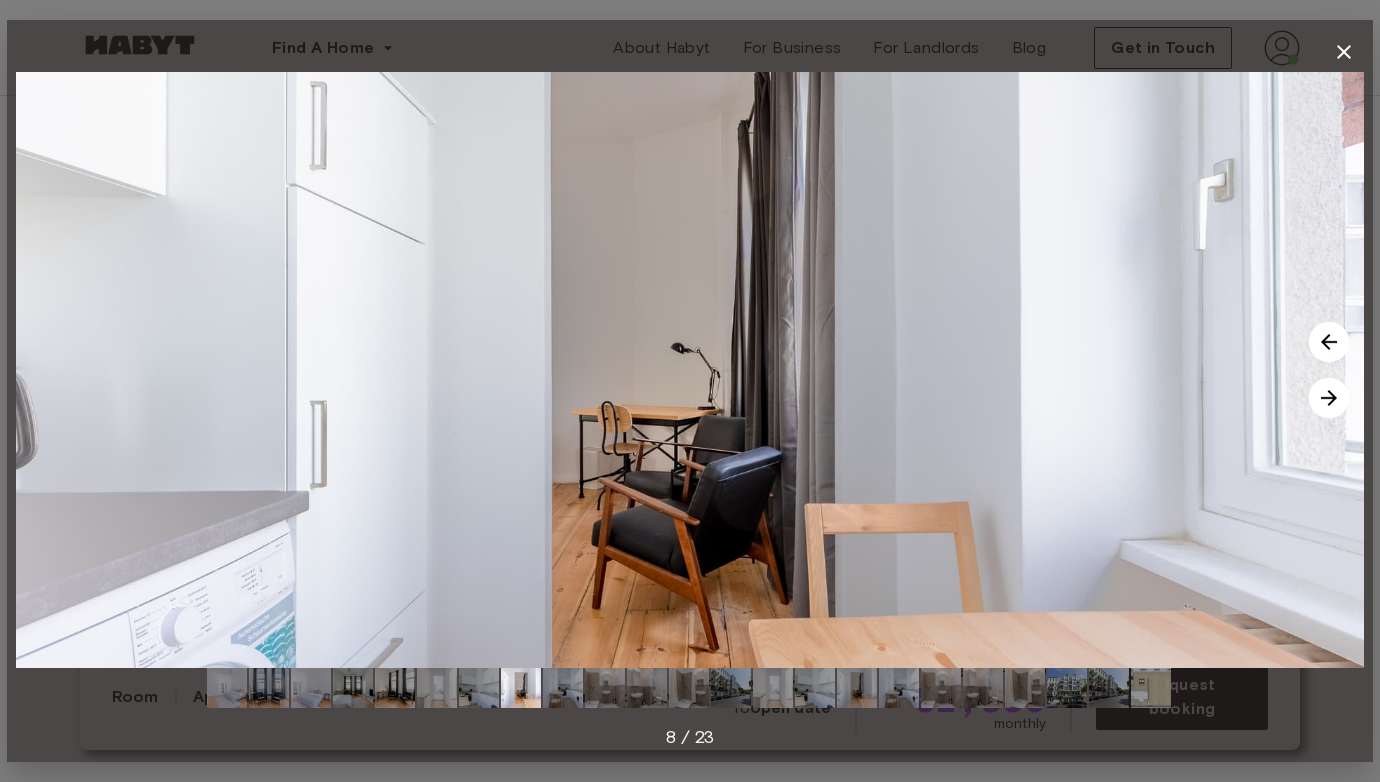click at bounding box center (1329, 398) 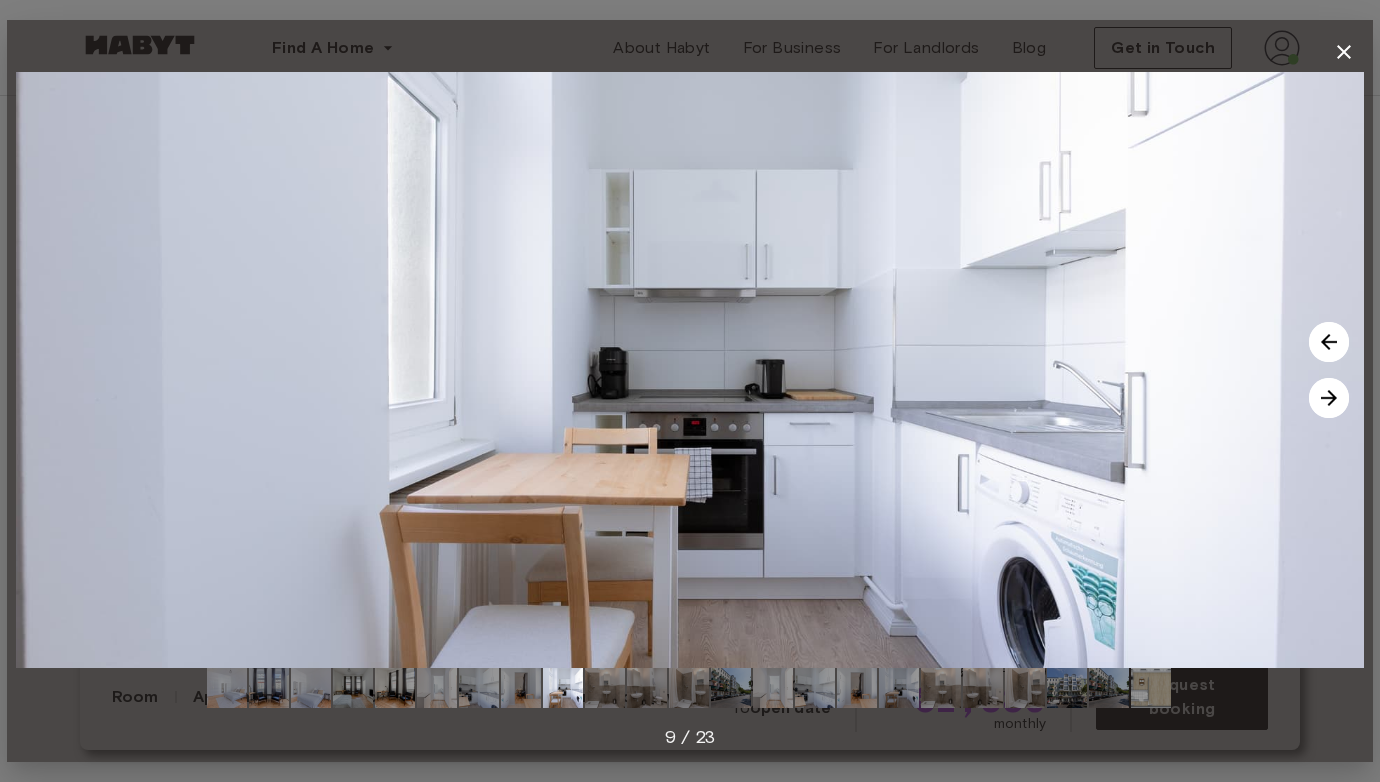 click at bounding box center (1329, 398) 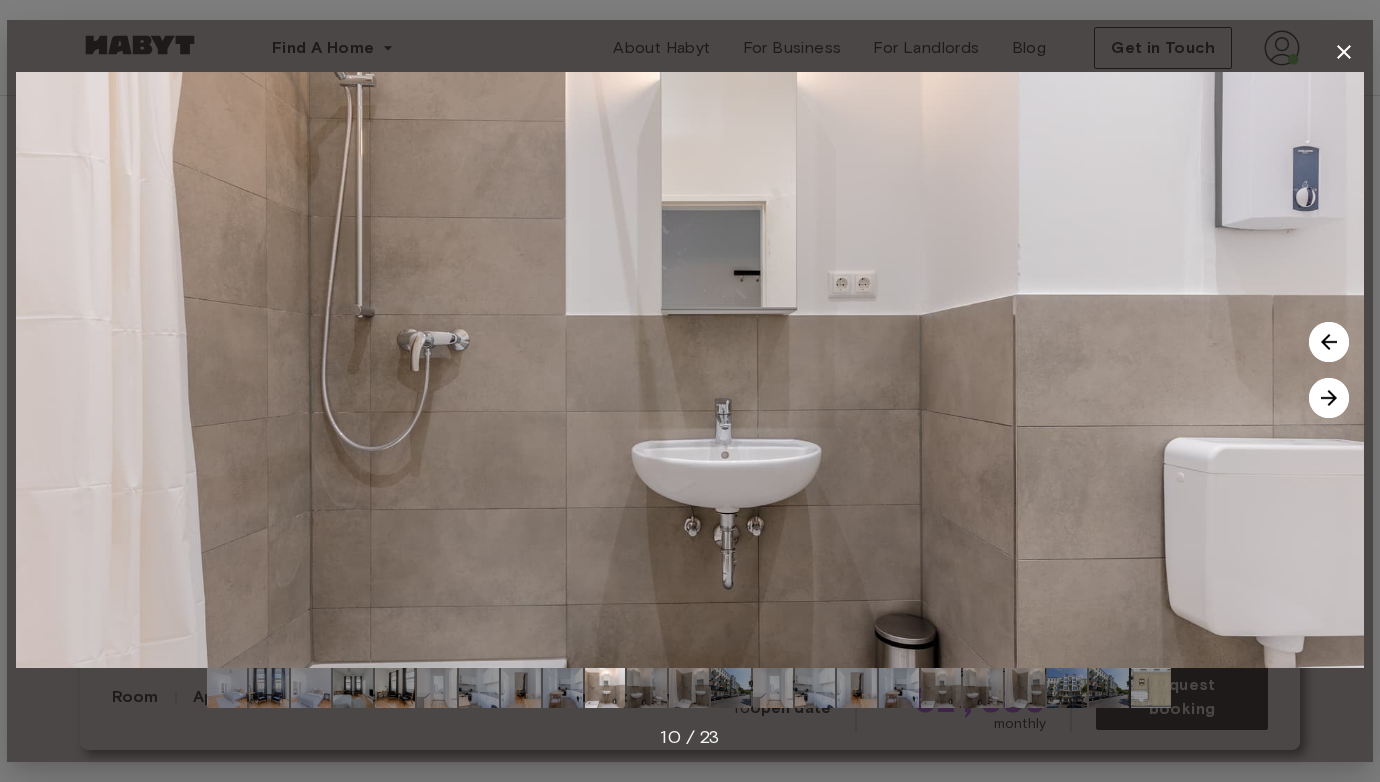 click at bounding box center [1329, 398] 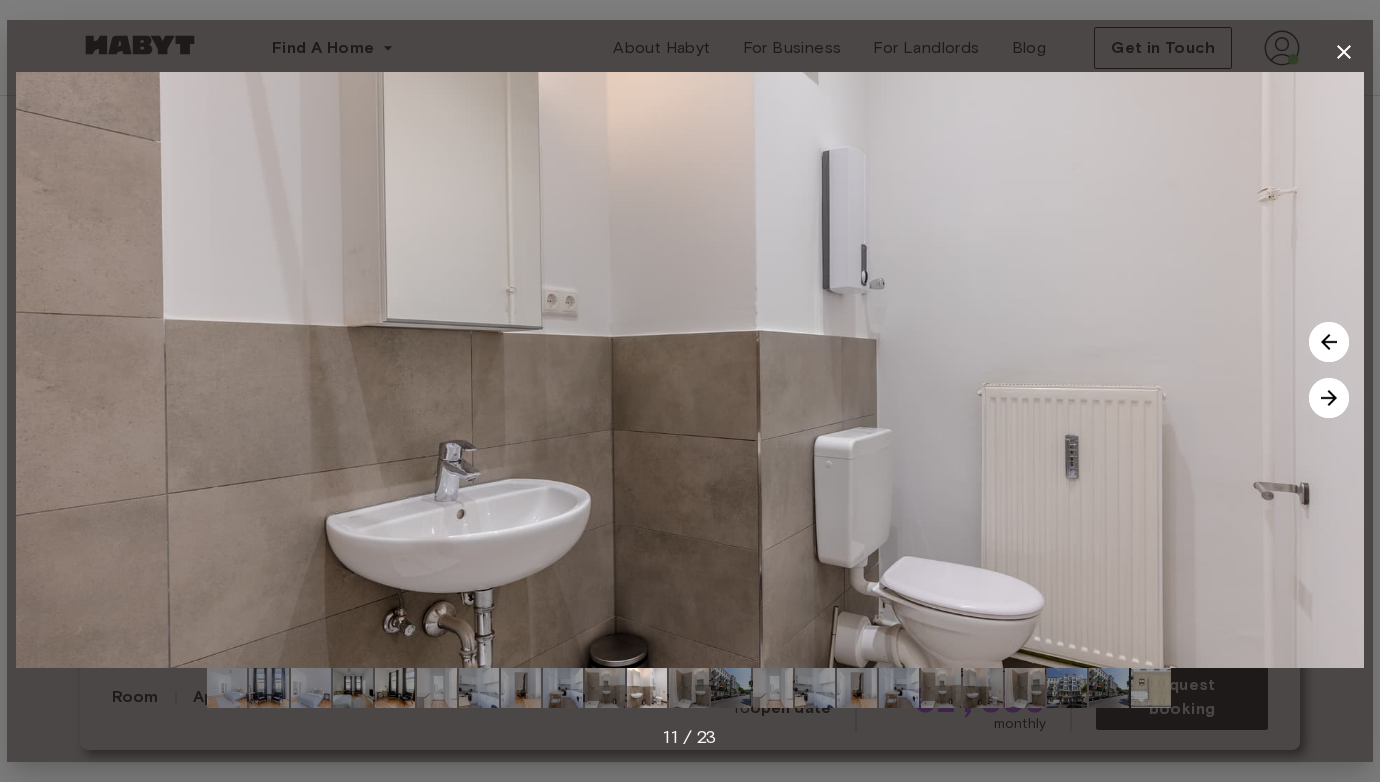 click at bounding box center (1329, 398) 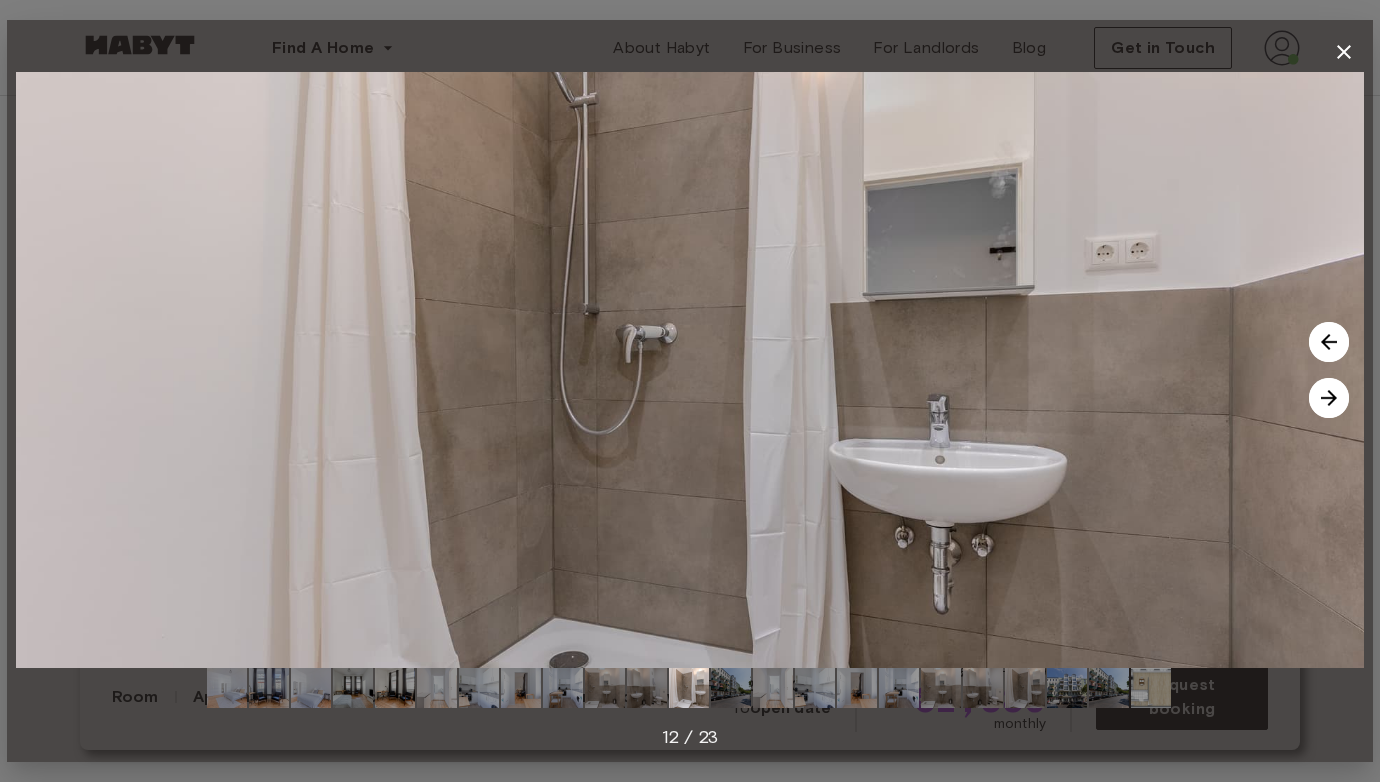 click at bounding box center (1329, 398) 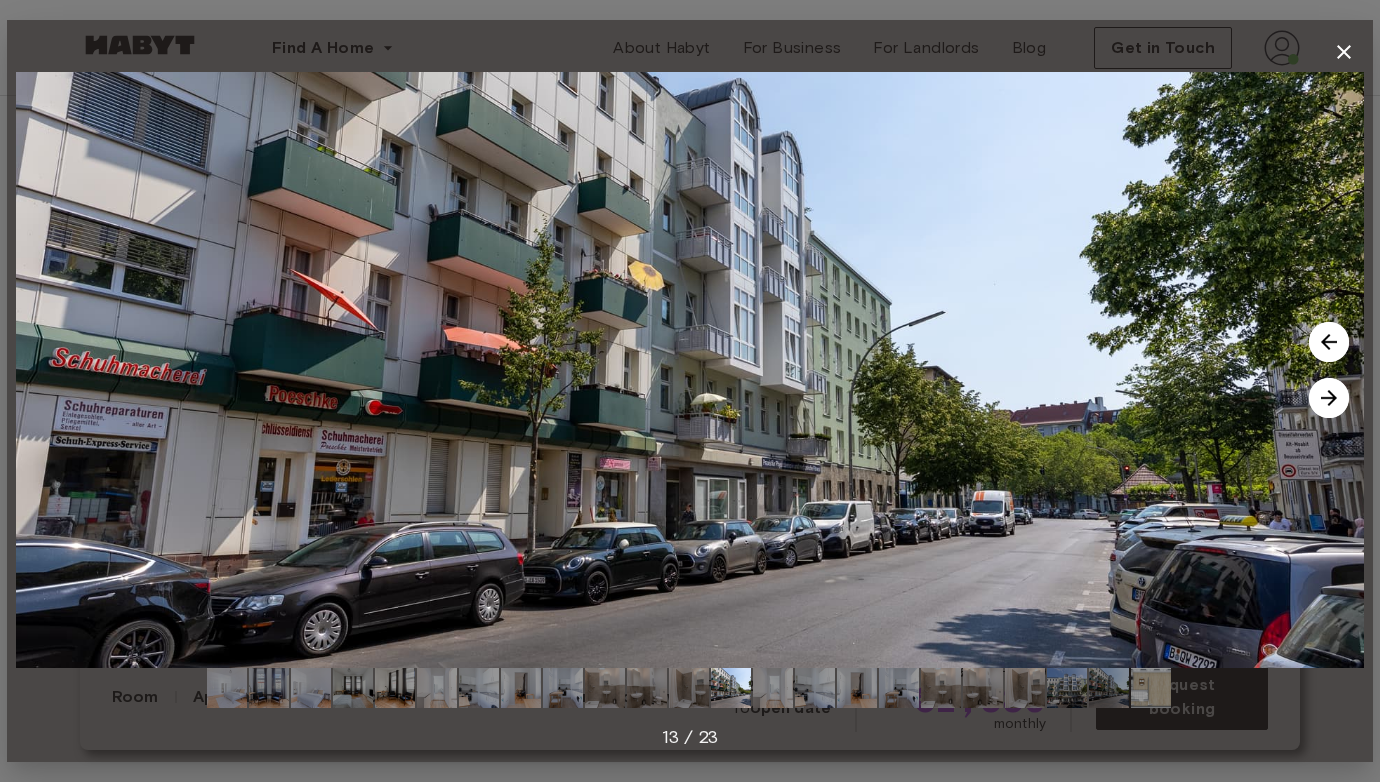 click at bounding box center [1329, 398] 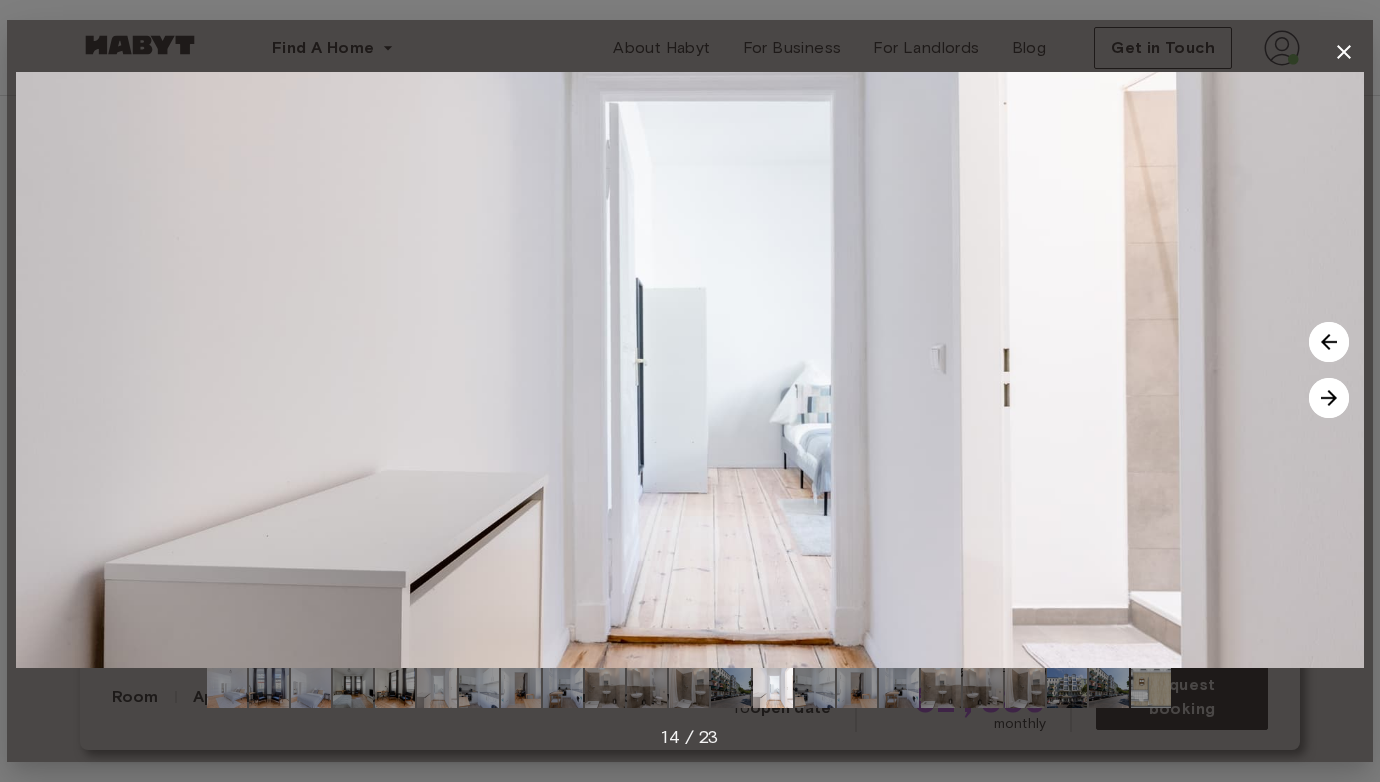 click at bounding box center [1329, 398] 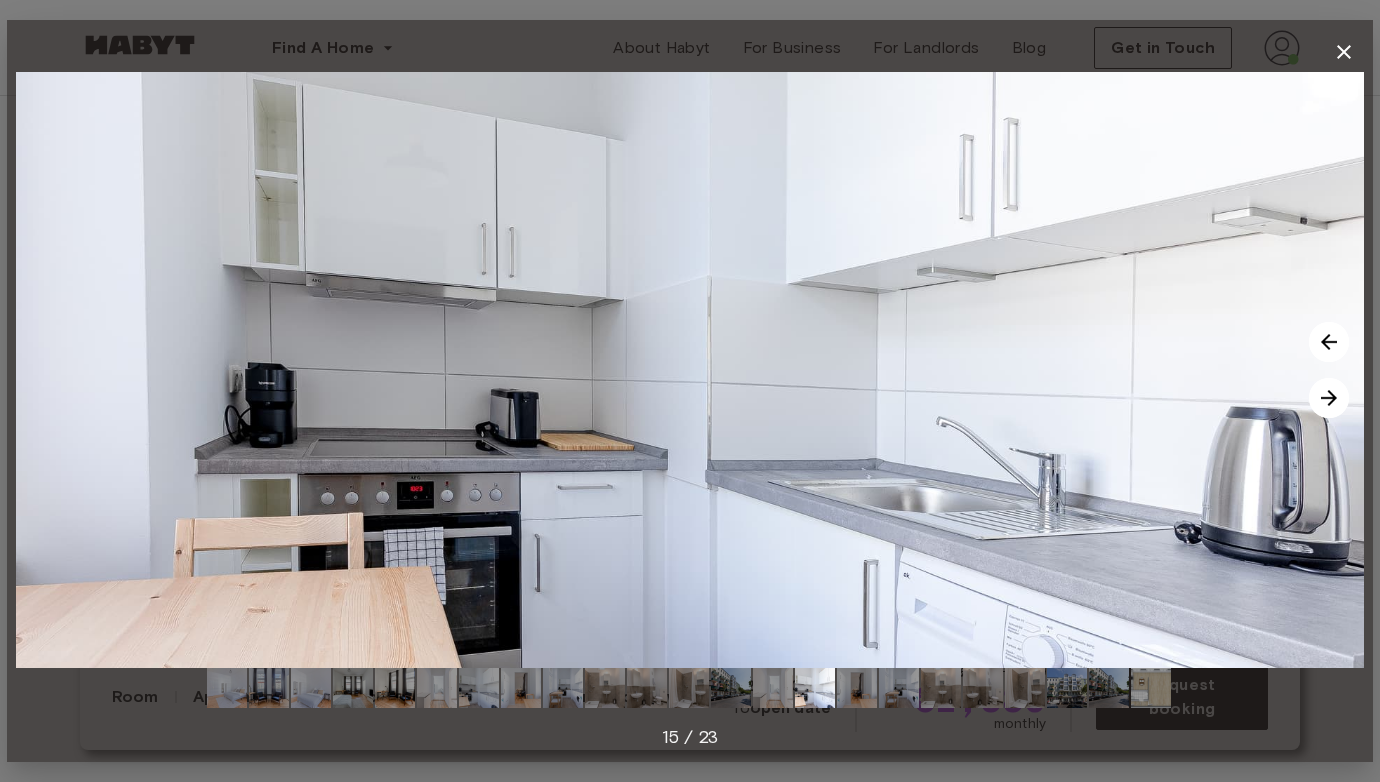 click at bounding box center (1329, 398) 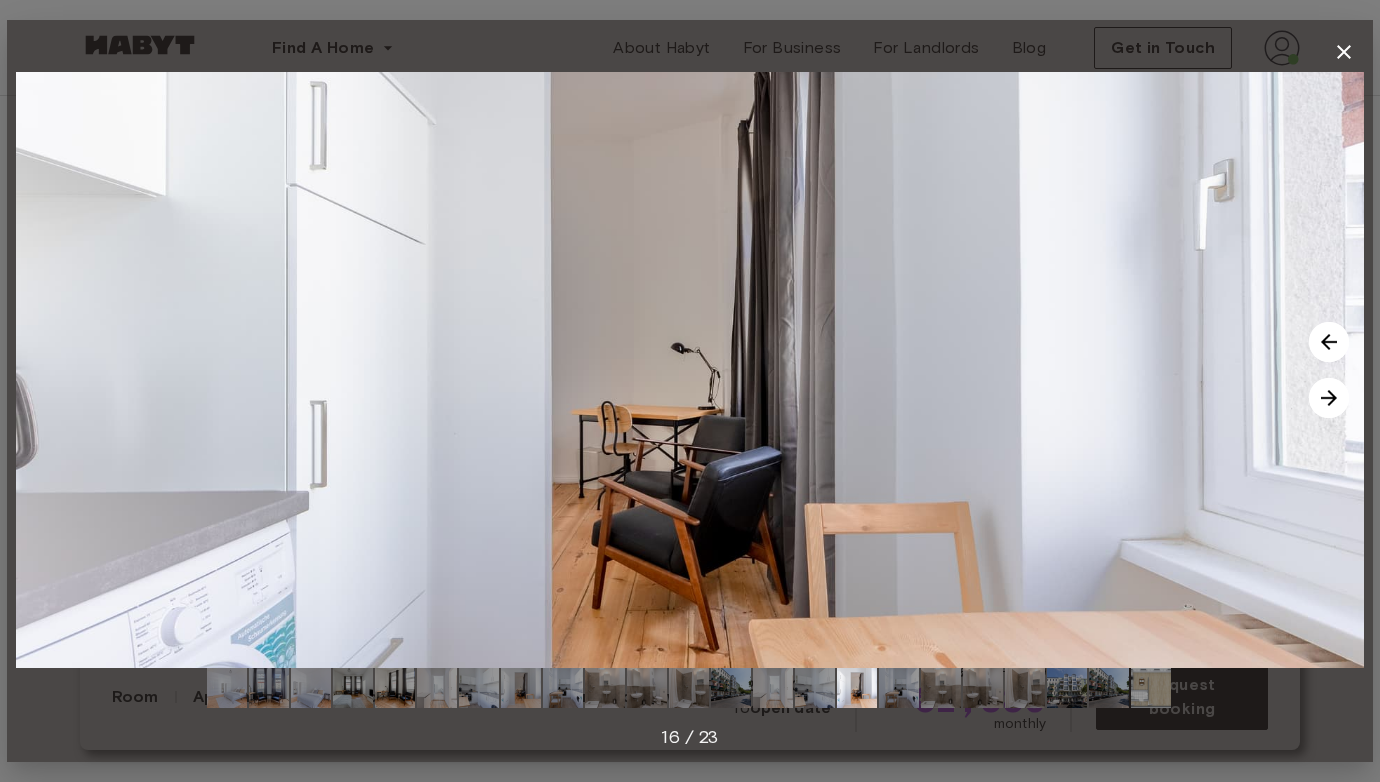 click at bounding box center (1329, 342) 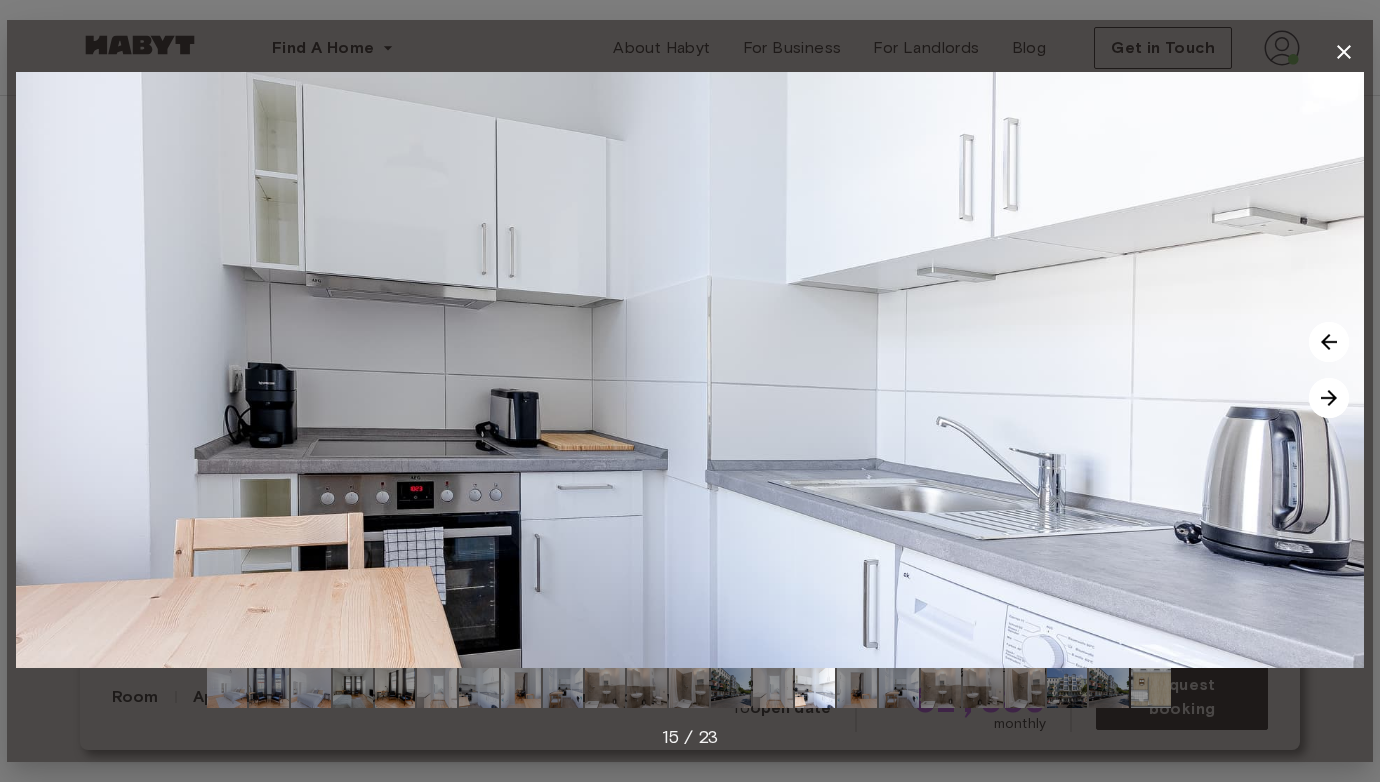 click at bounding box center (1329, 398) 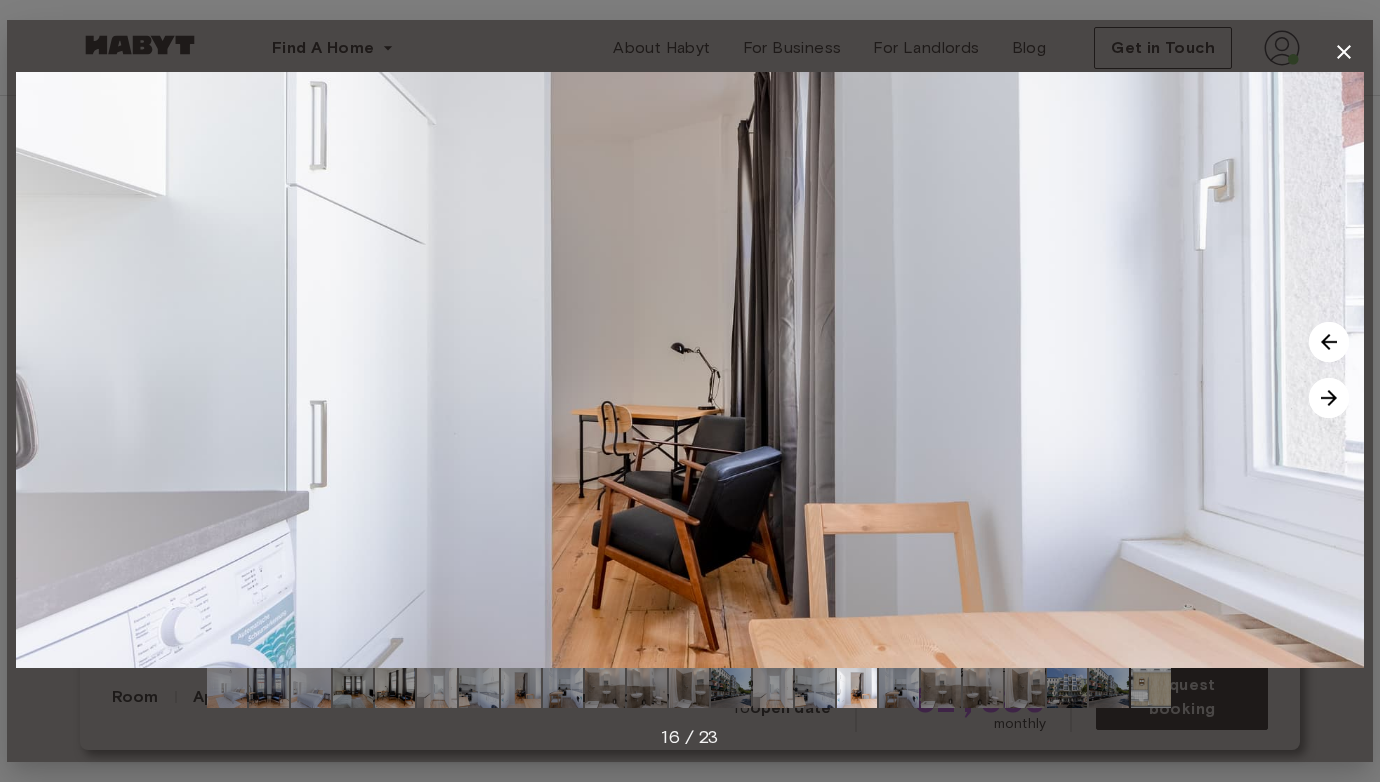 click at bounding box center (1329, 398) 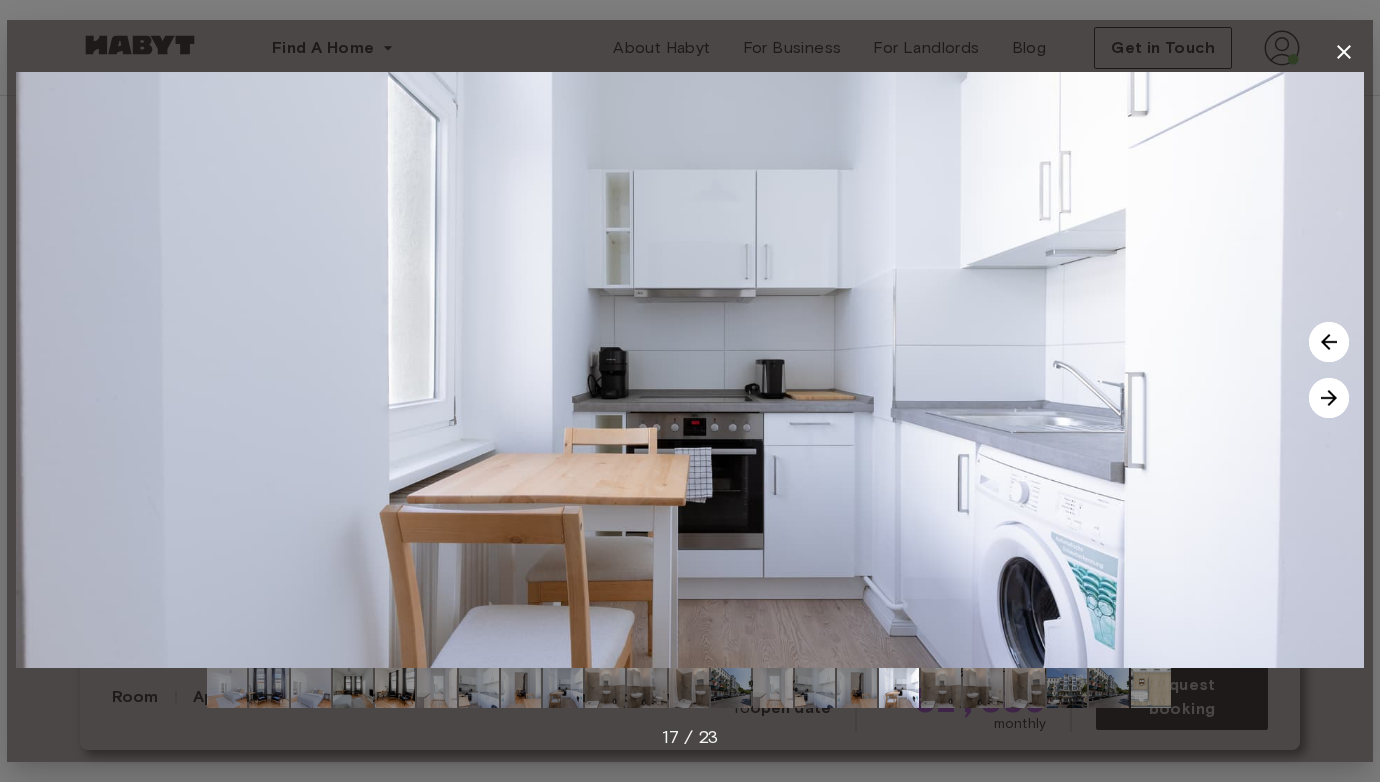 click at bounding box center (1329, 398) 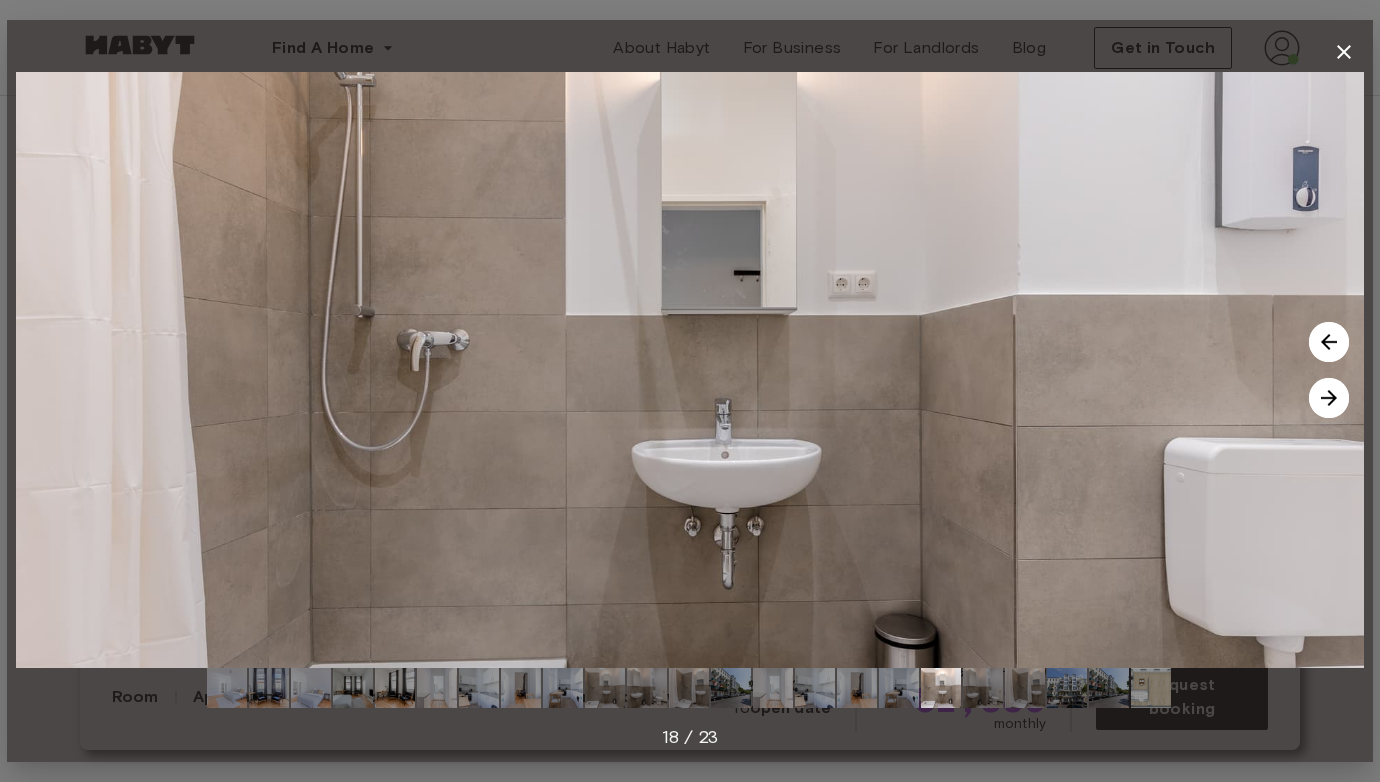 click at bounding box center (1329, 398) 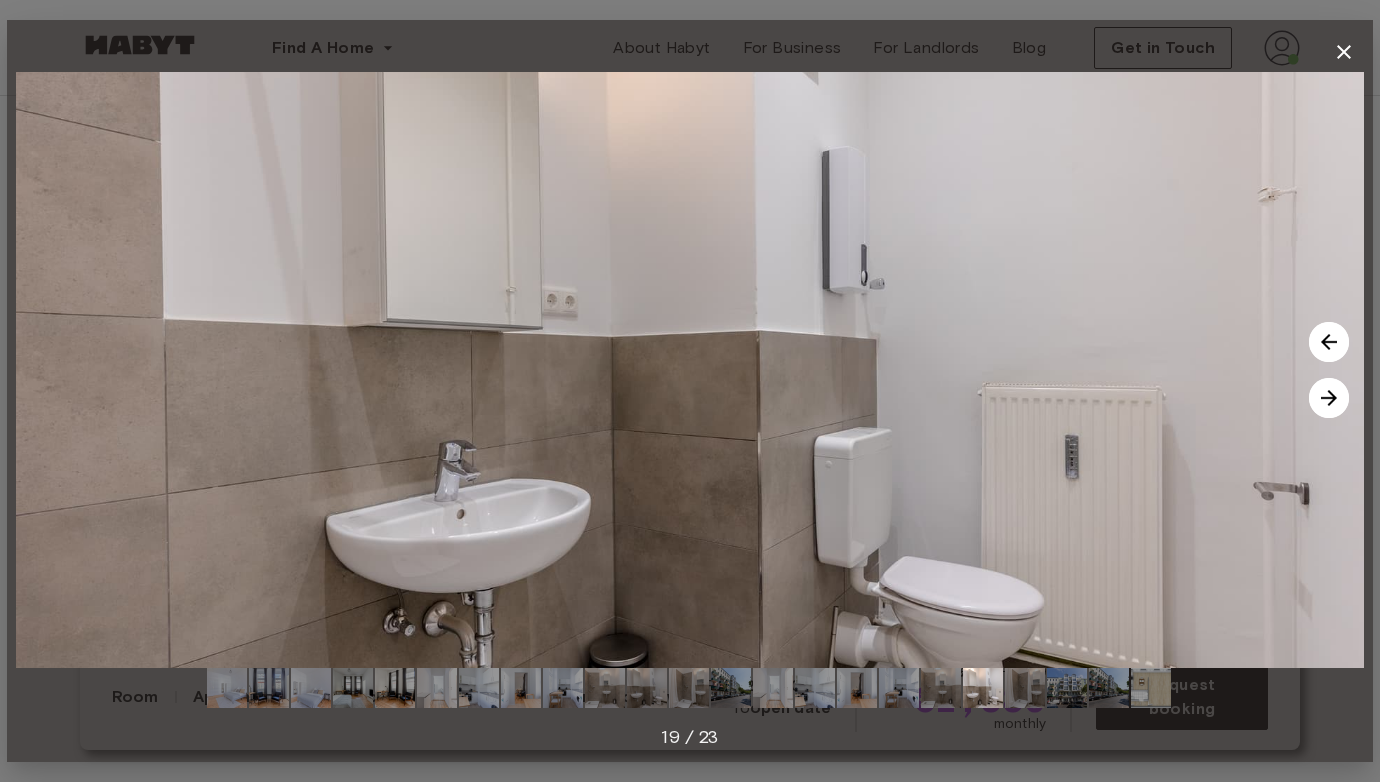 click at bounding box center (1329, 398) 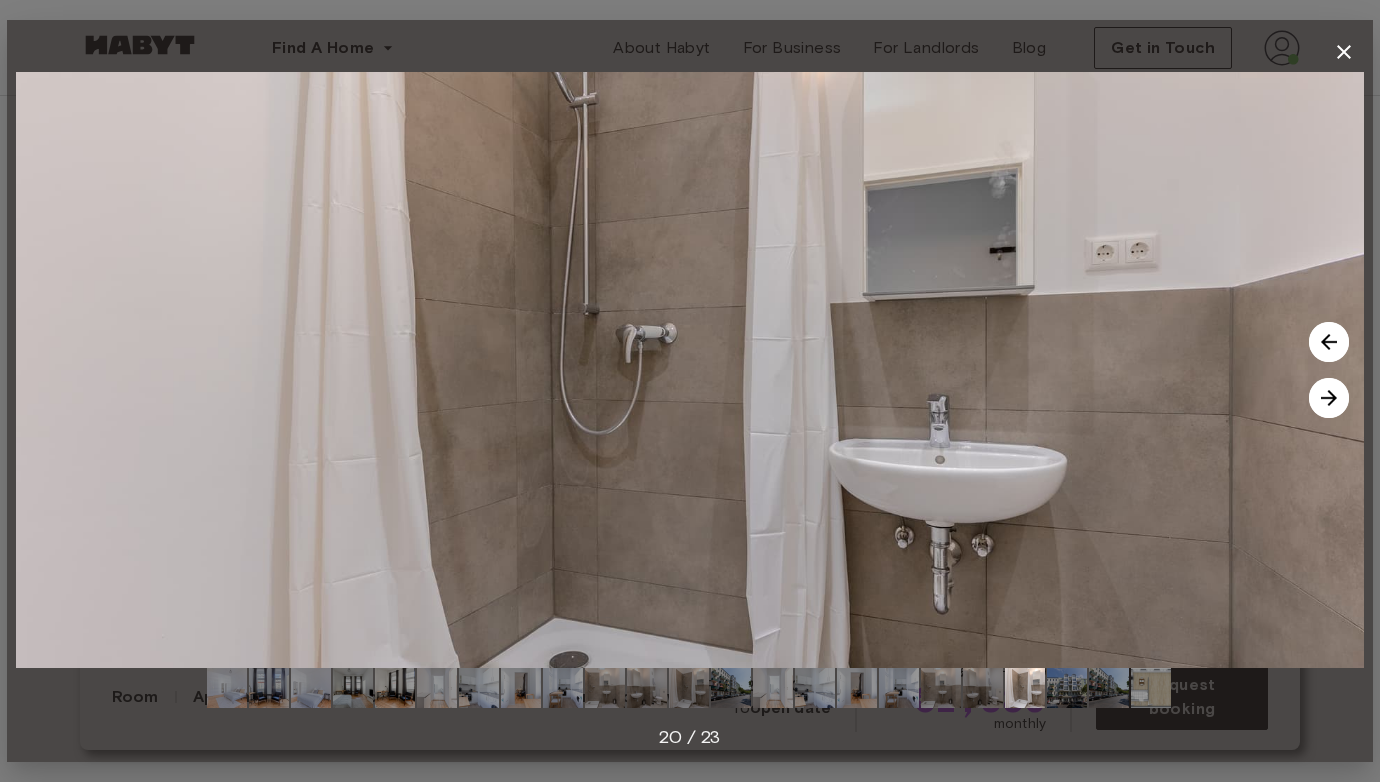 click at bounding box center (1329, 398) 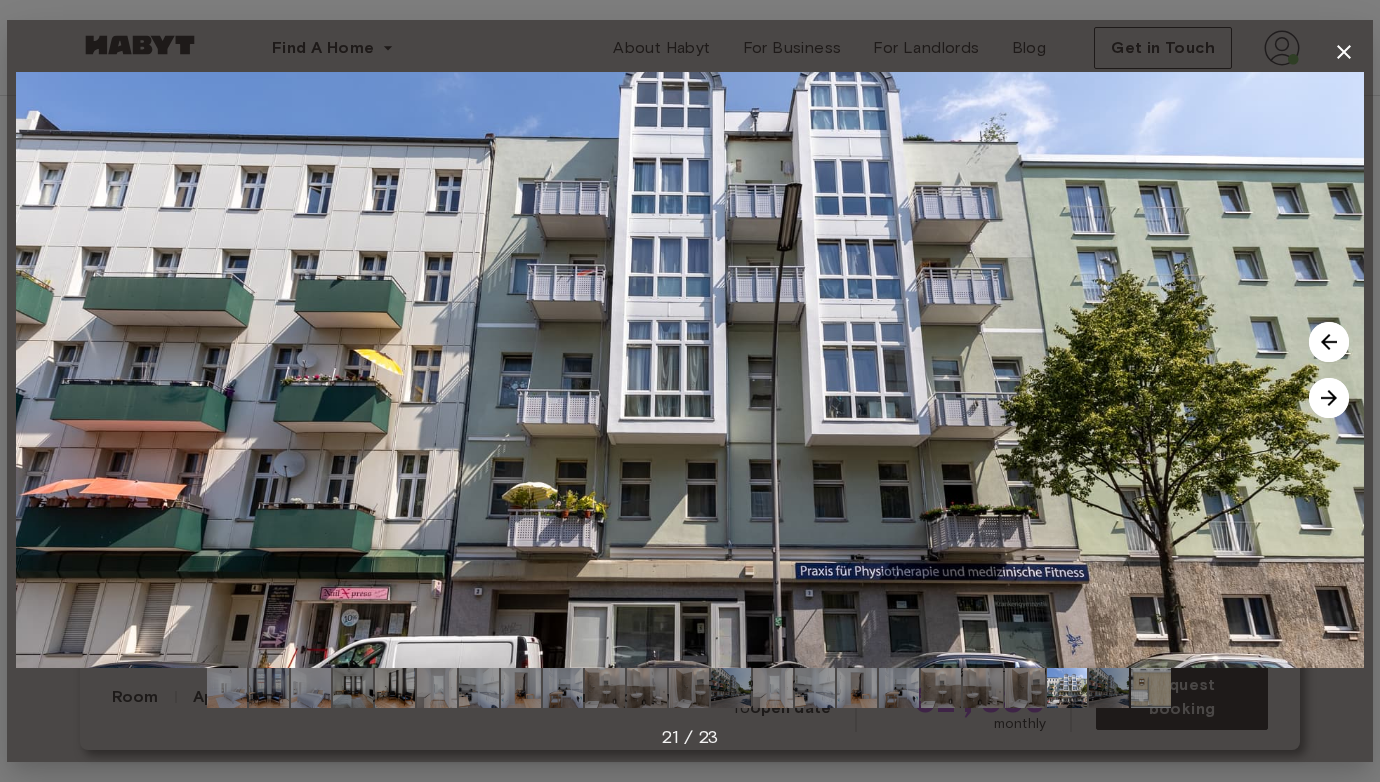 click at bounding box center (1329, 398) 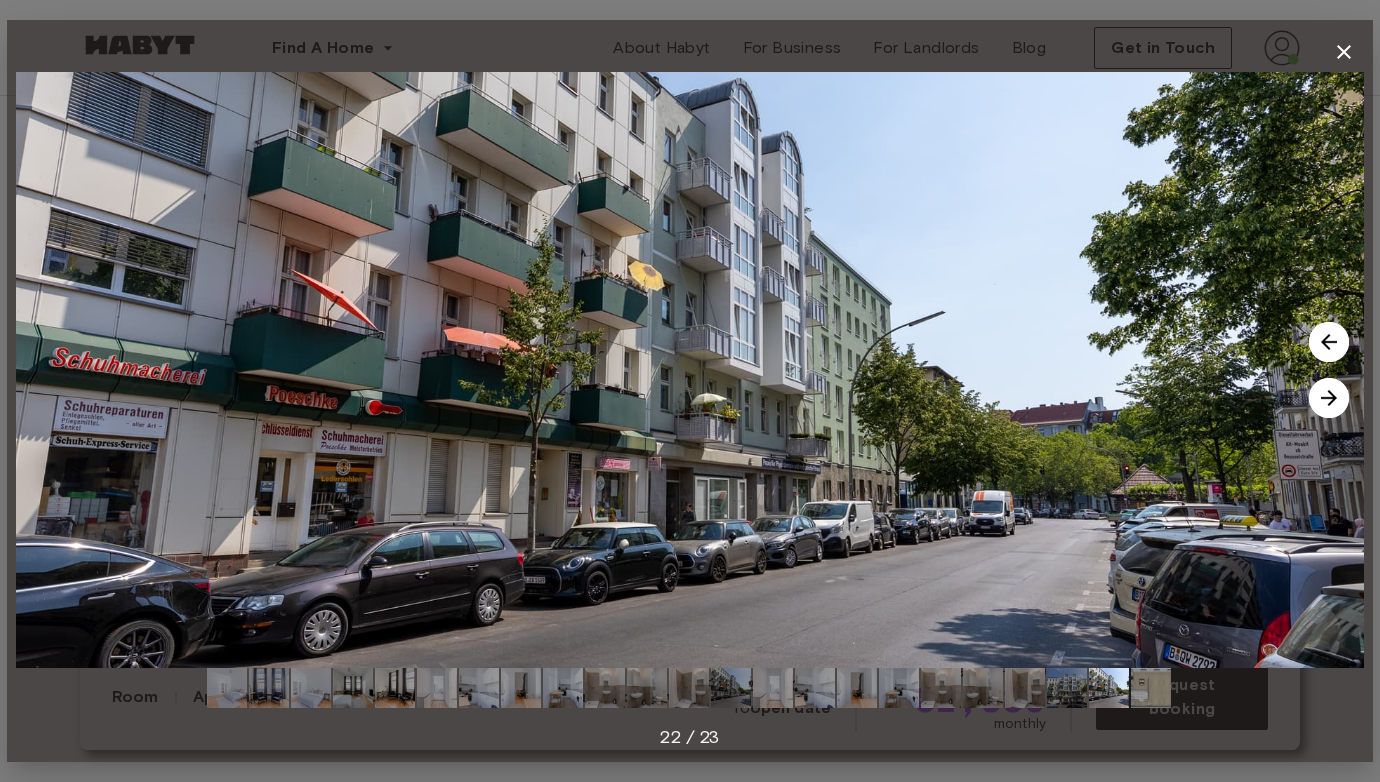 click at bounding box center (1329, 398) 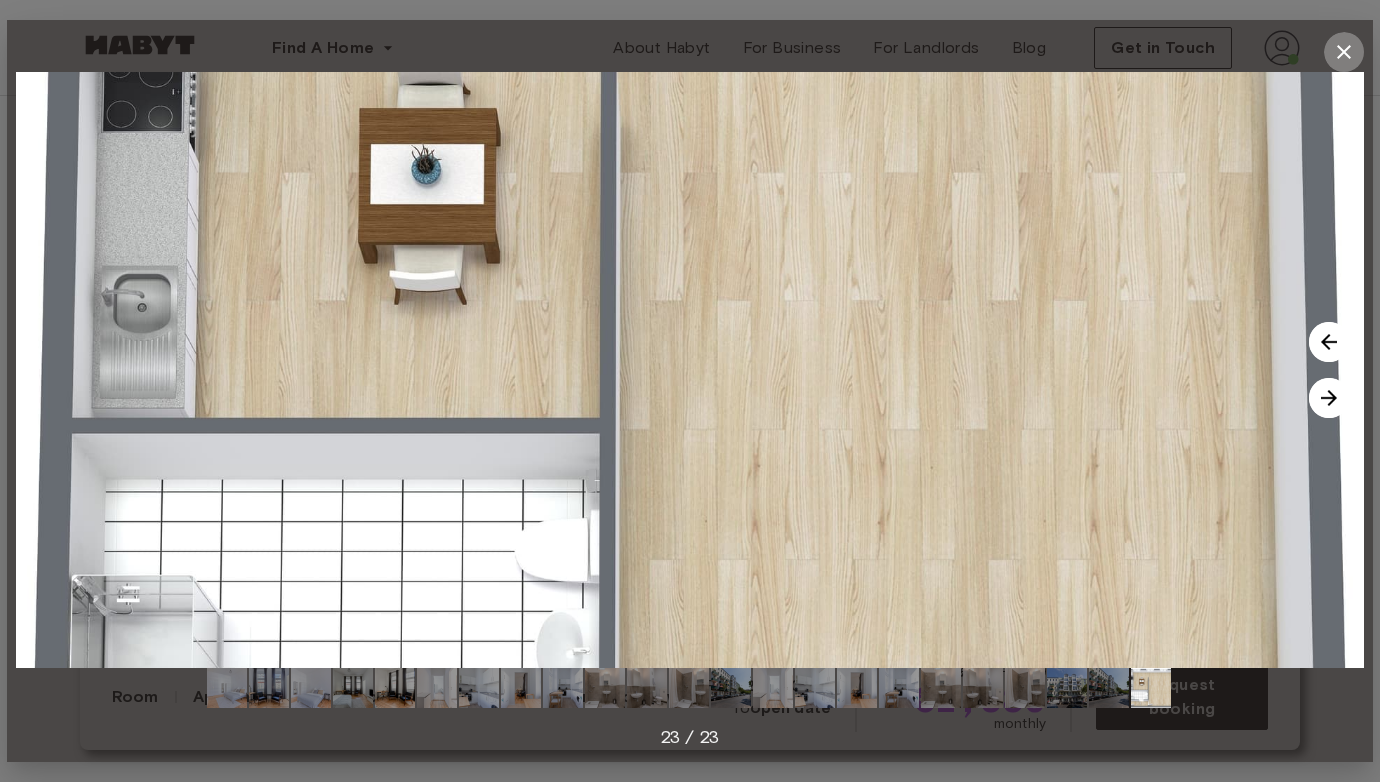 click 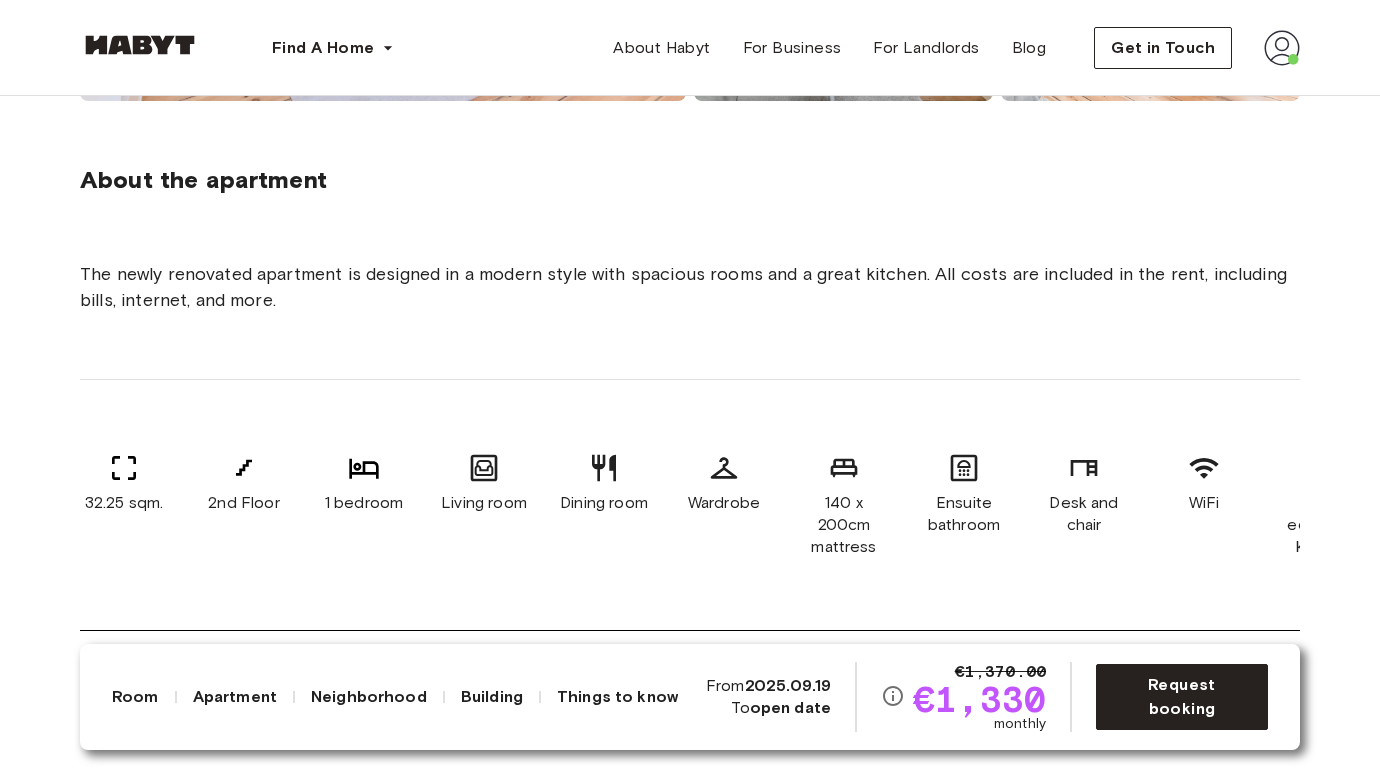 scroll, scrollTop: 661, scrollLeft: 0, axis: vertical 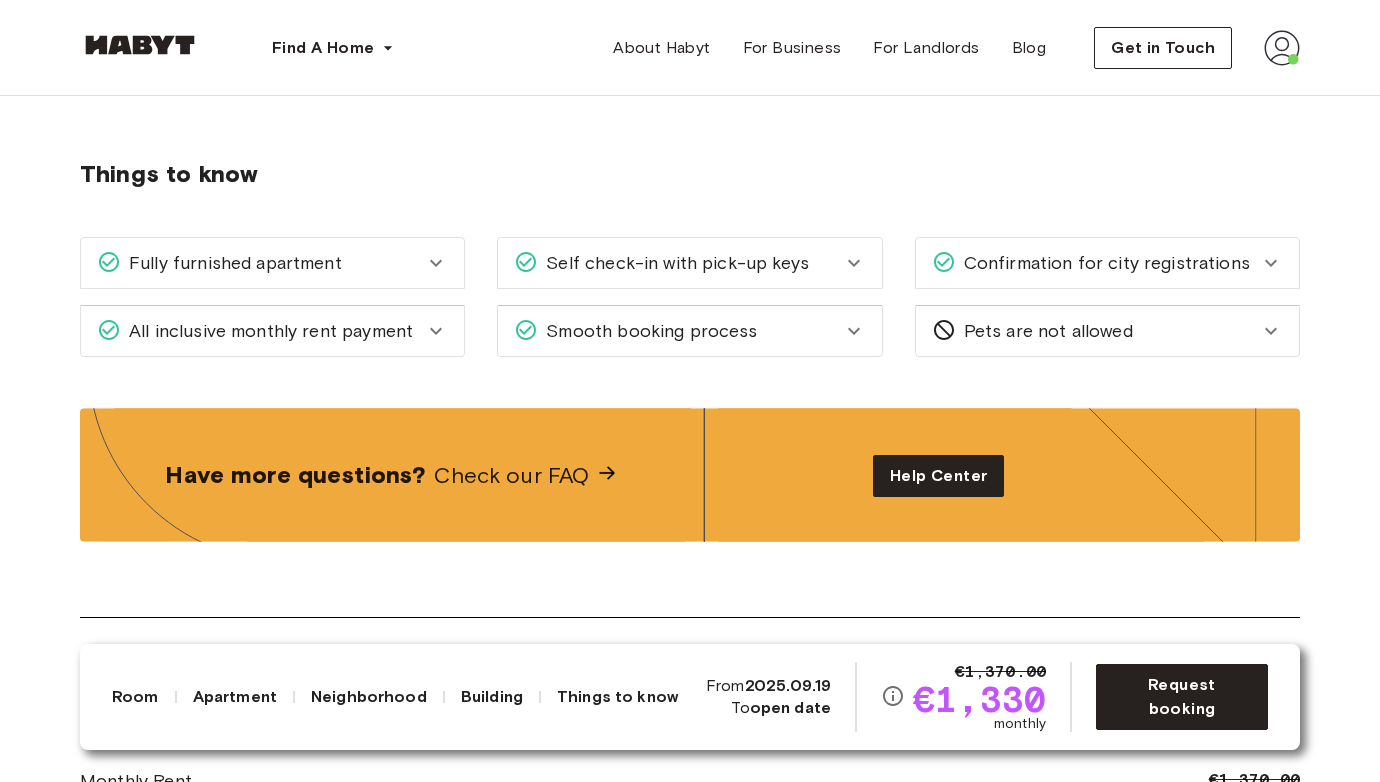 click on "Fully furnished apartment" at bounding box center [260, 263] 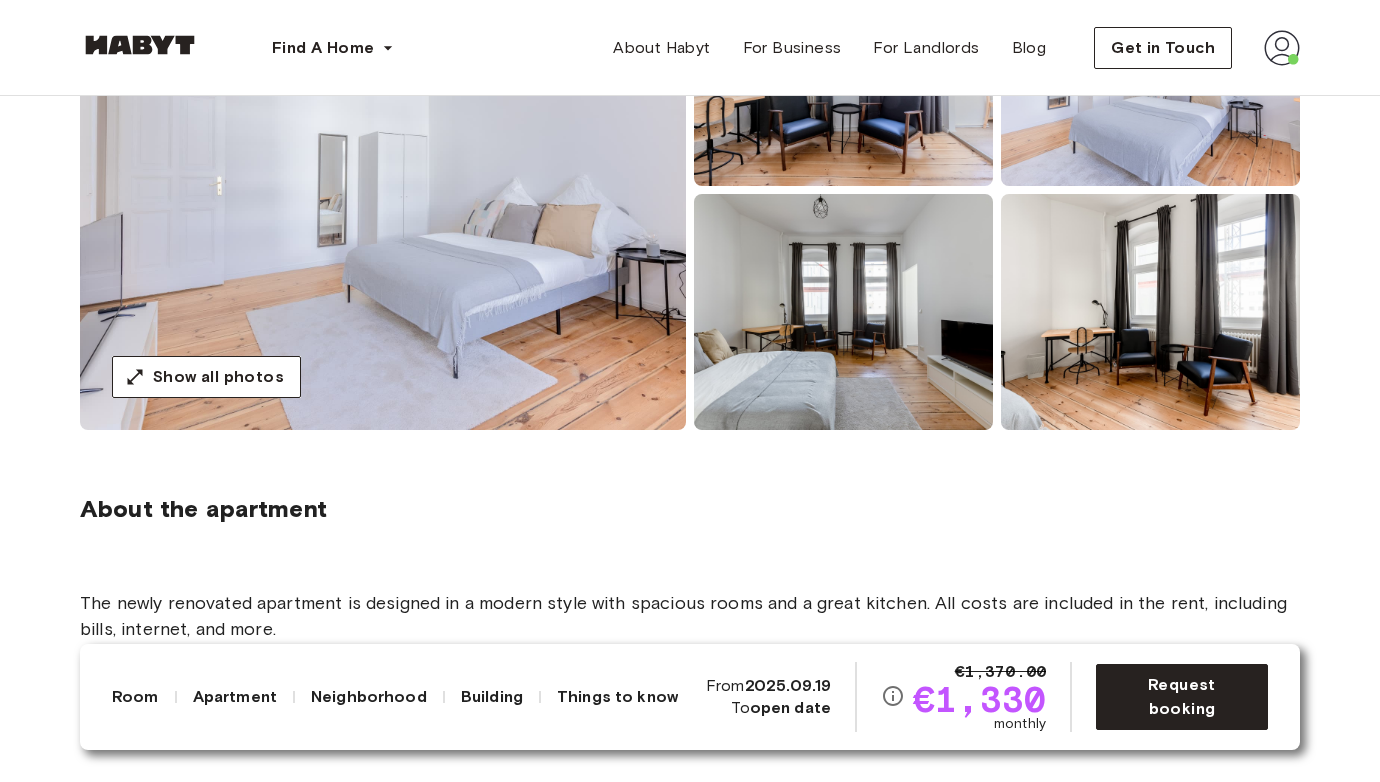 scroll, scrollTop: 294, scrollLeft: 0, axis: vertical 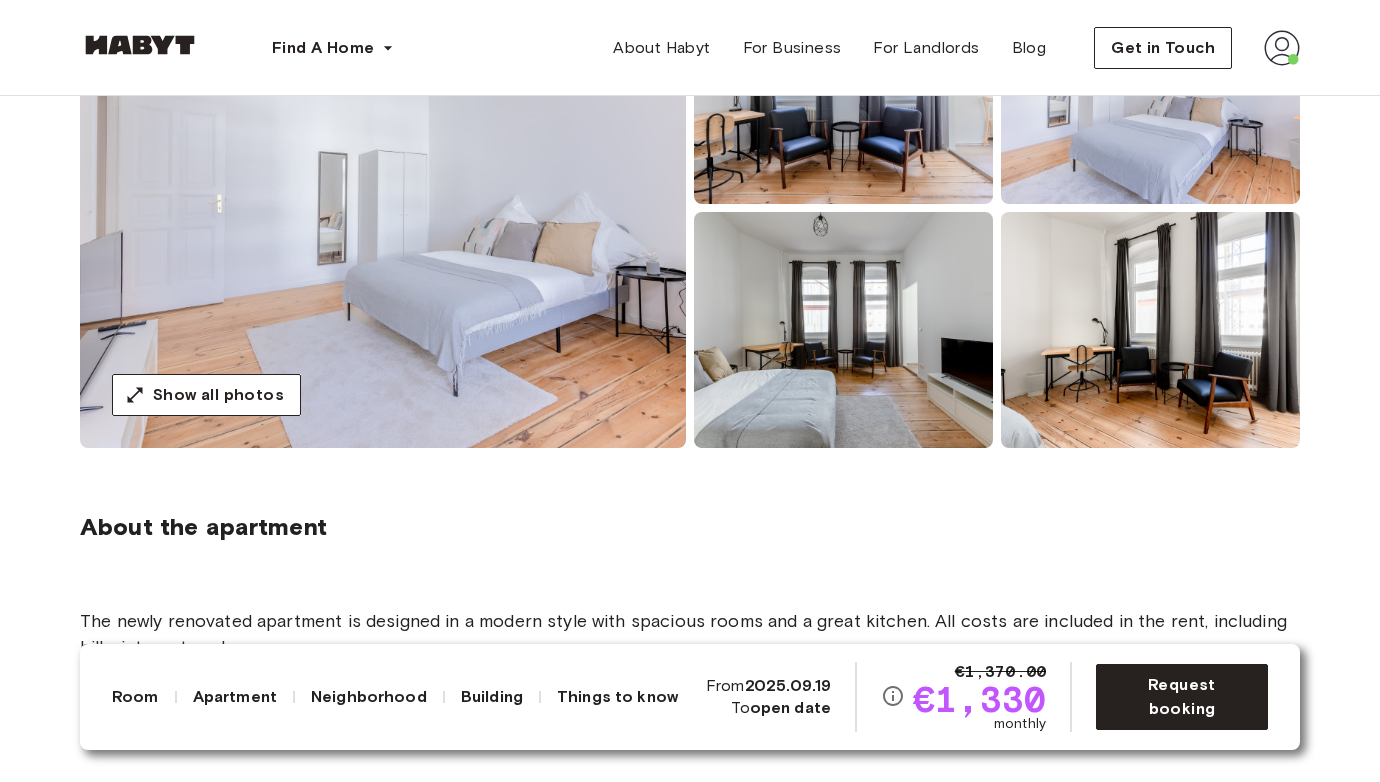 click on "open date" at bounding box center [790, 707] 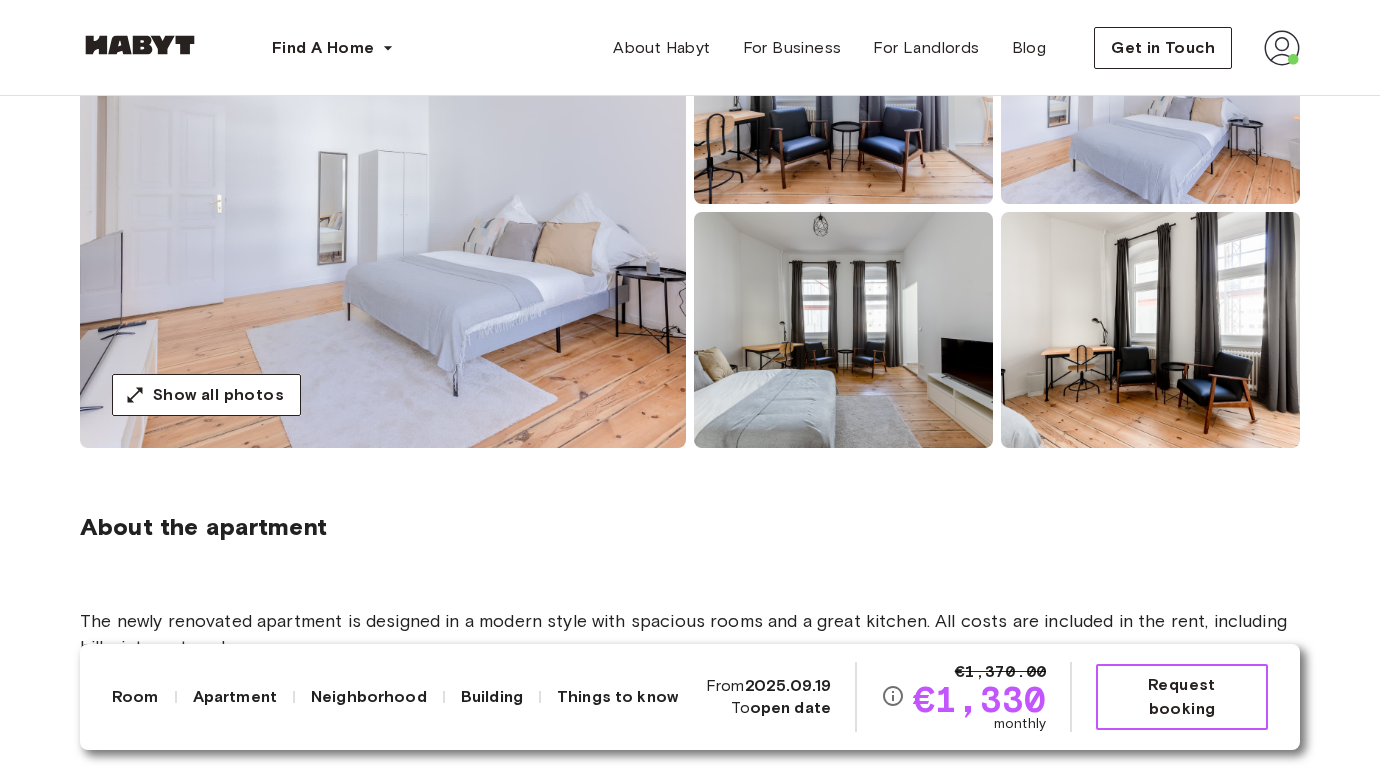 click on "Request booking" at bounding box center (1182, 697) 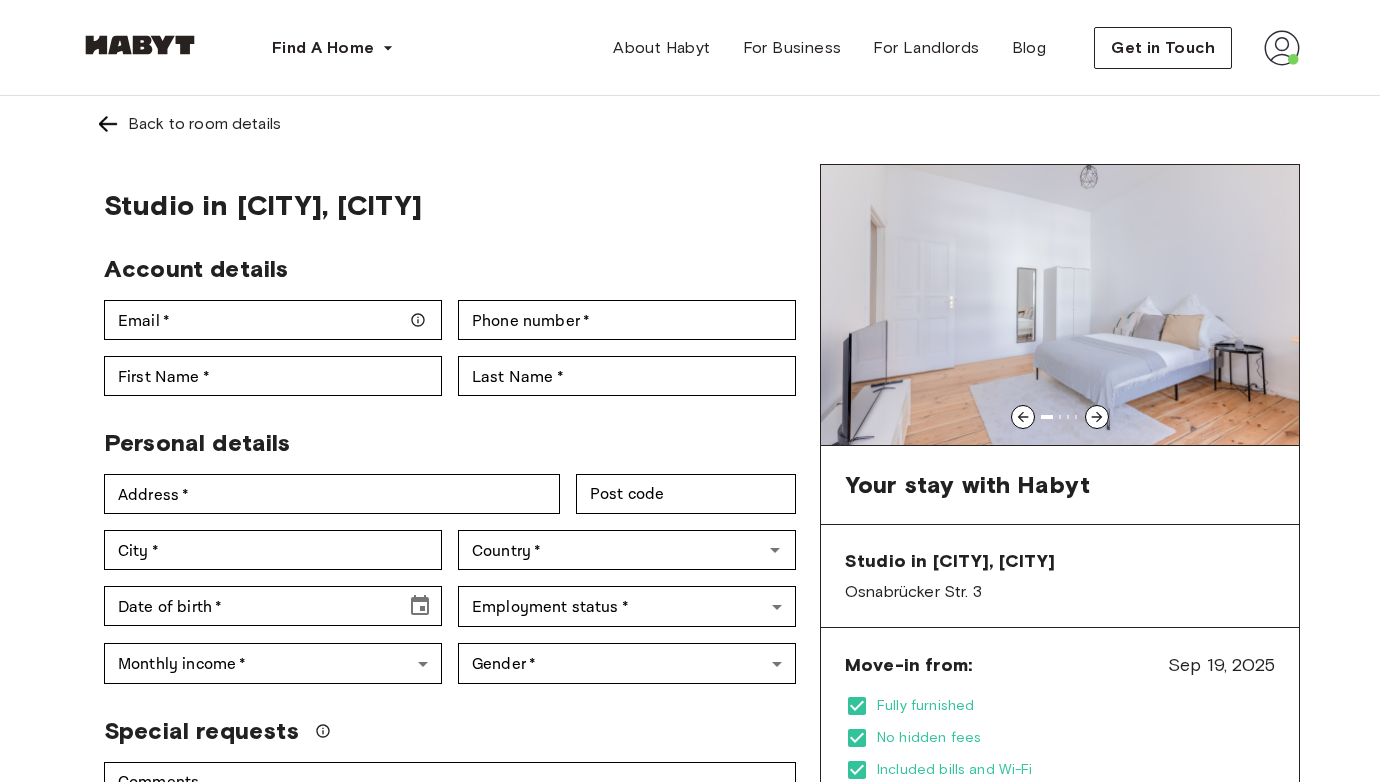 scroll, scrollTop: 0, scrollLeft: 0, axis: both 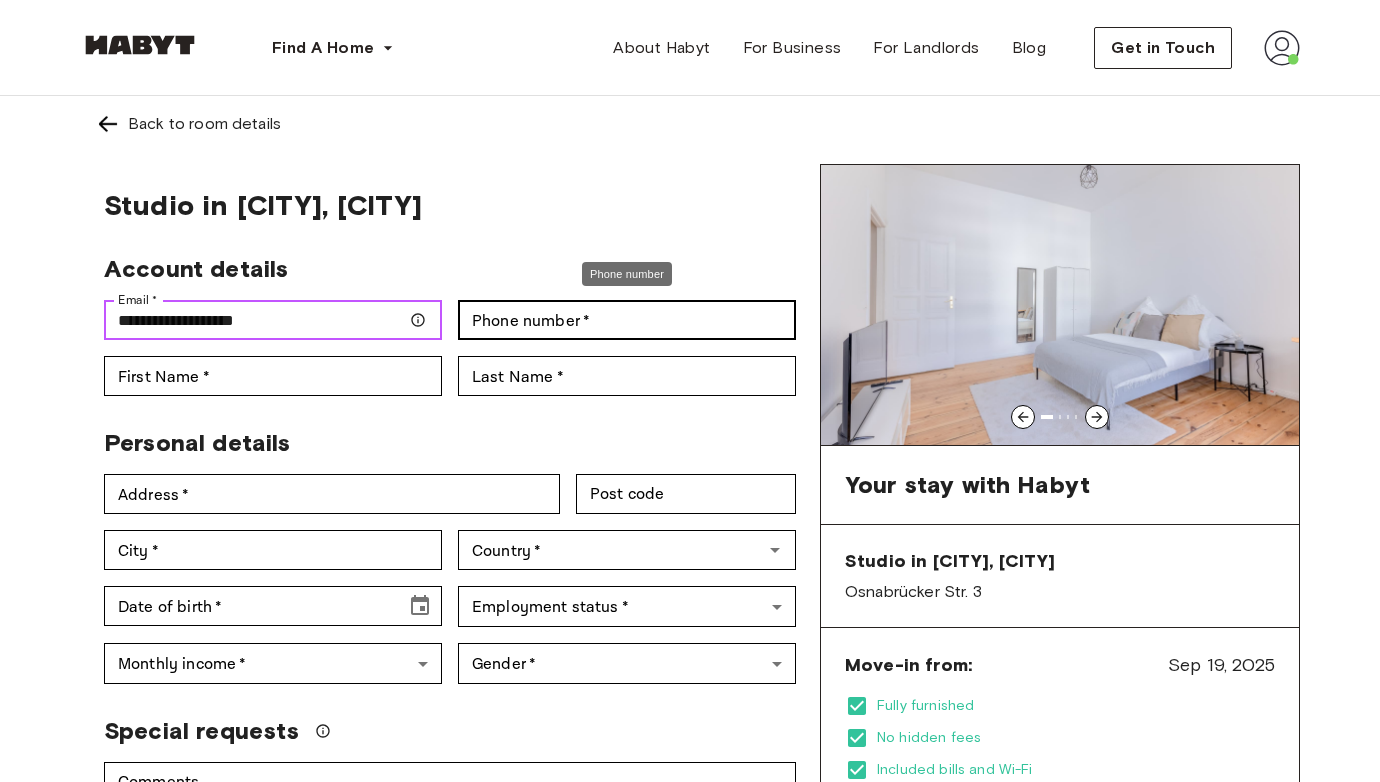 type on "**********" 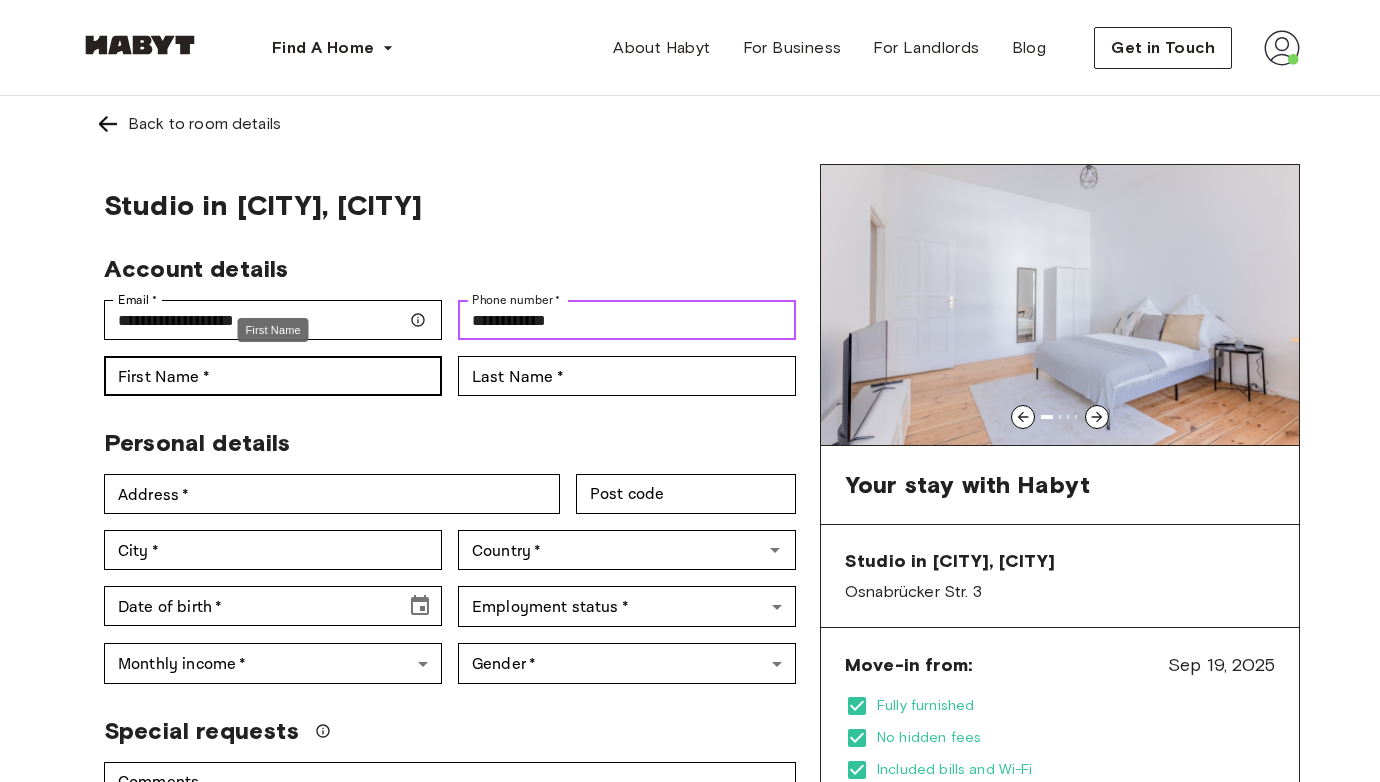 type on "**********" 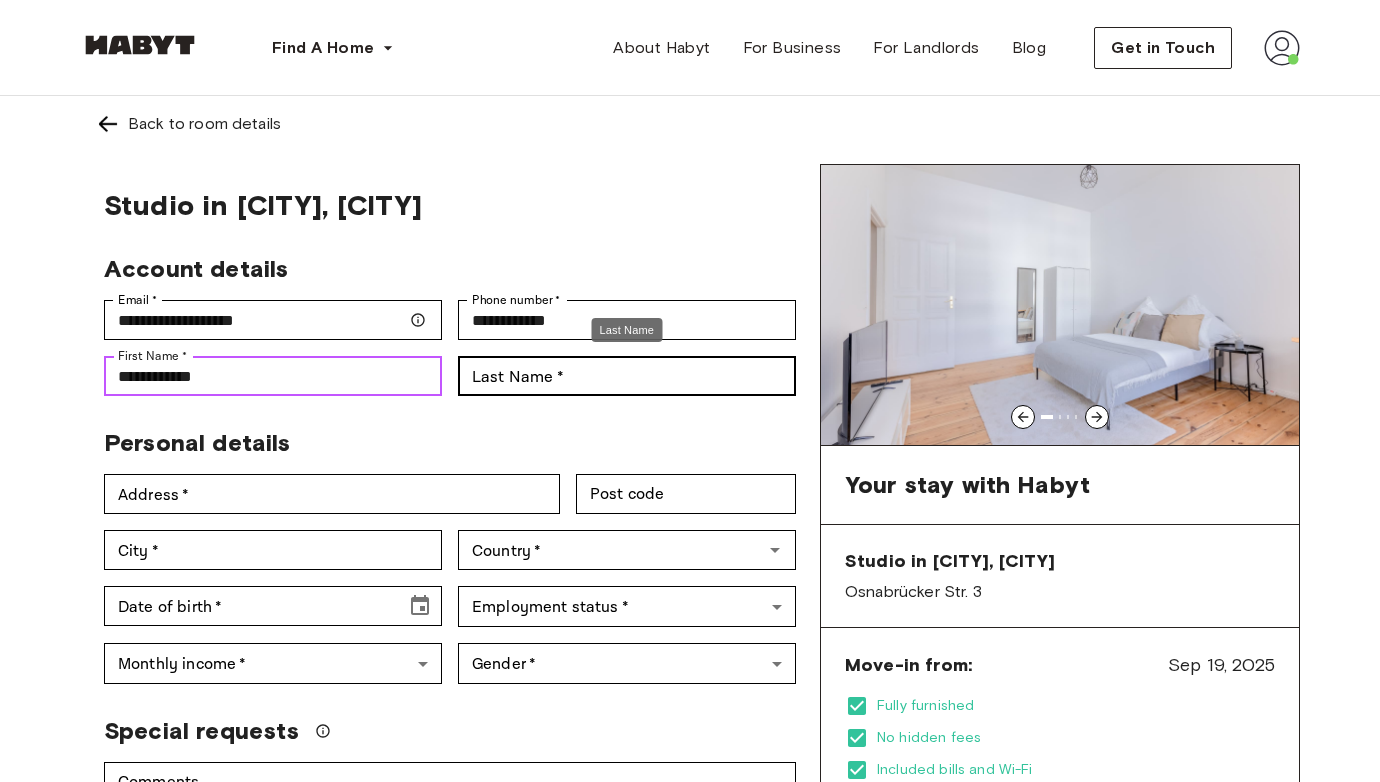 type on "**********" 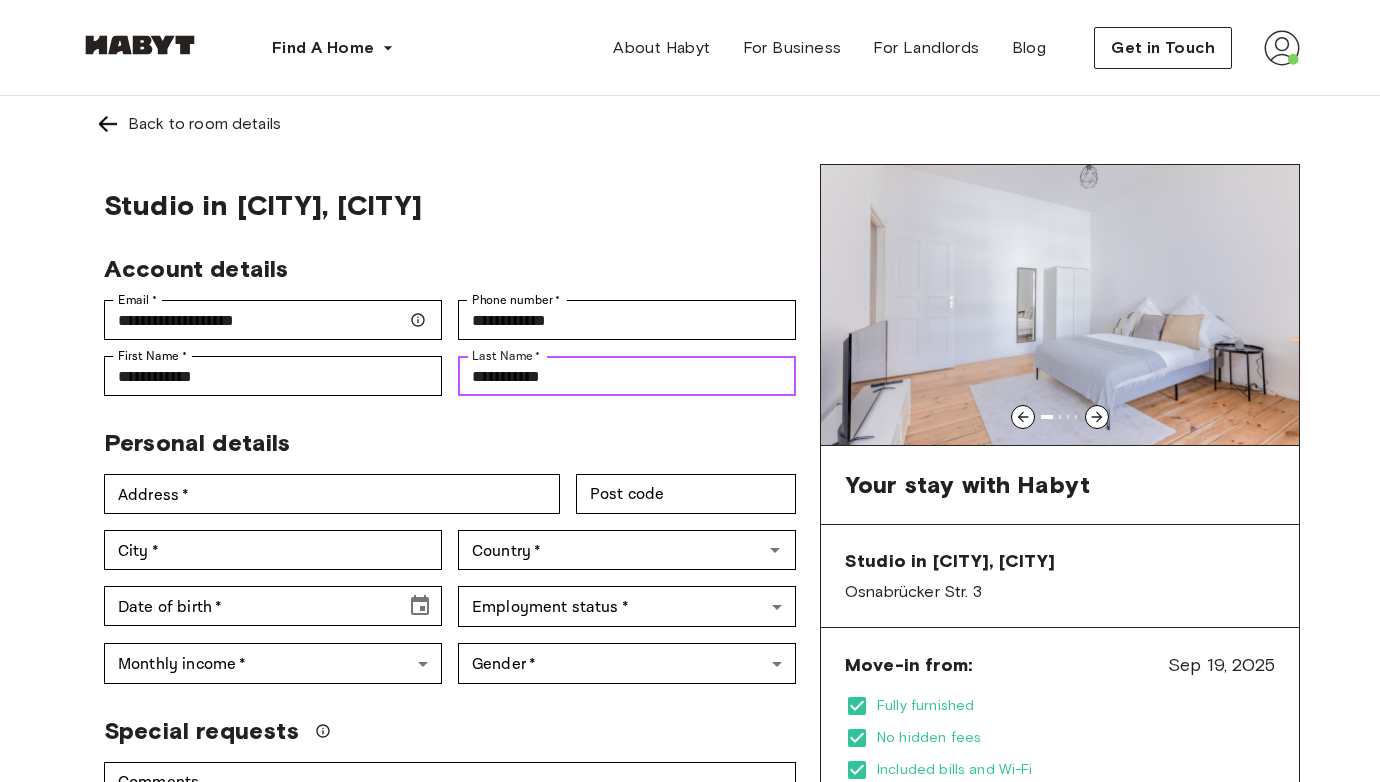 type on "**********" 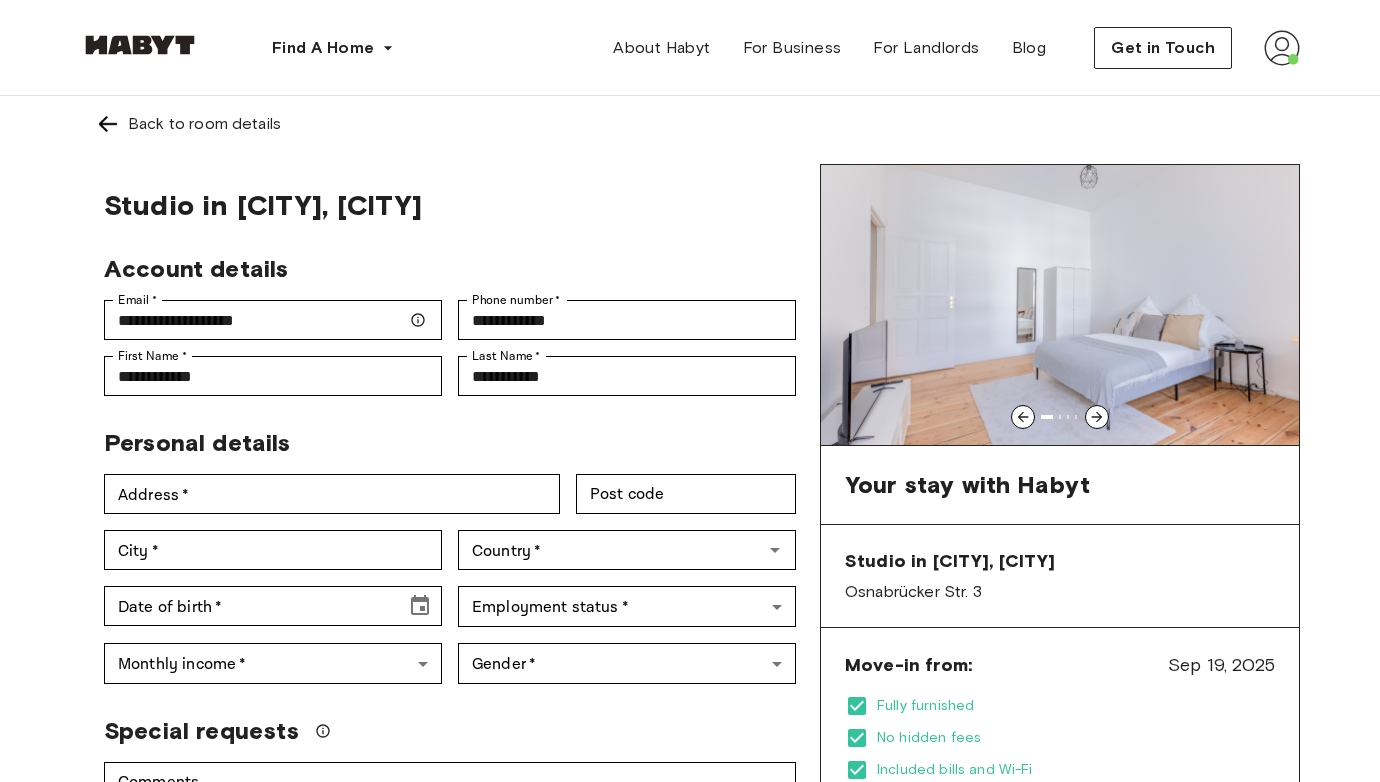 click on "Personal details" at bounding box center (442, 435) 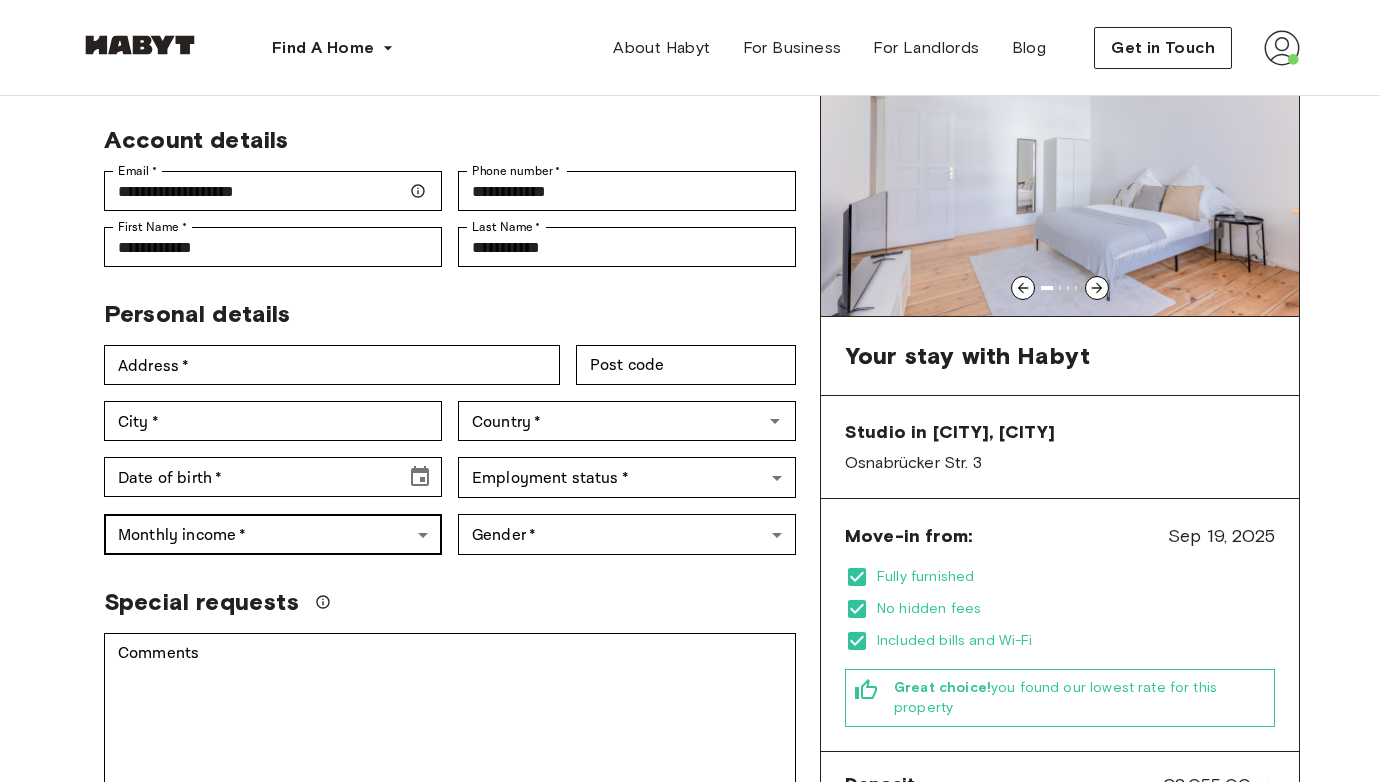 scroll, scrollTop: 98, scrollLeft: 0, axis: vertical 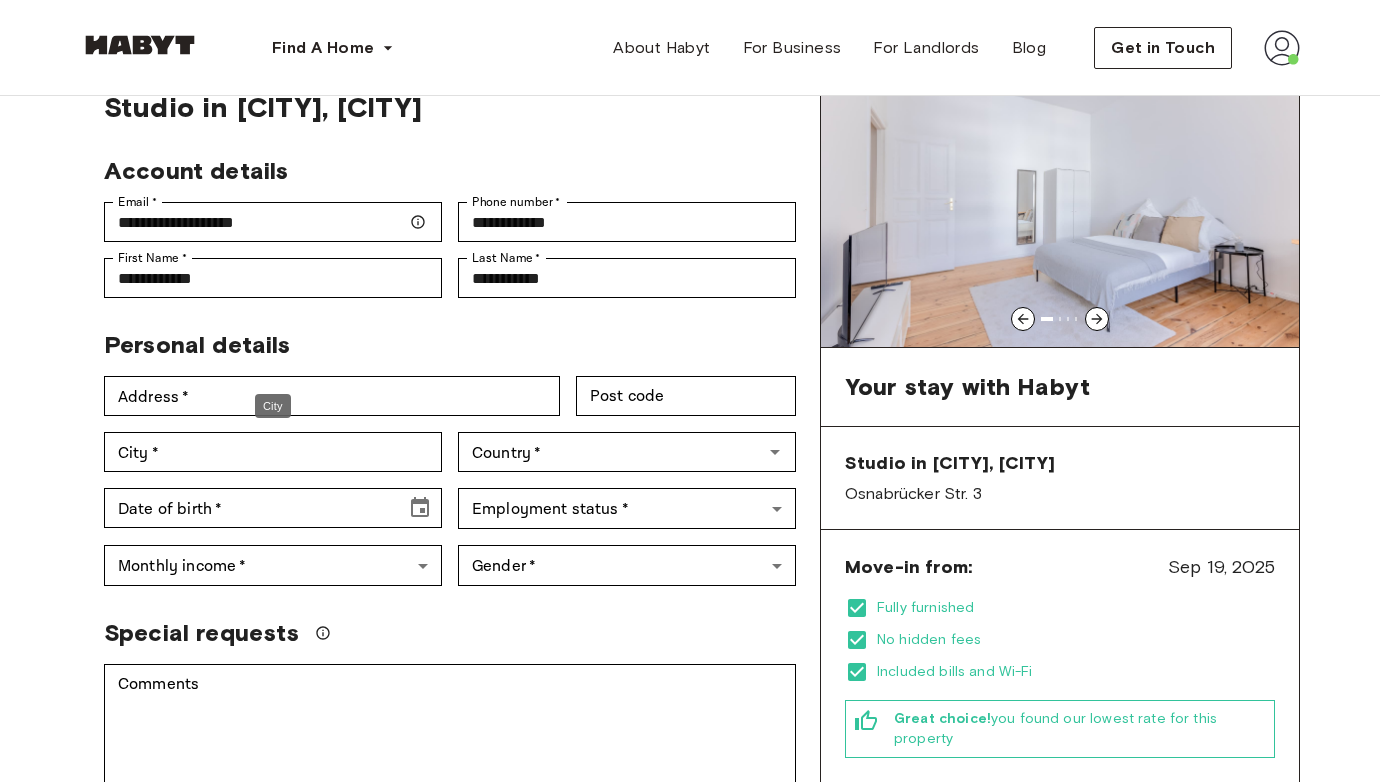 click on "City" at bounding box center (273, 412) 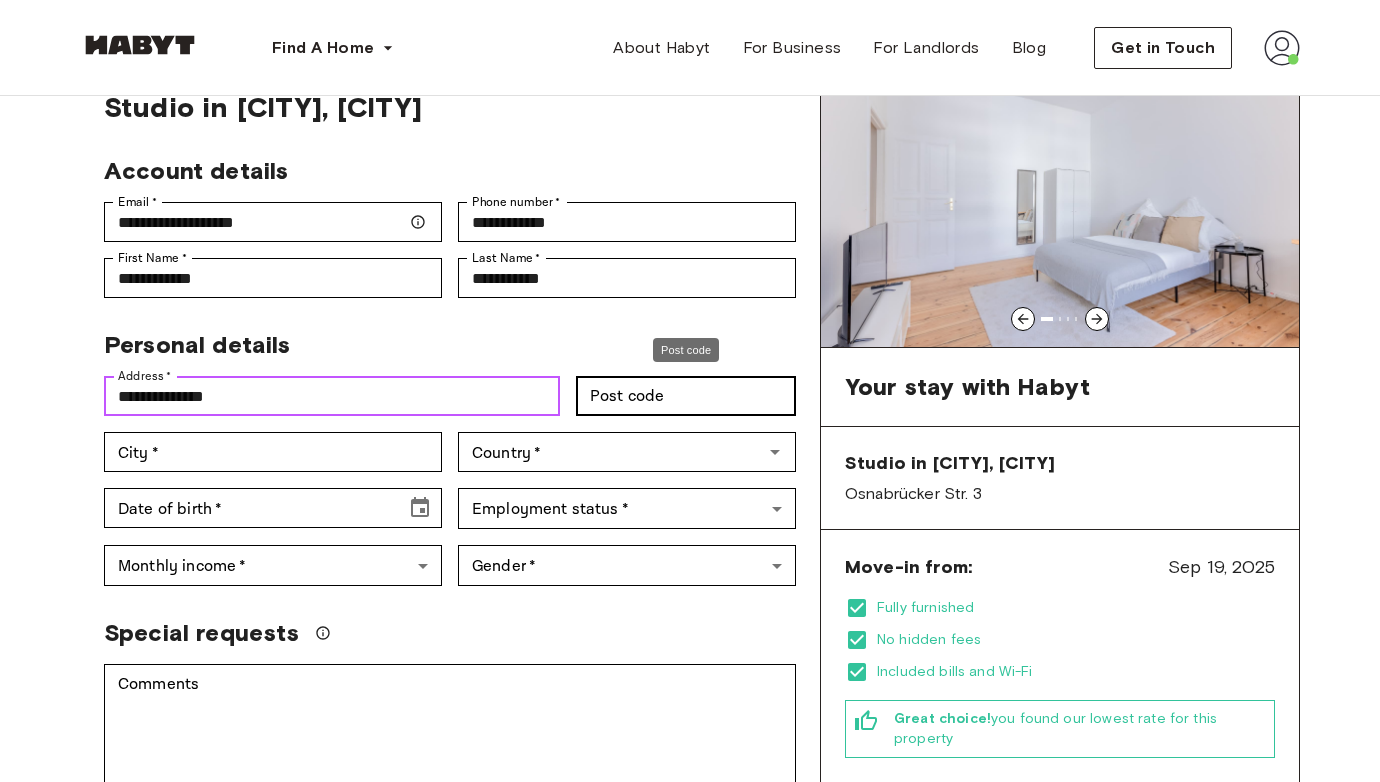 type on "**********" 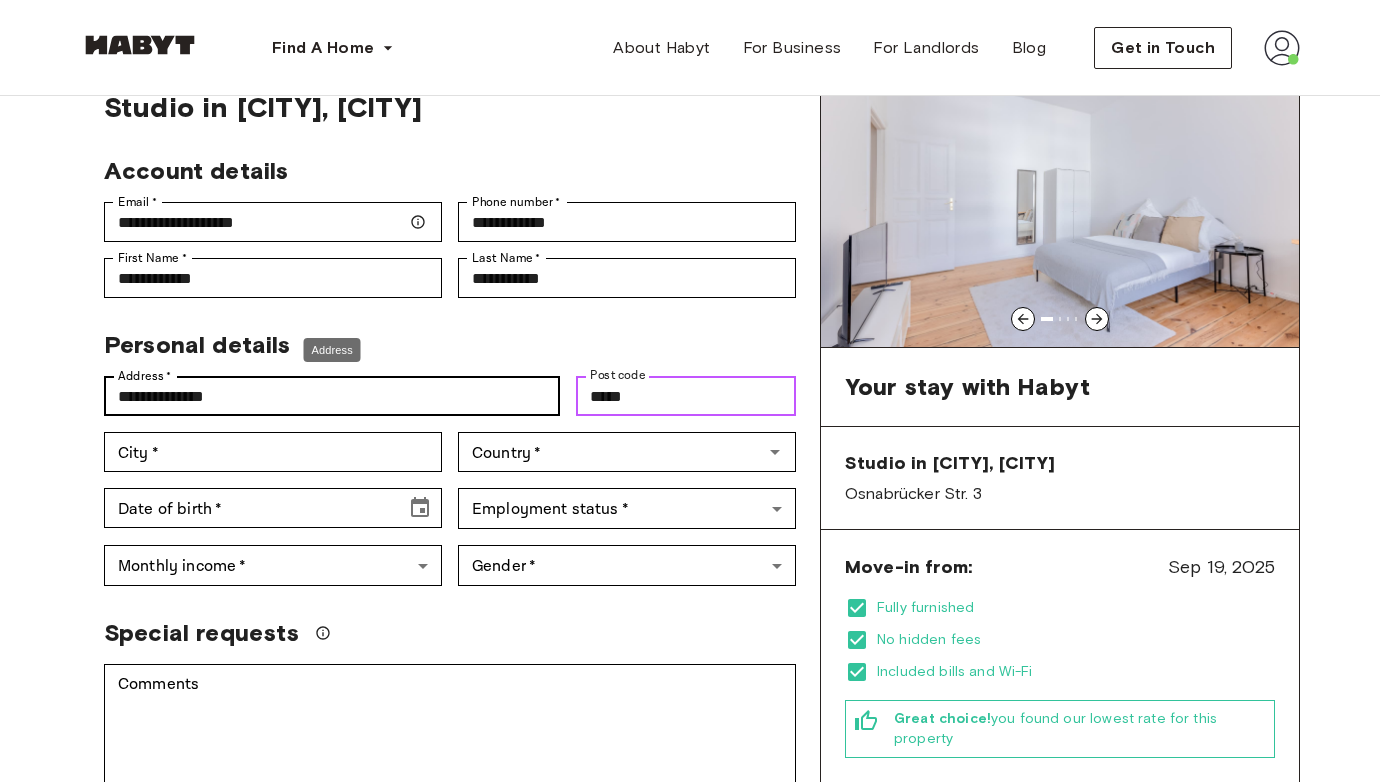 type on "*****" 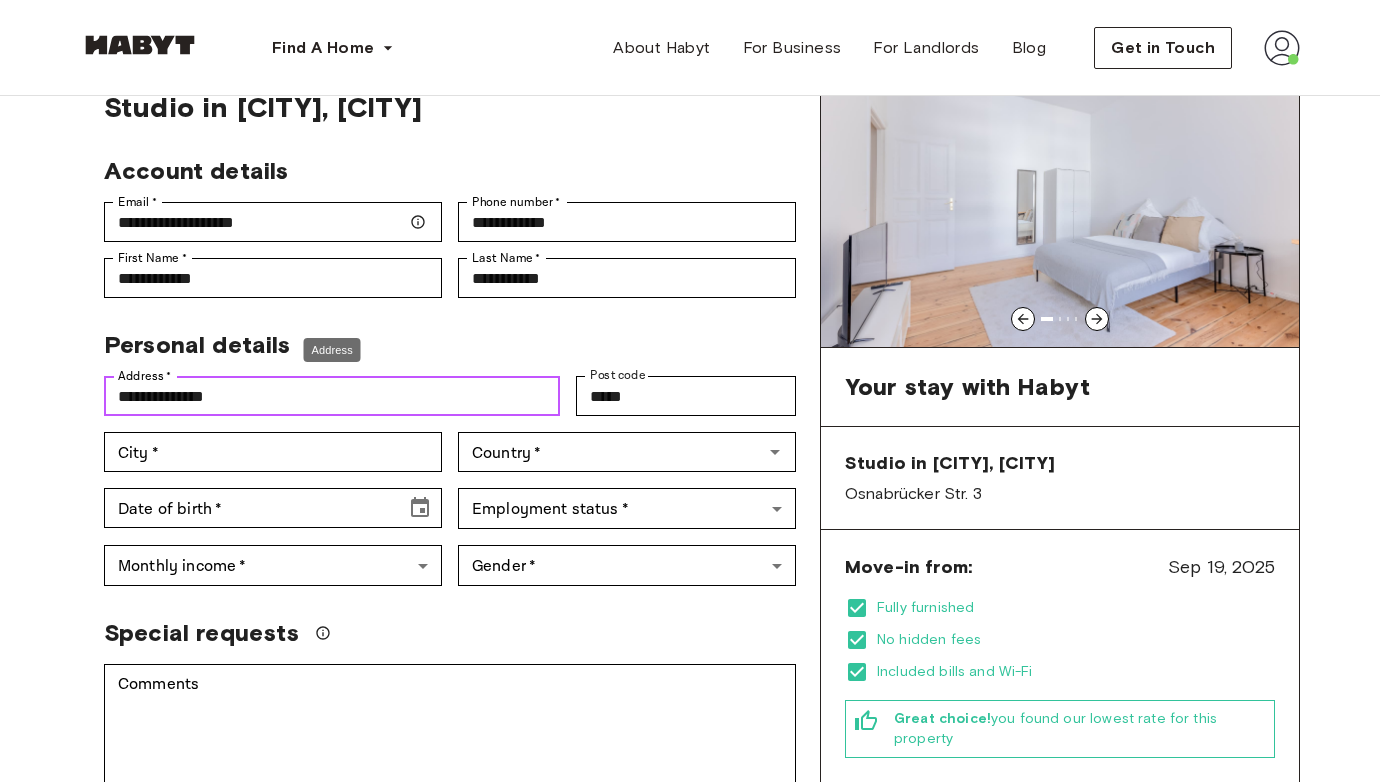 click on "**********" at bounding box center [332, 396] 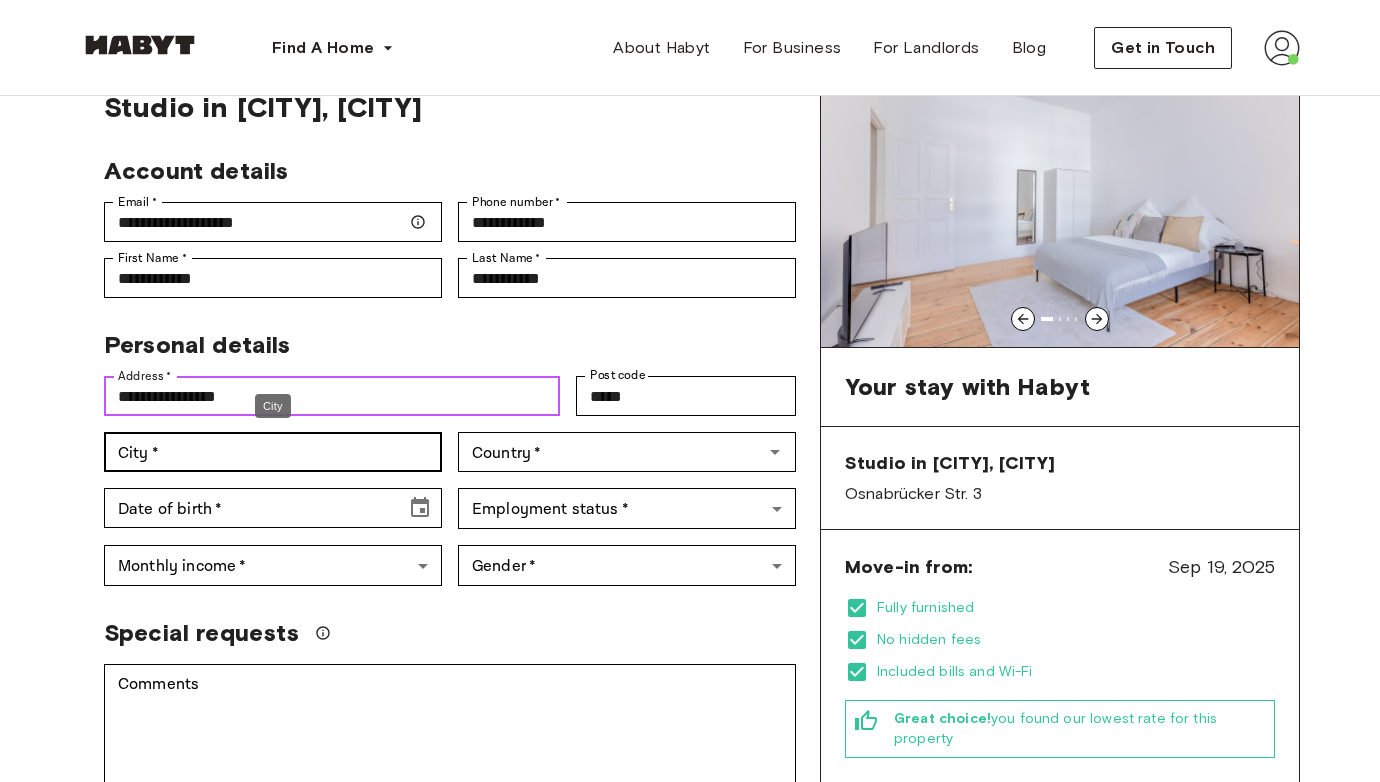 type on "**********" 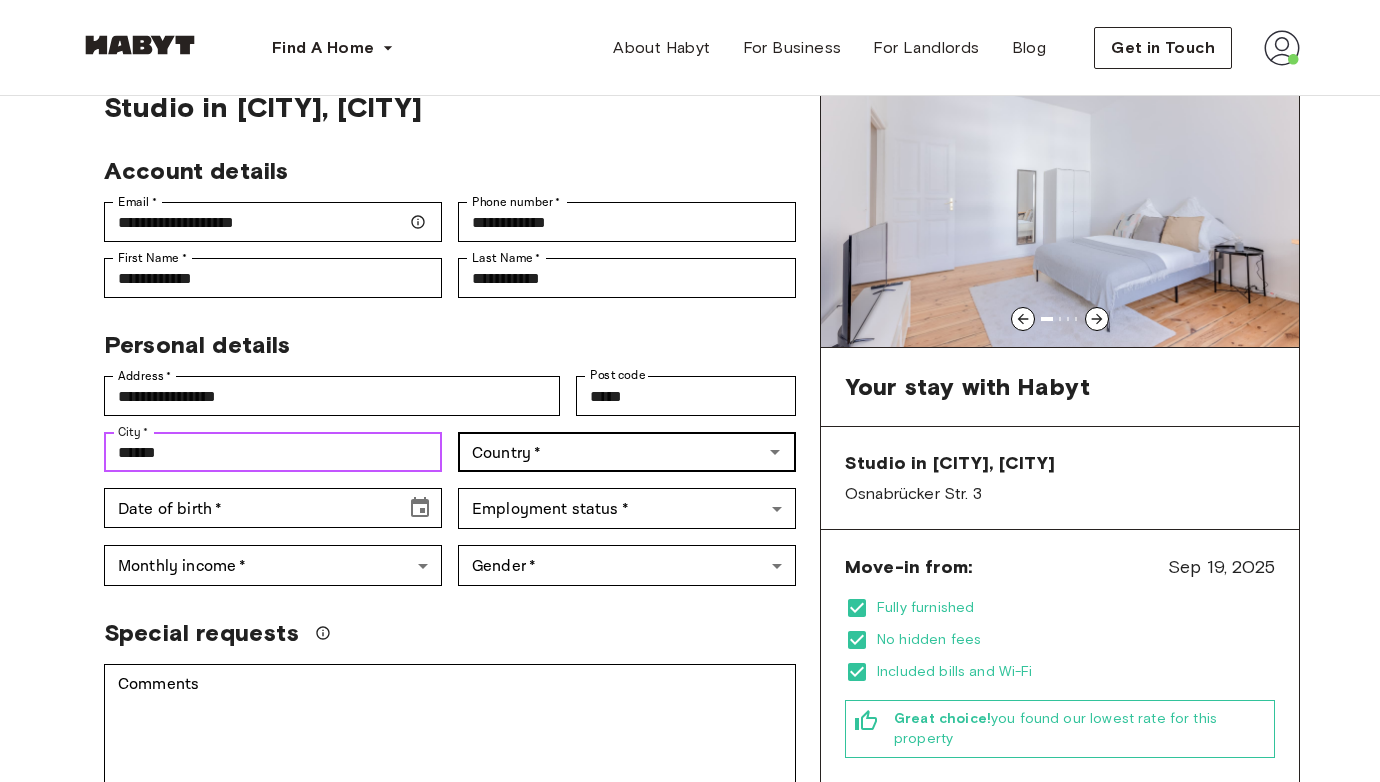 type on "******" 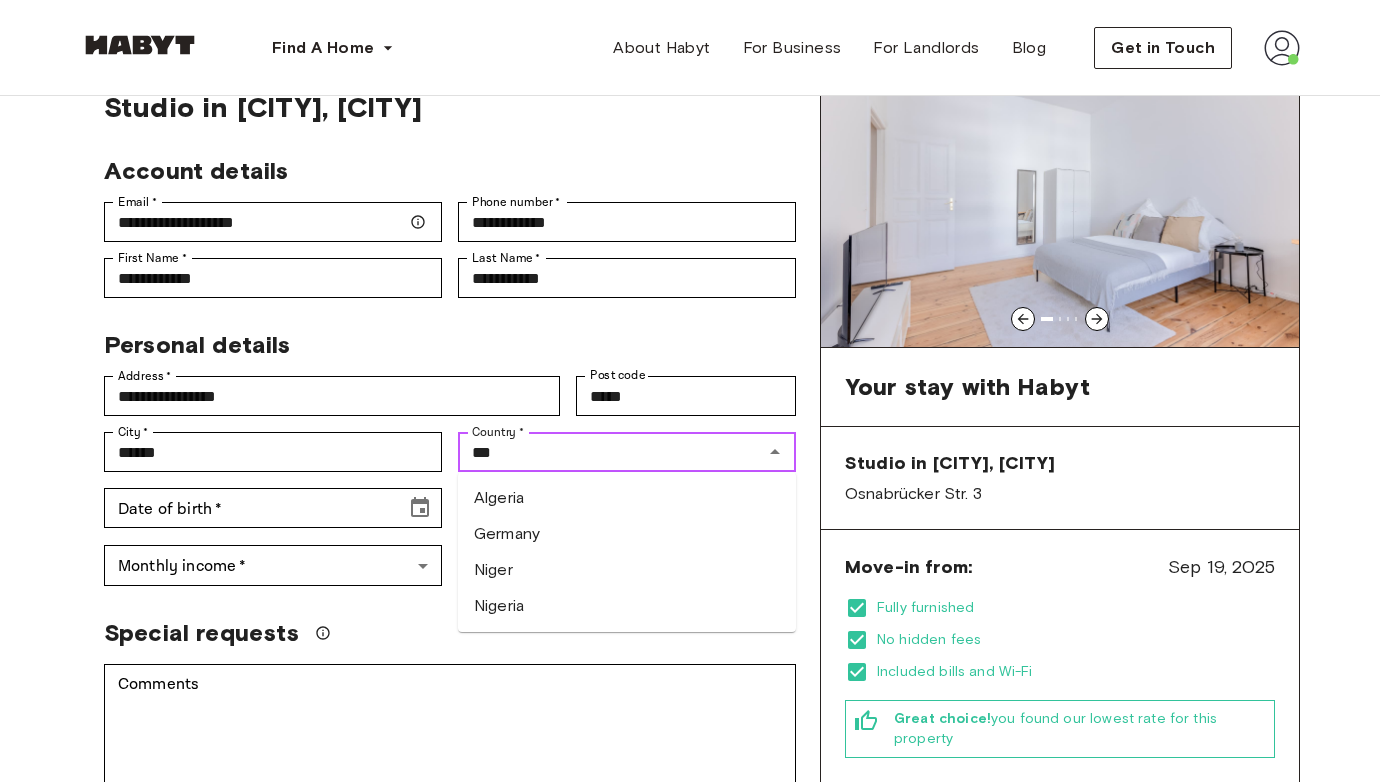 click on "Germany" at bounding box center [627, 534] 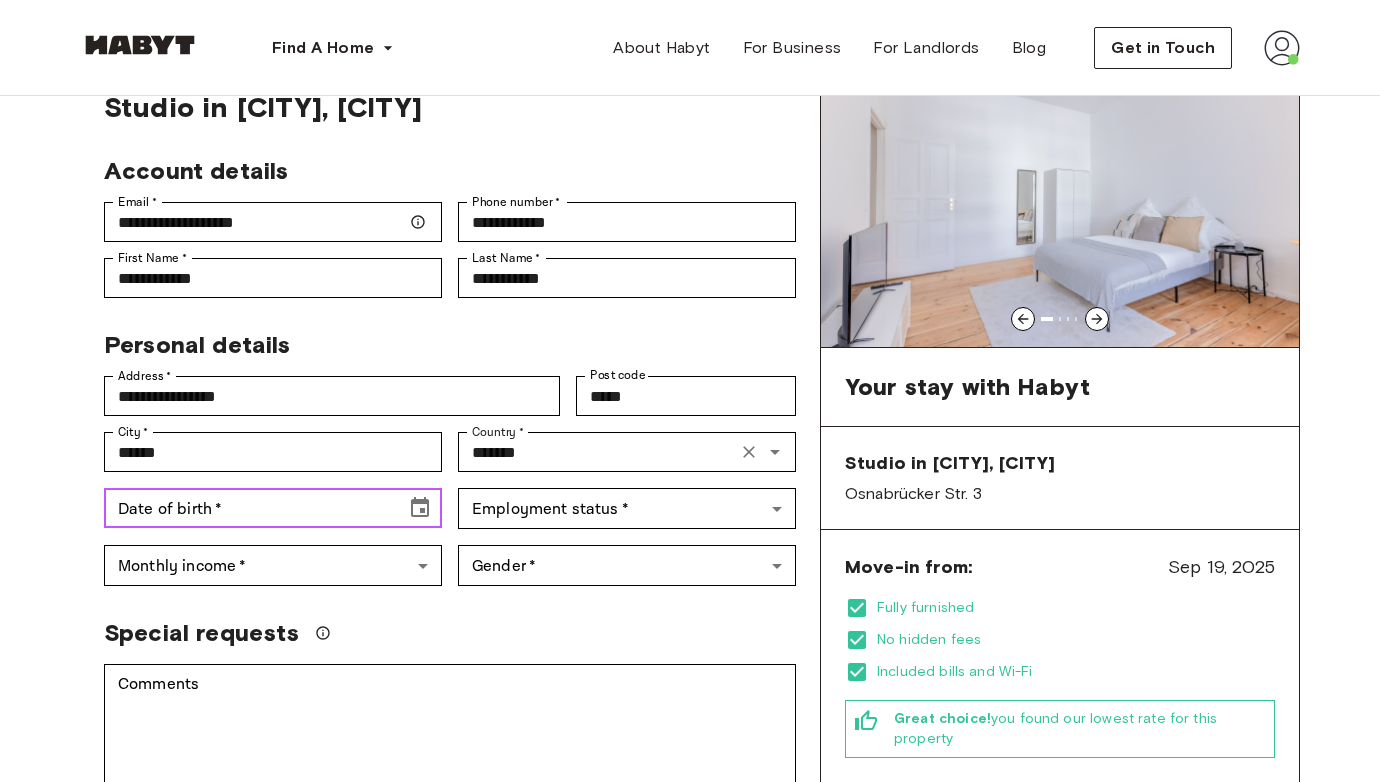 click on "Date of birth   *" at bounding box center (248, 508) 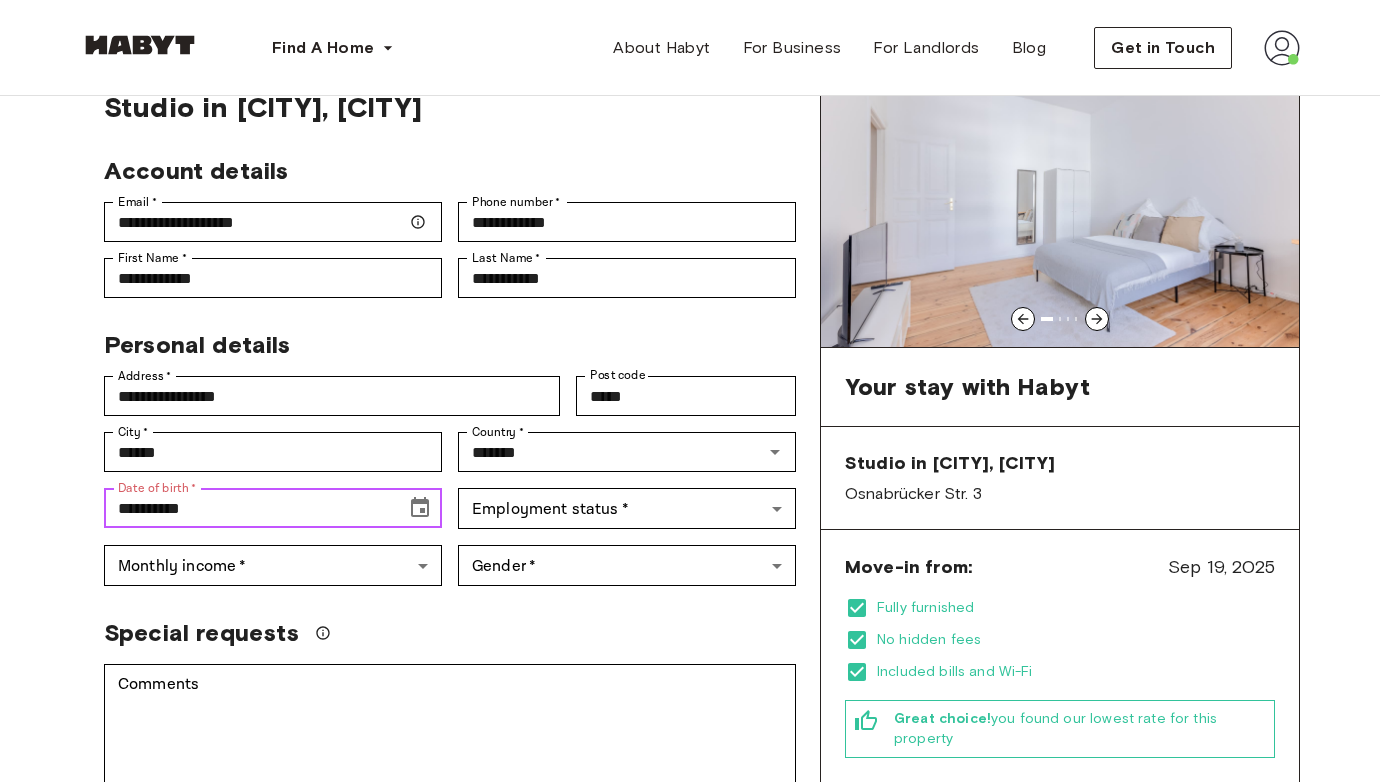 click 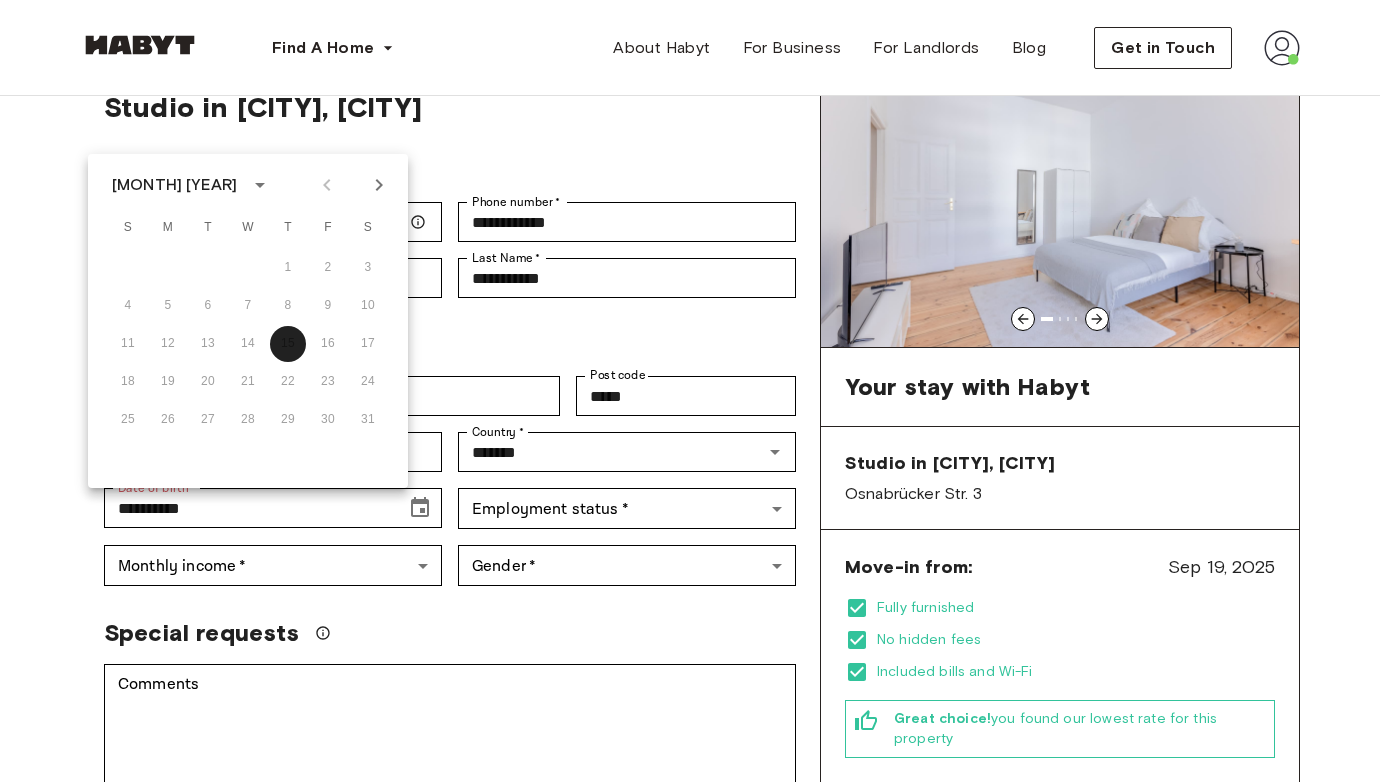 click on "[MONTH] [YEAR]" at bounding box center [177, 185] 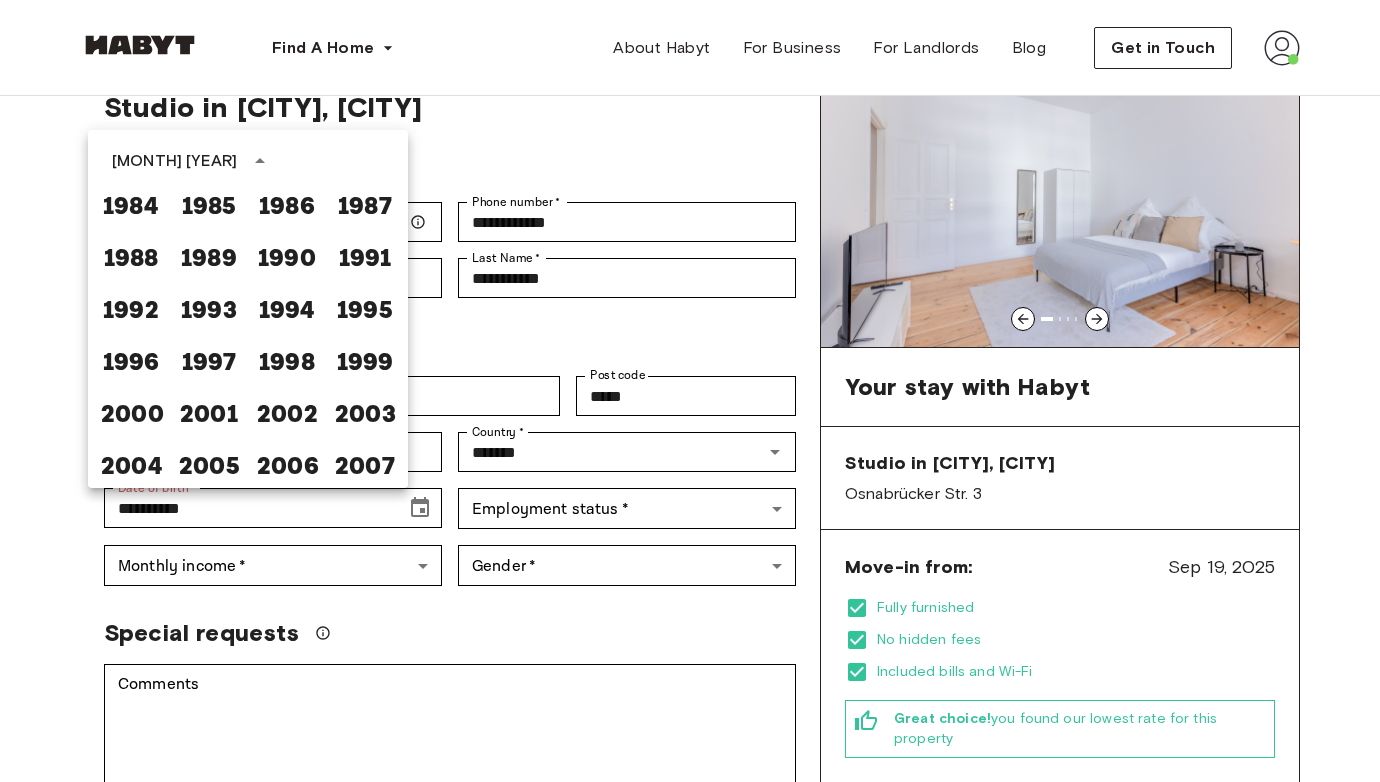 scroll, scrollTop: 1141, scrollLeft: 0, axis: vertical 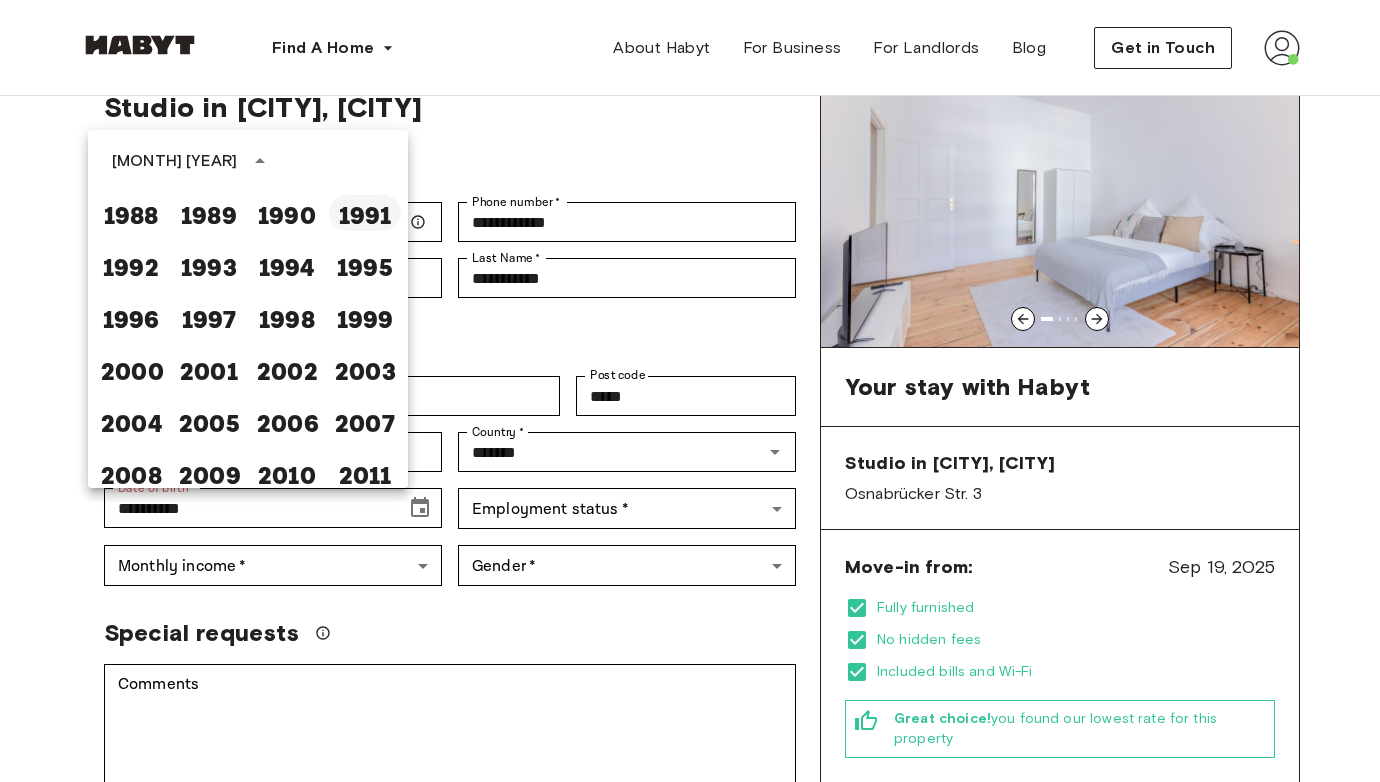 click on "1991" at bounding box center [365, 213] 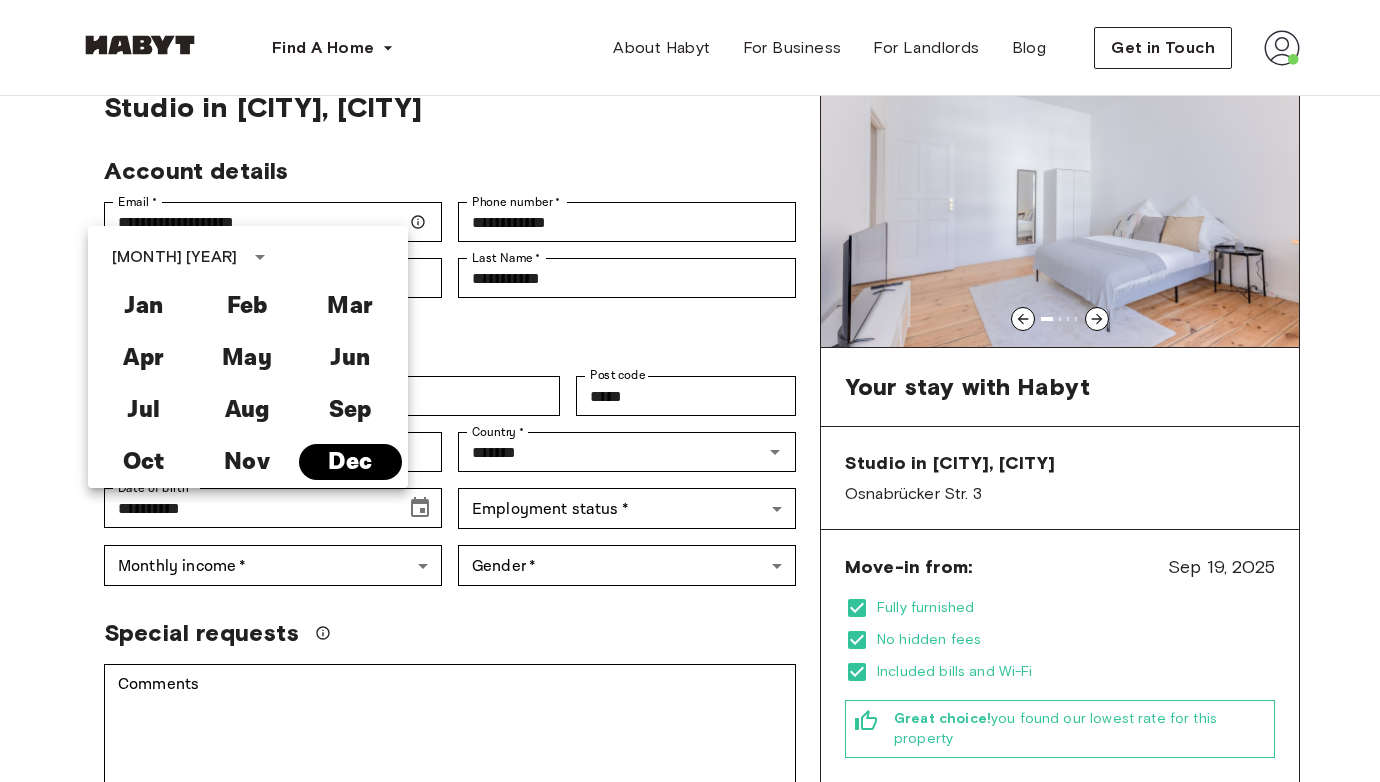 click on "Dec" at bounding box center [350, 462] 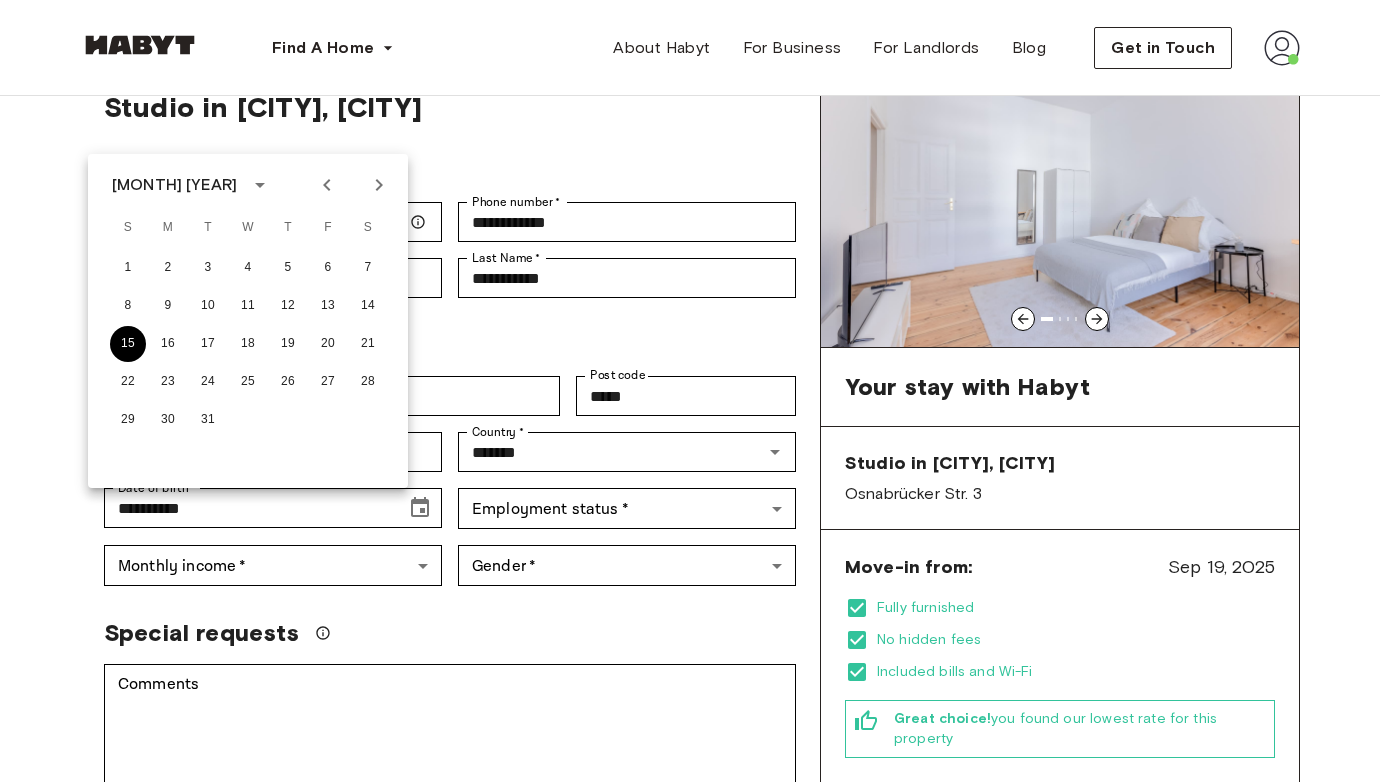 click on "15" at bounding box center (128, 344) 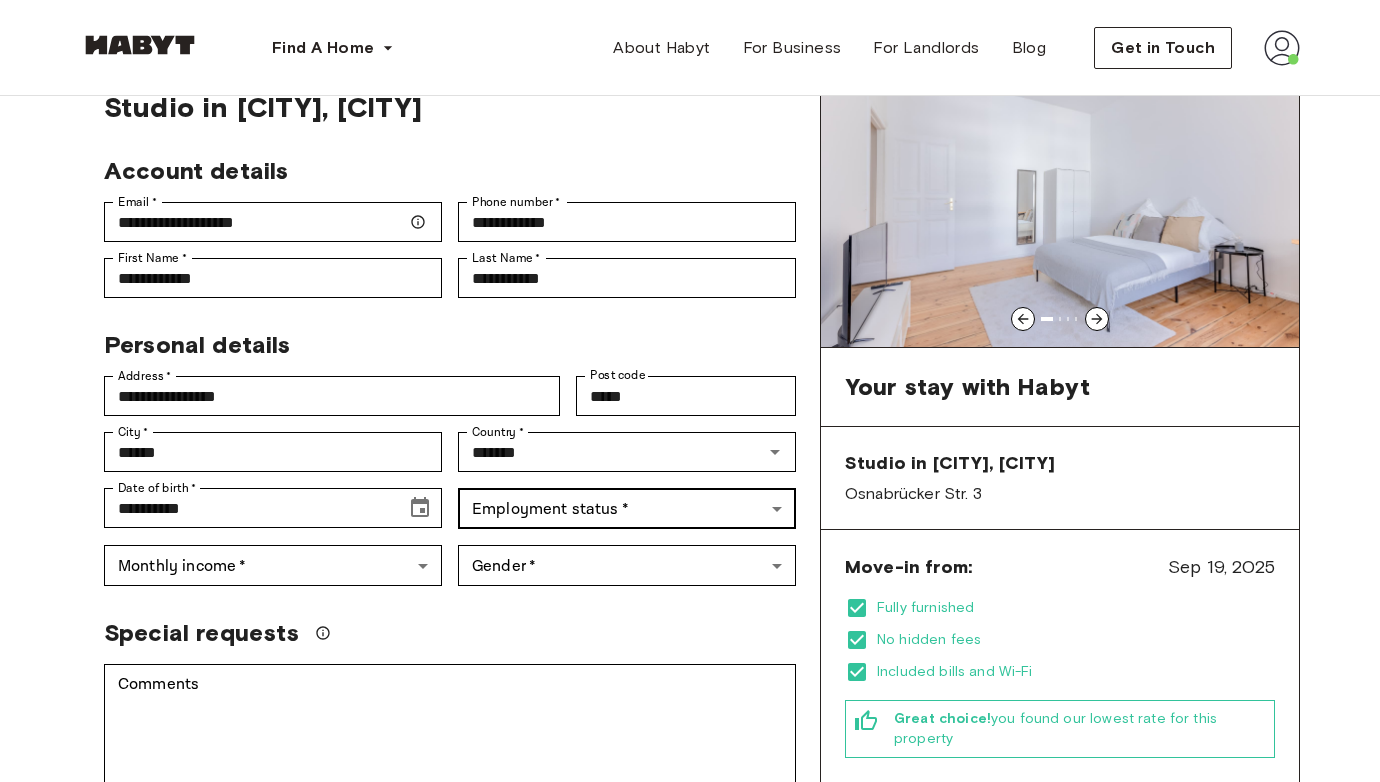 click on "**********" at bounding box center (690, 1090) 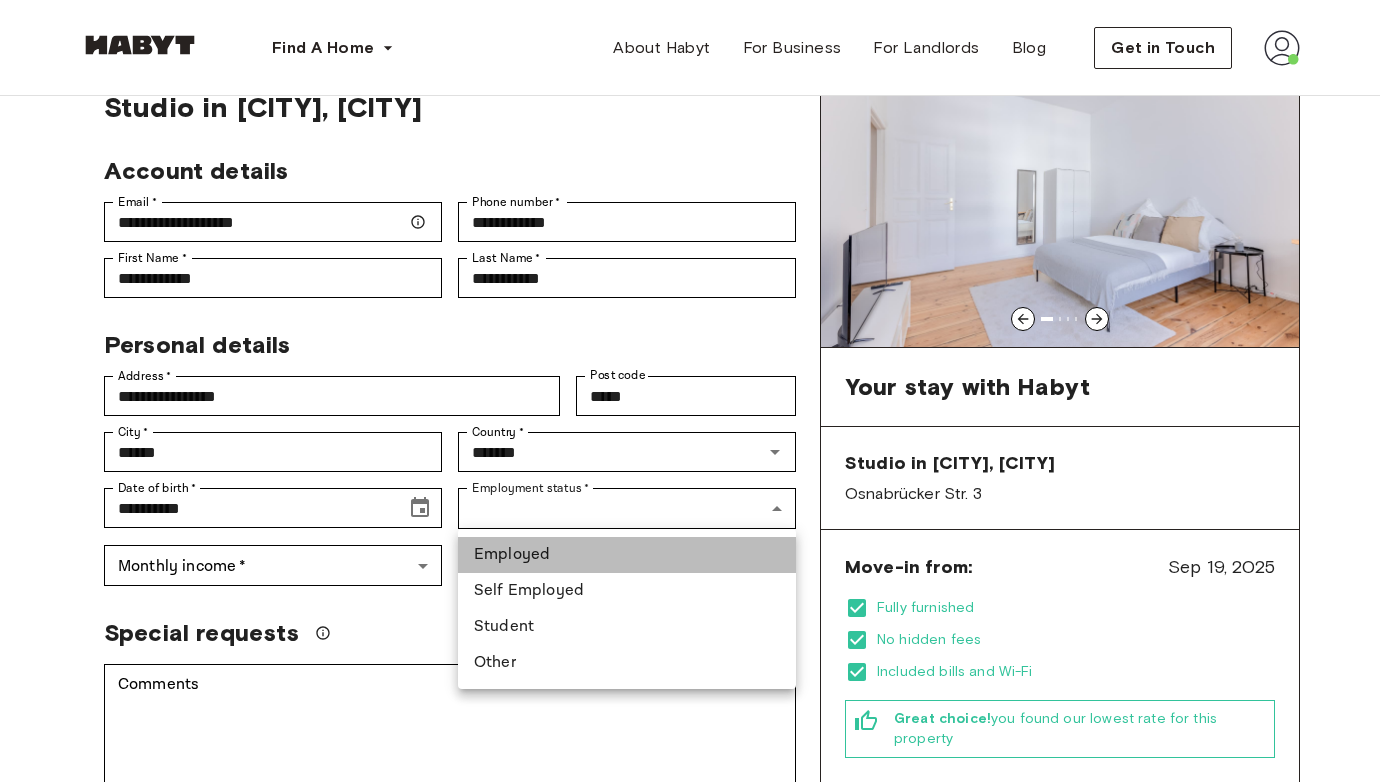 click on "Employed" at bounding box center (627, 555) 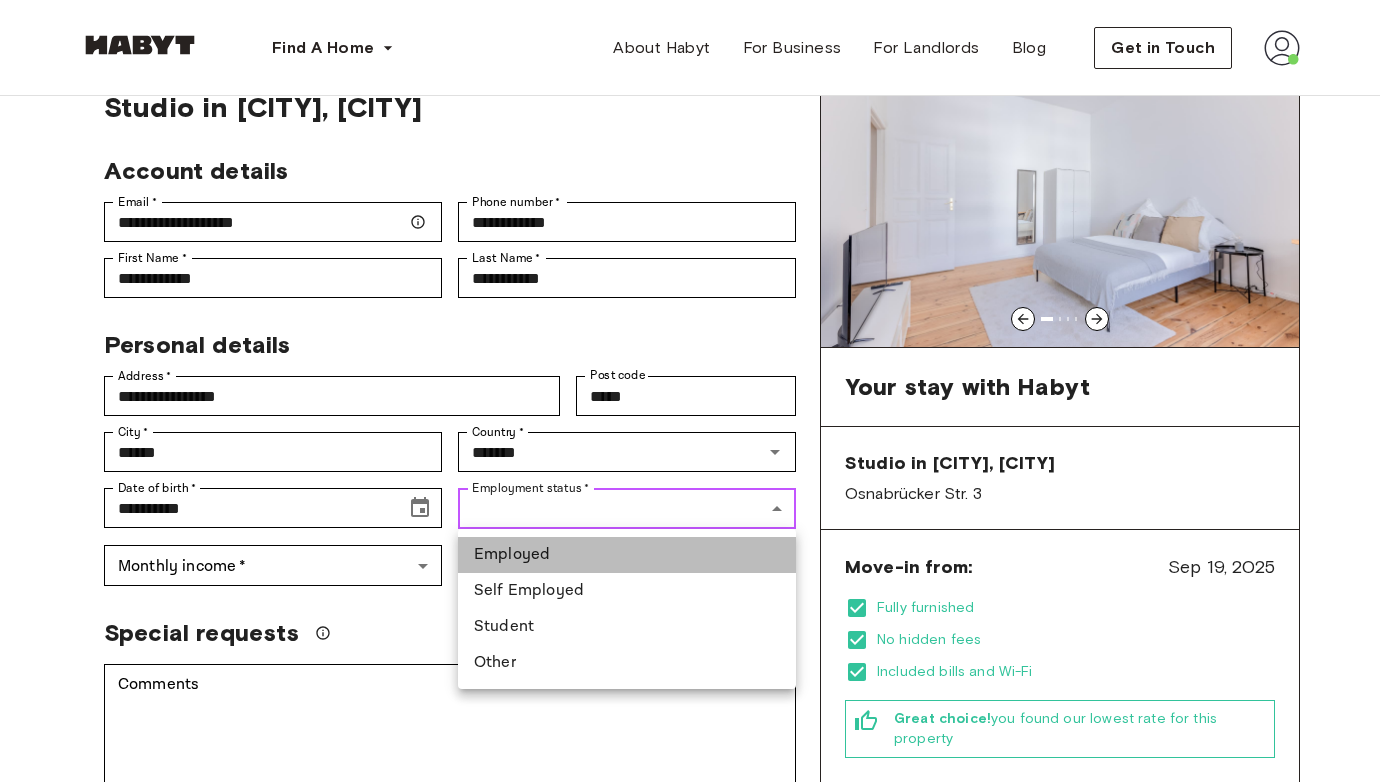 type on "********" 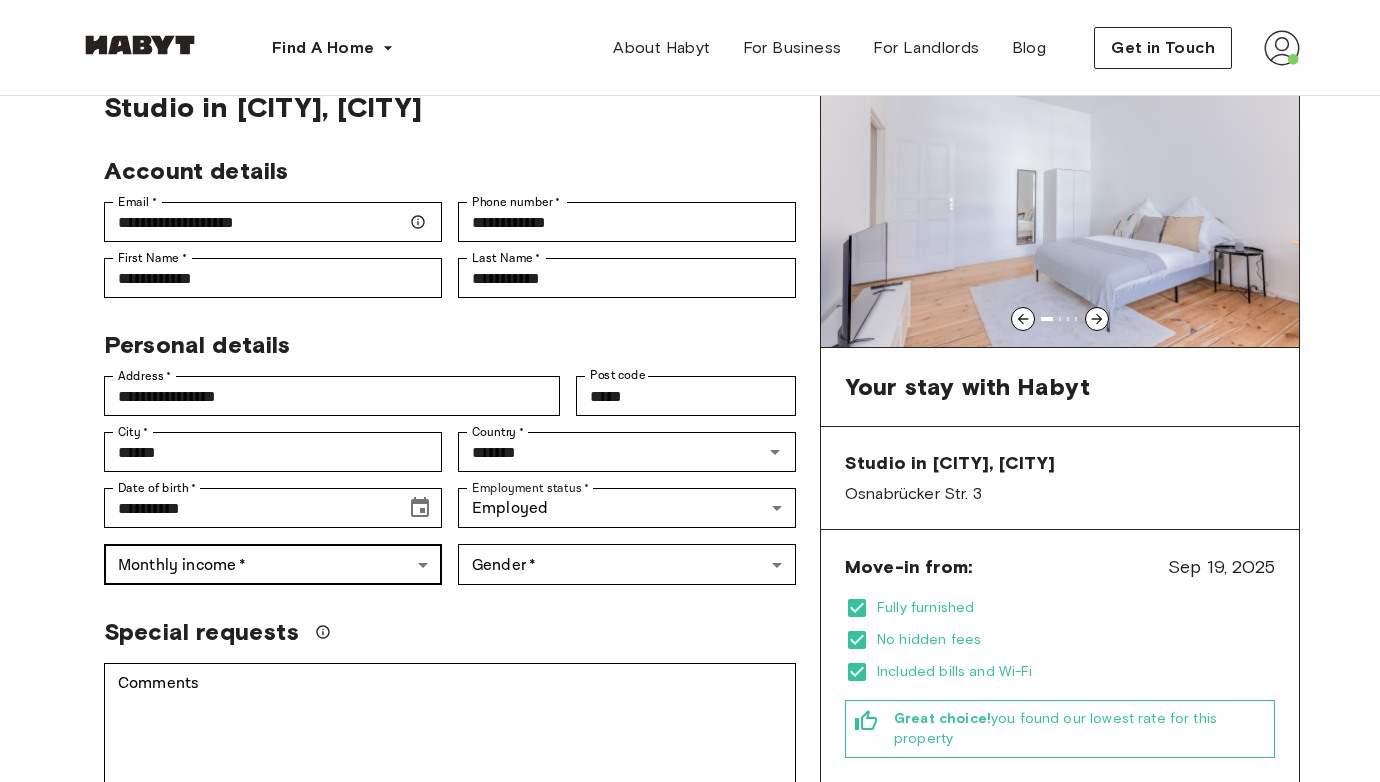 click on "**********" at bounding box center (690, 1090) 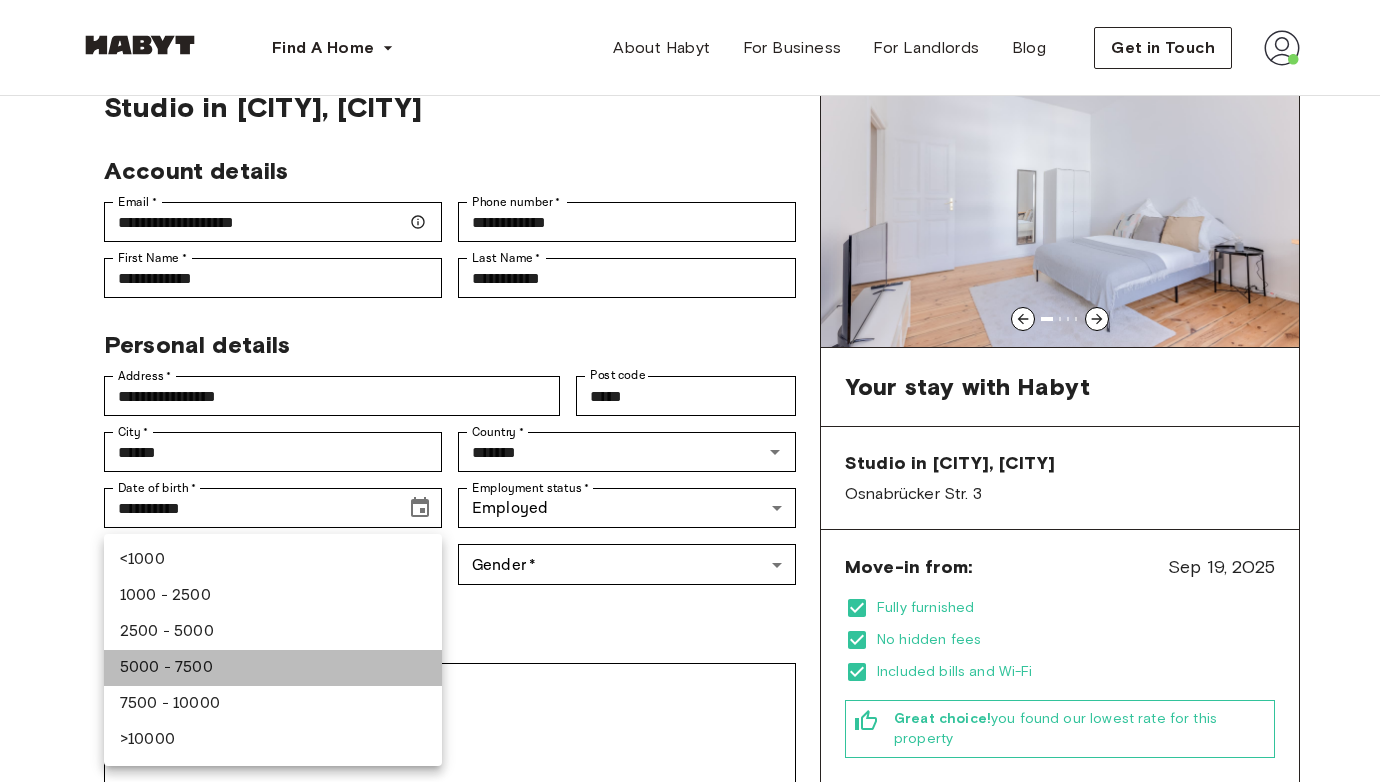 click on "5000 - 7500" at bounding box center [273, 668] 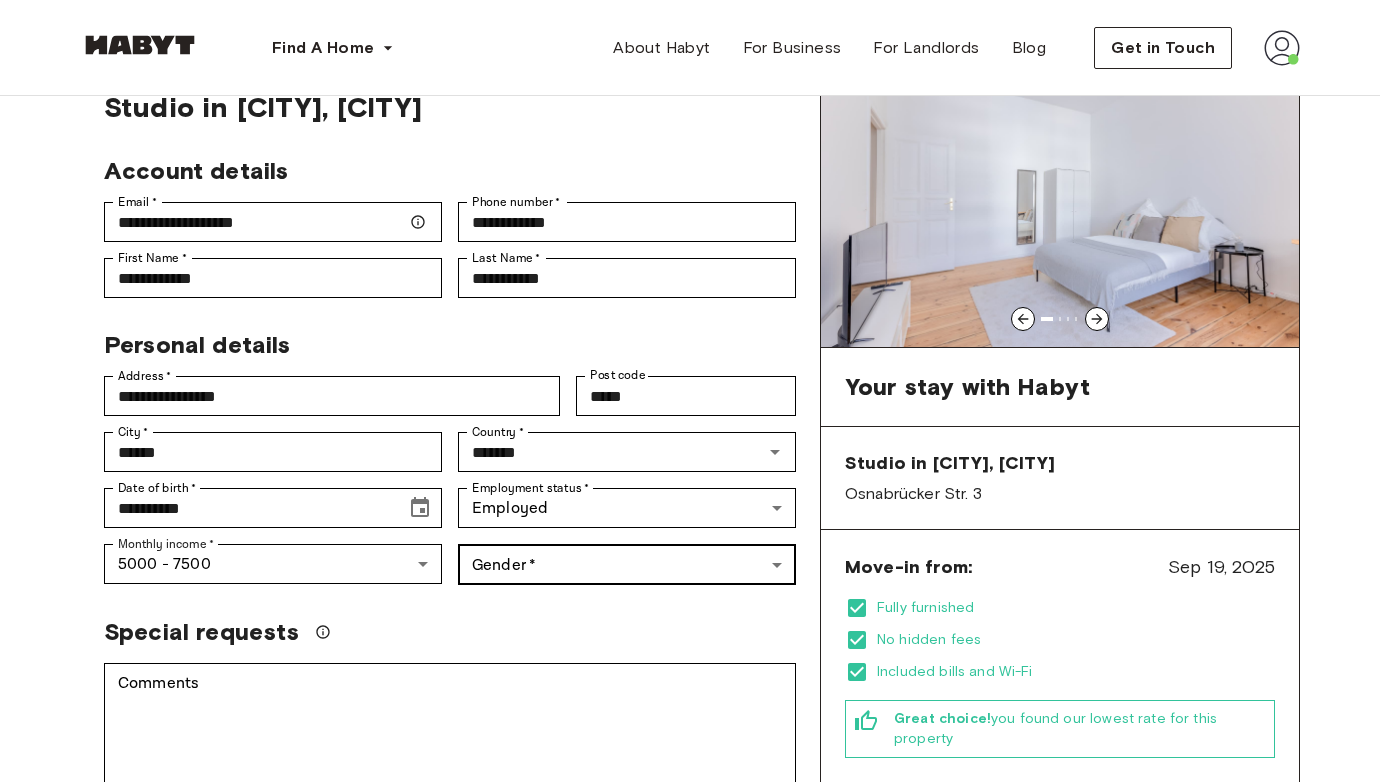 click on "**********" at bounding box center (690, 1090) 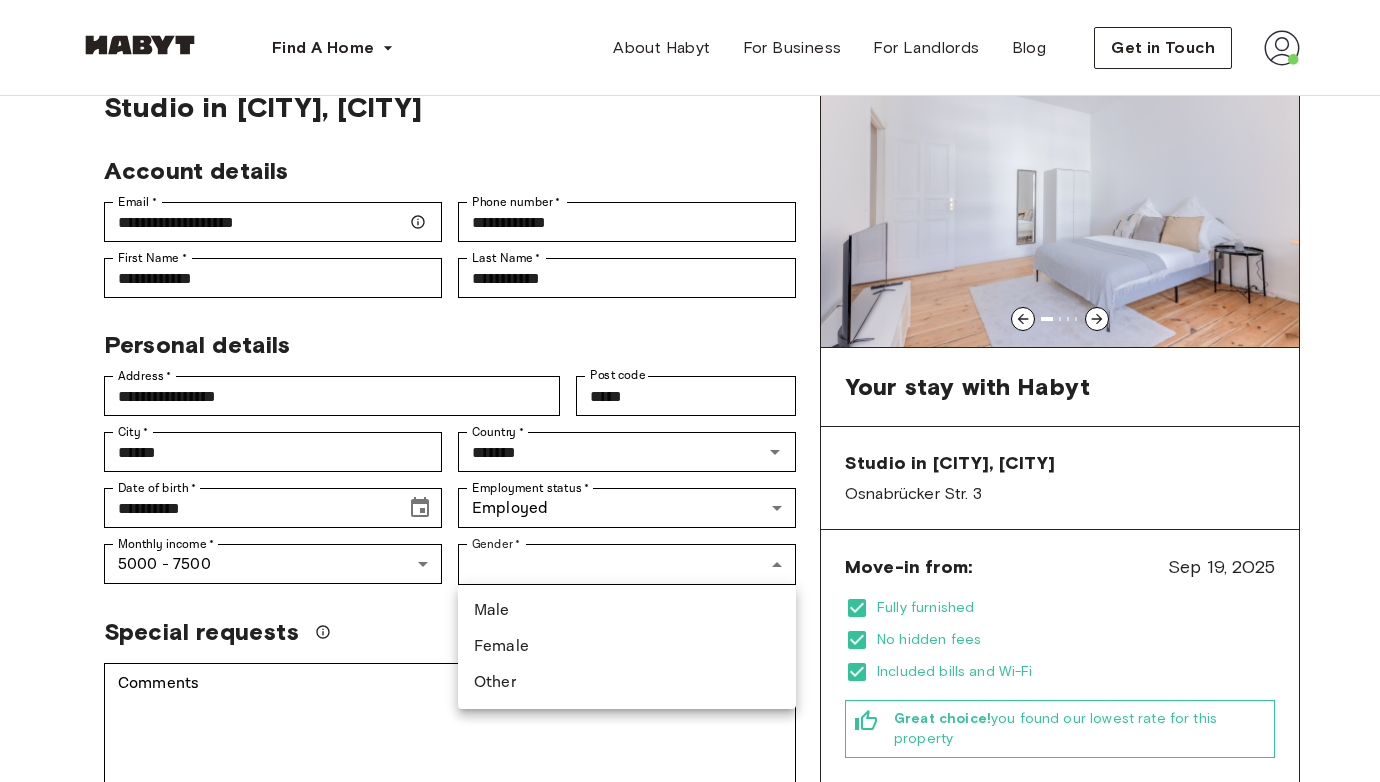click on "Male" at bounding box center (627, 611) 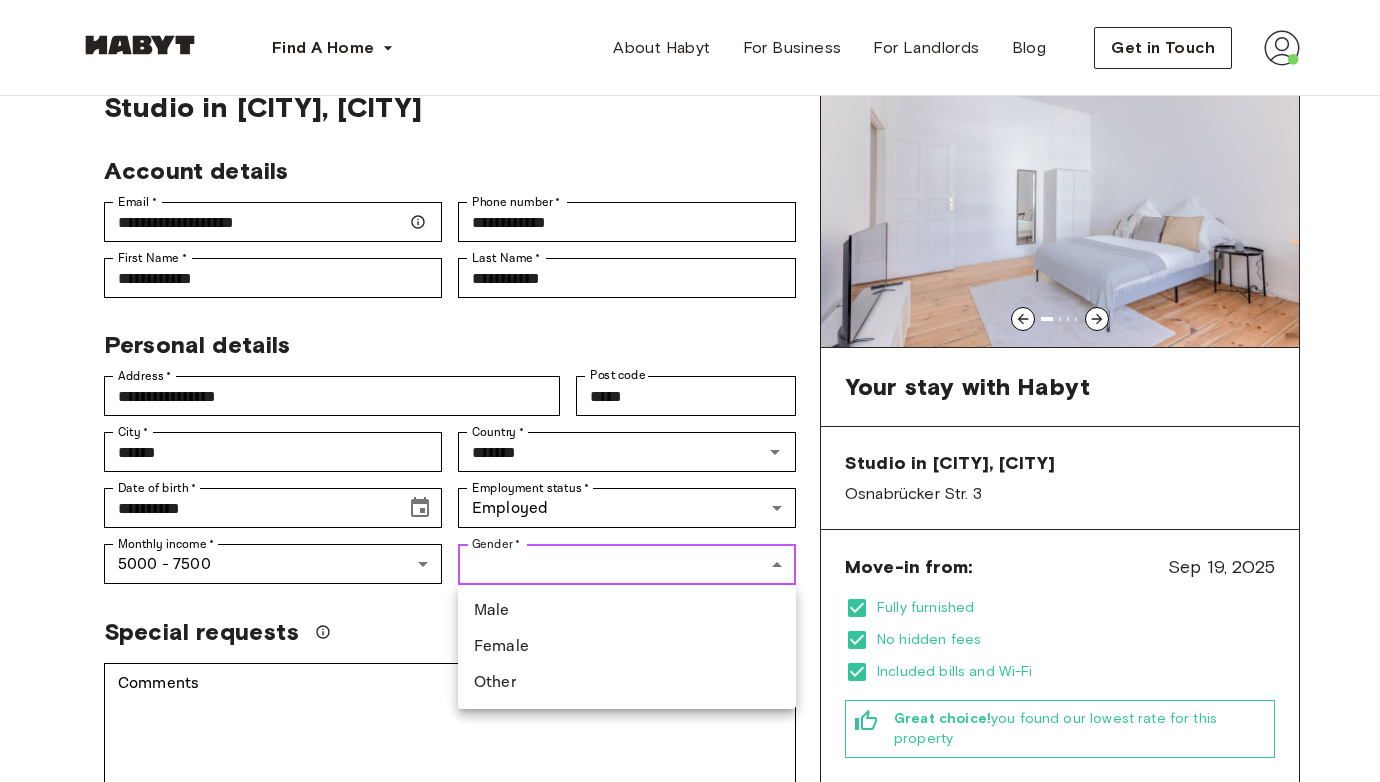 type on "****" 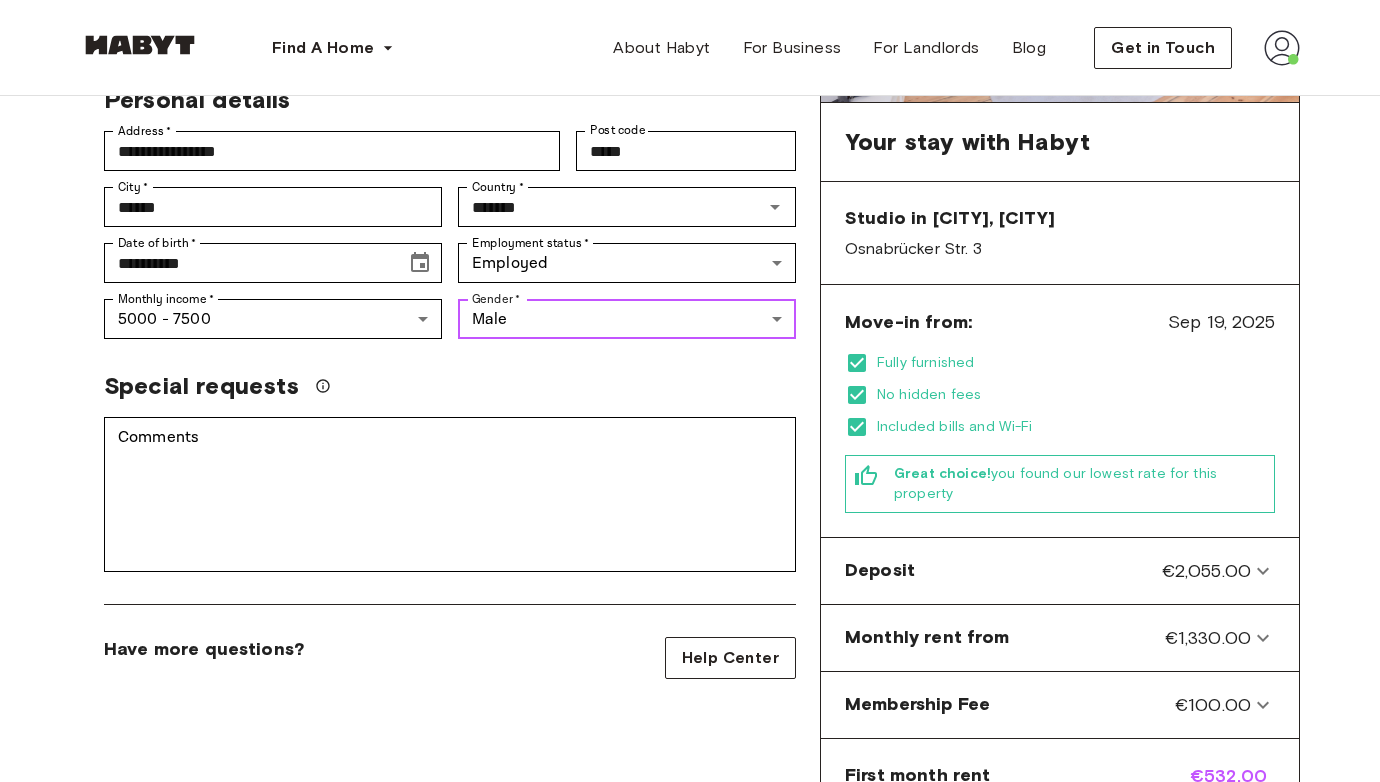 scroll, scrollTop: 353, scrollLeft: 0, axis: vertical 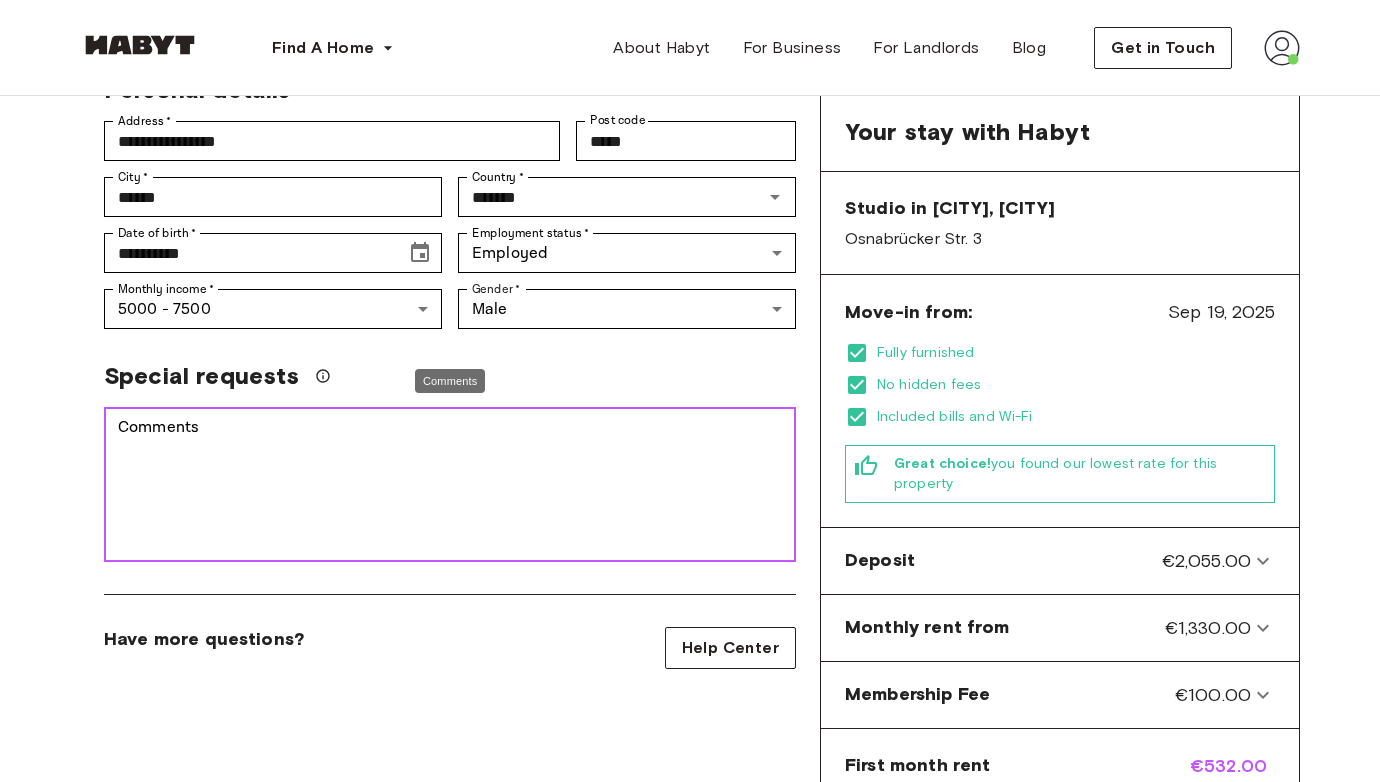 click on "Comments" at bounding box center (450, 485) 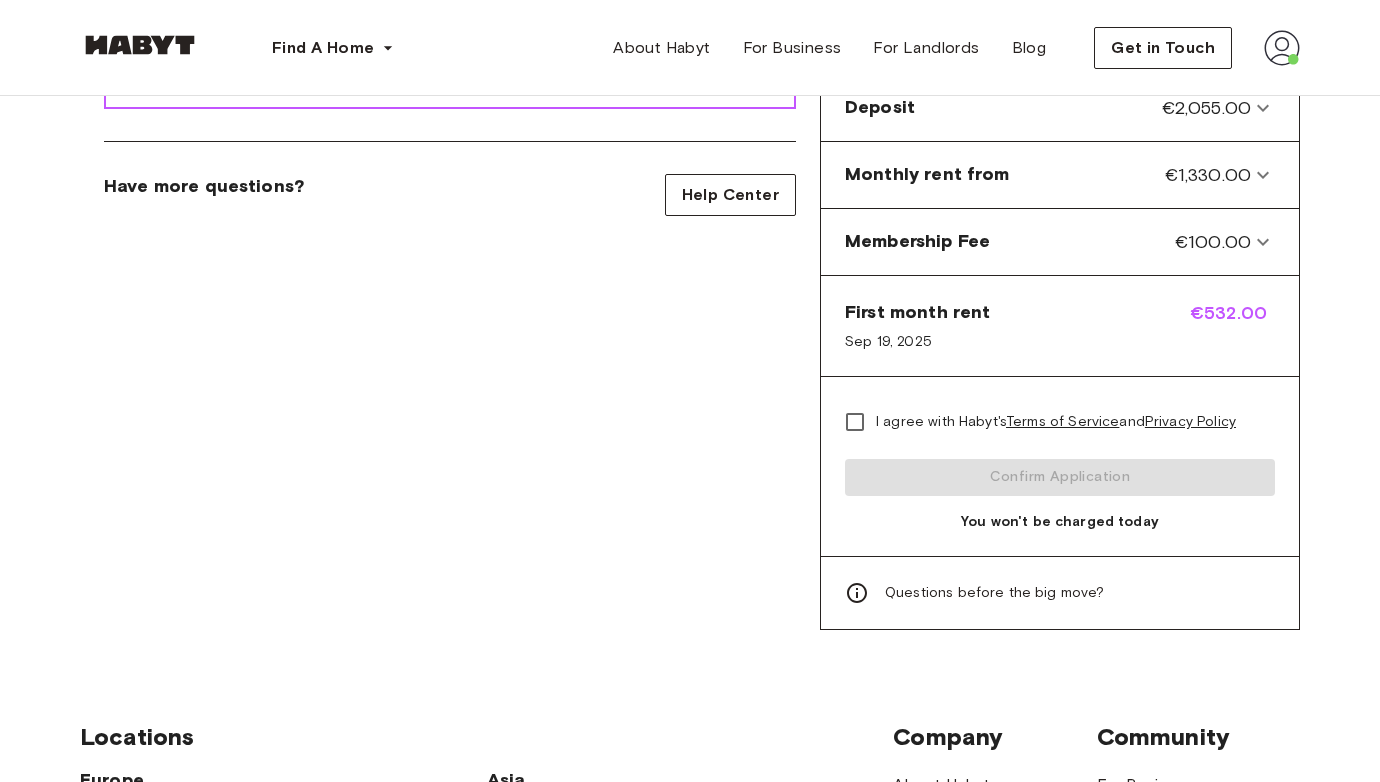 scroll, scrollTop: 824, scrollLeft: 0, axis: vertical 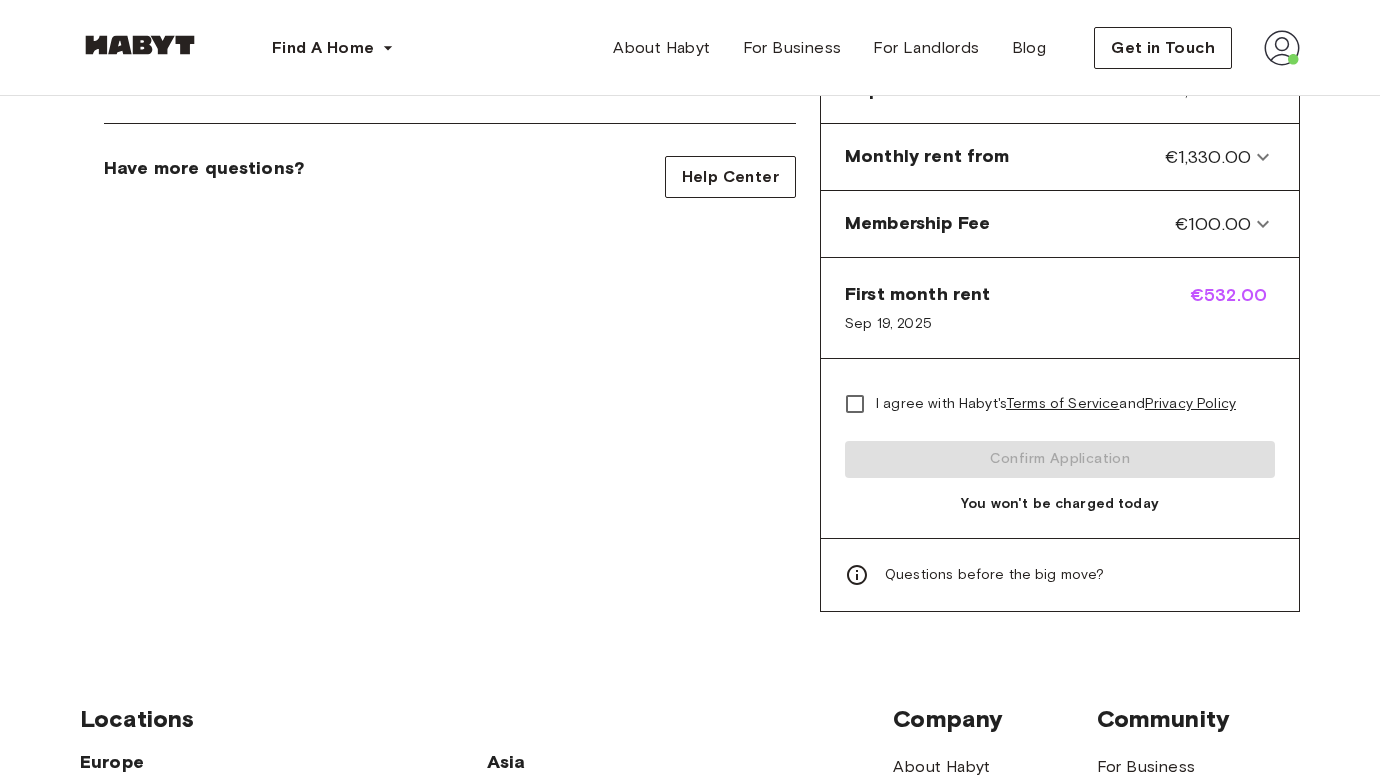 click 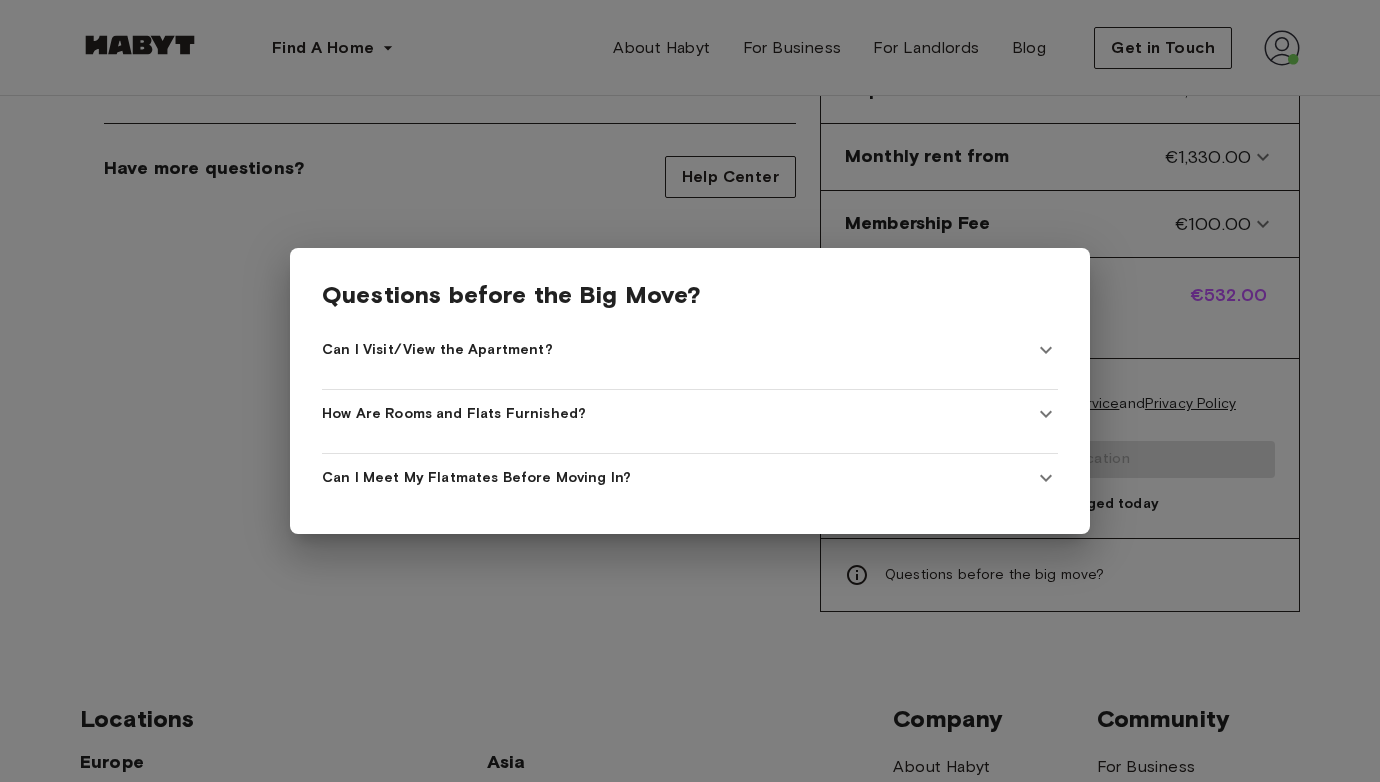 click 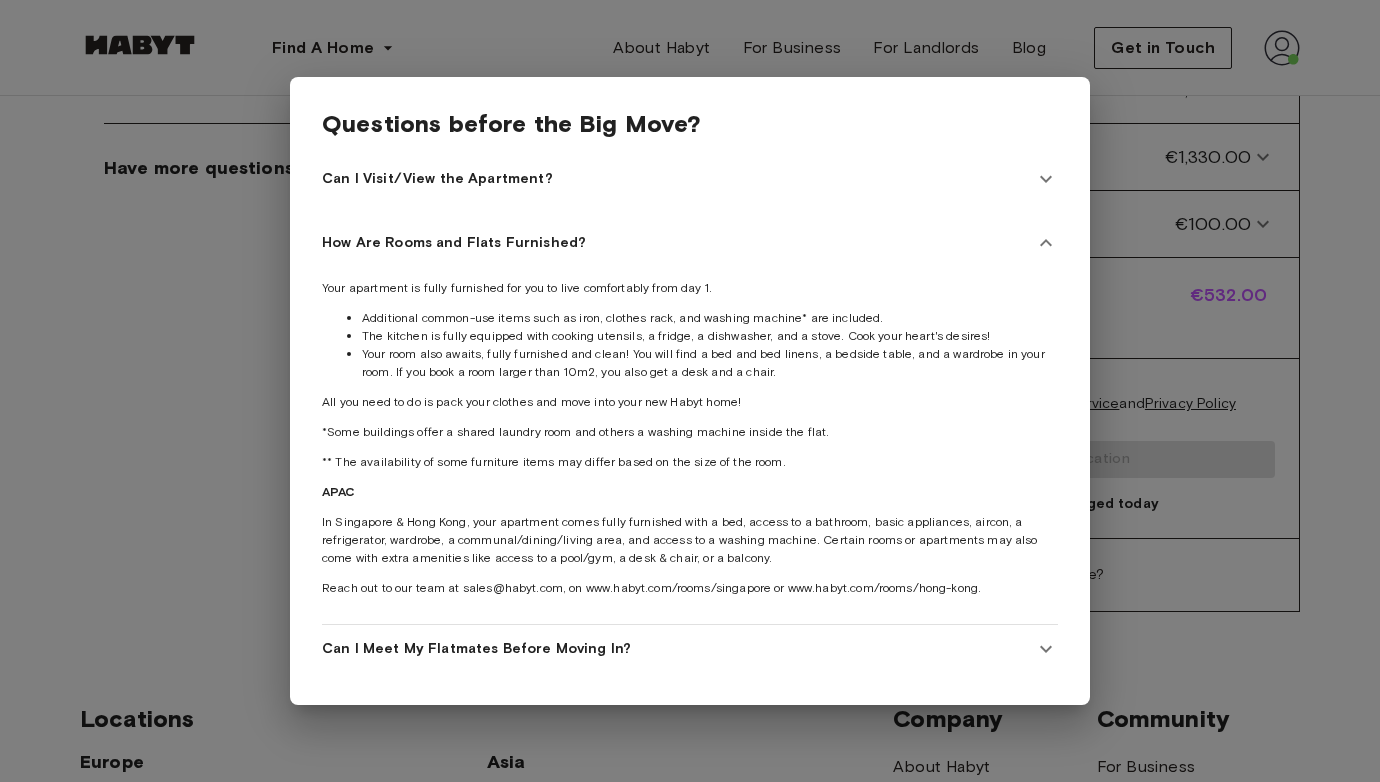click 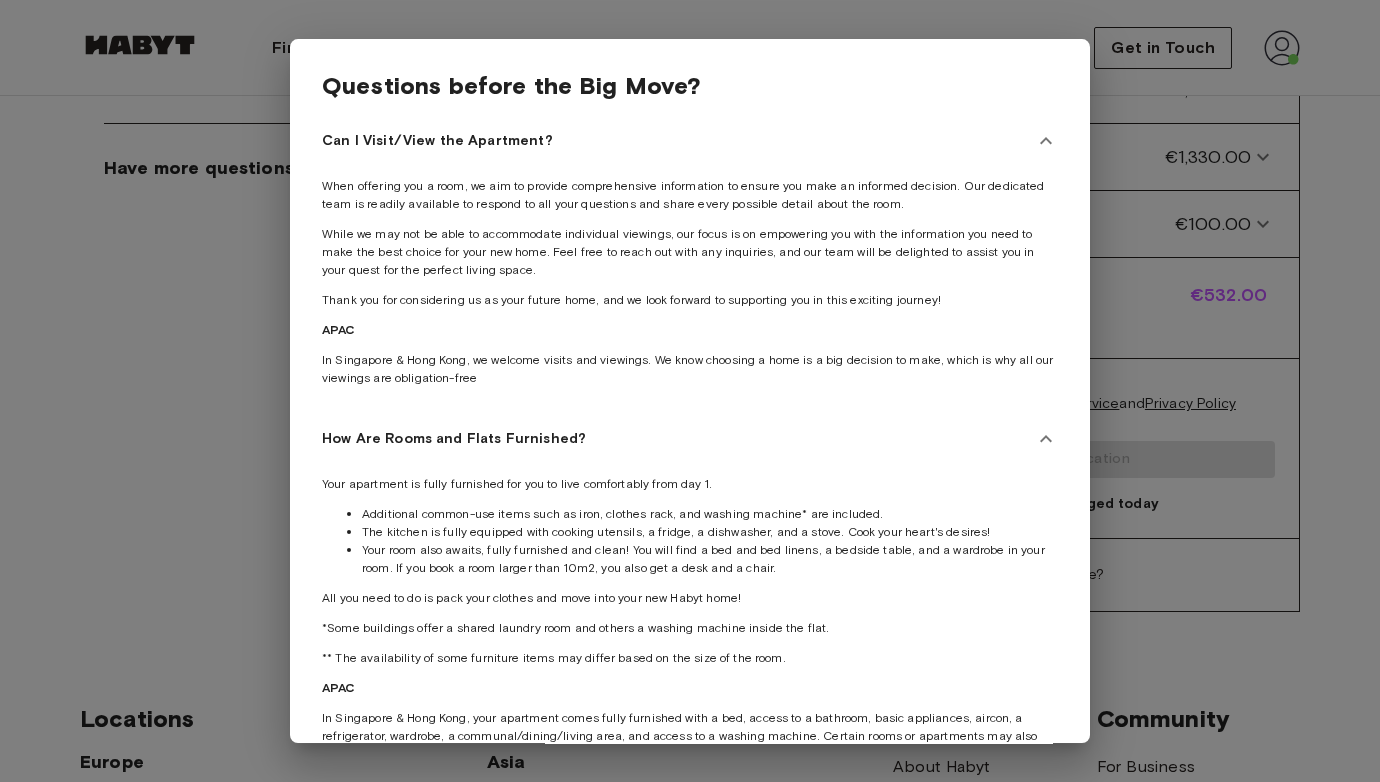 click 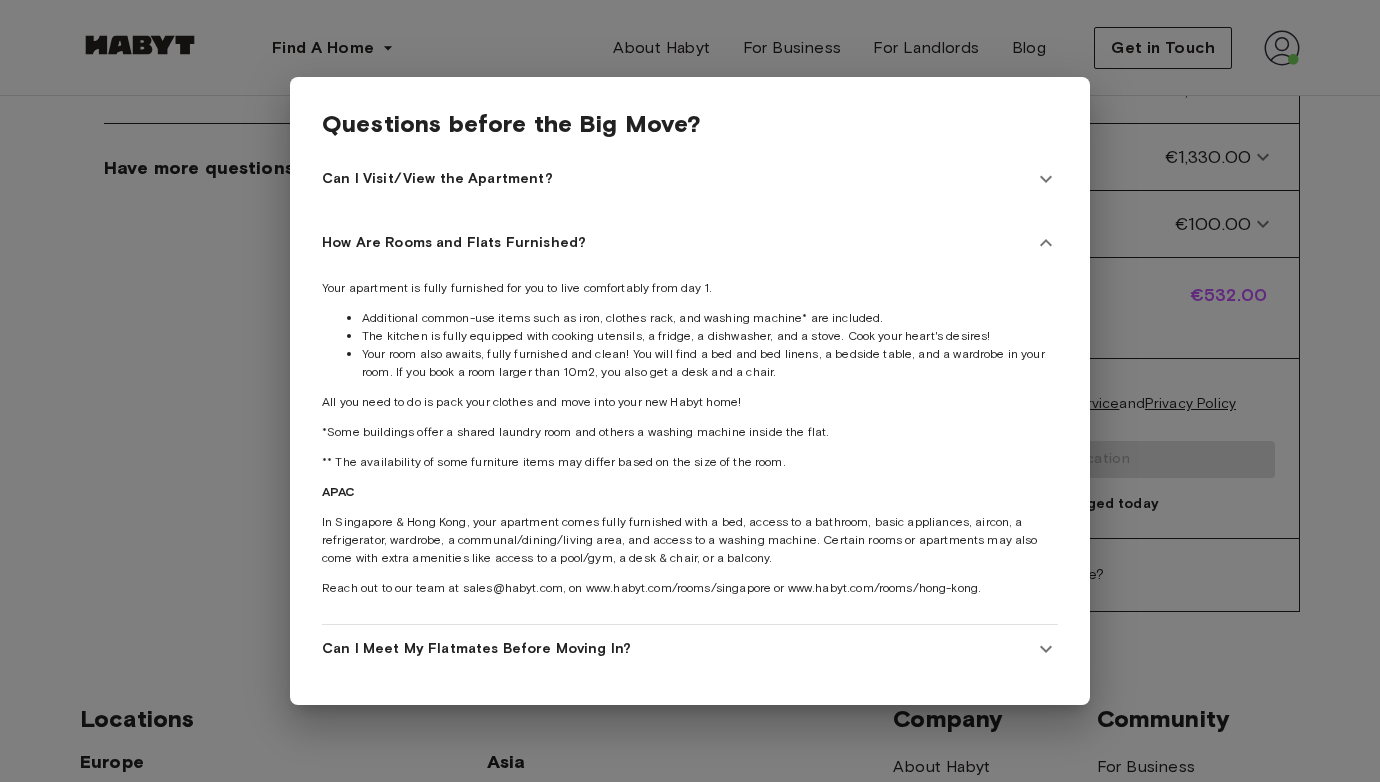 click 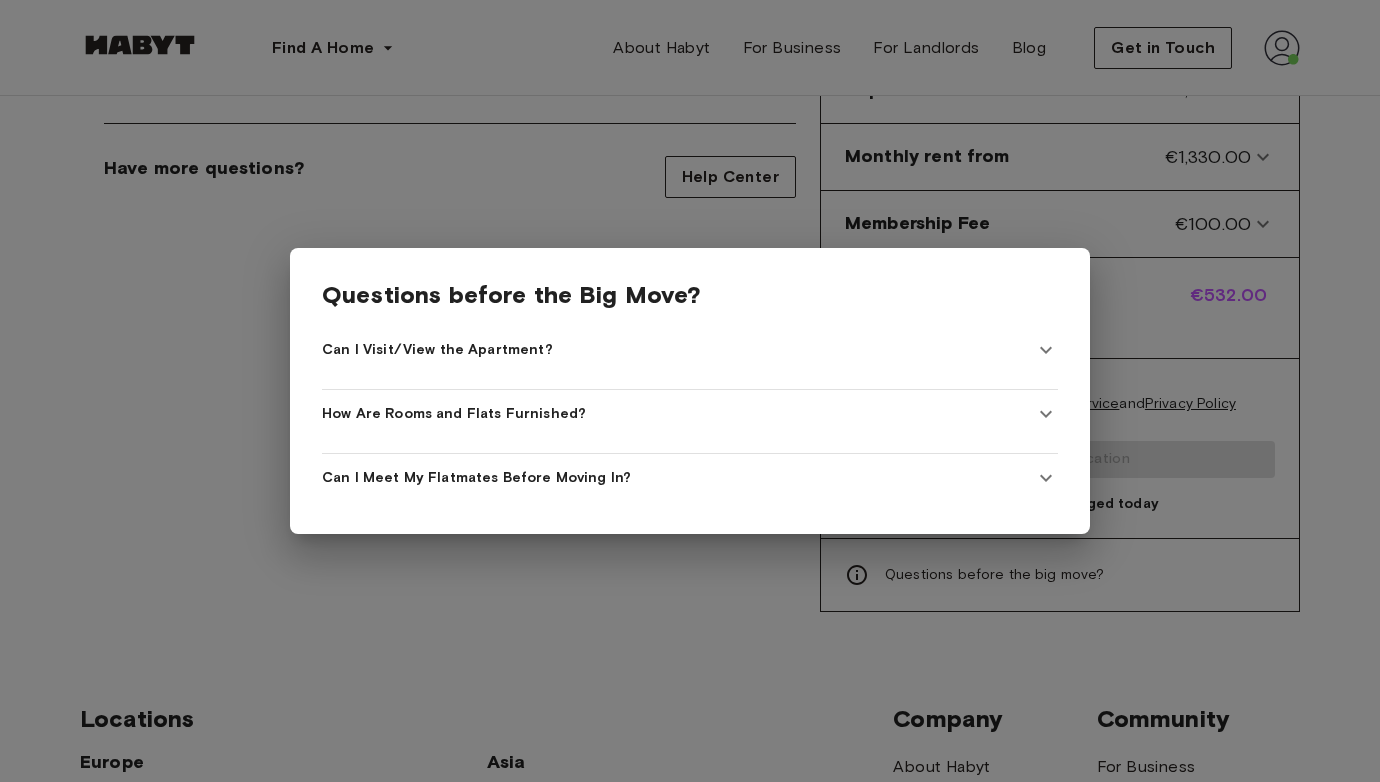 click at bounding box center (690, 391) 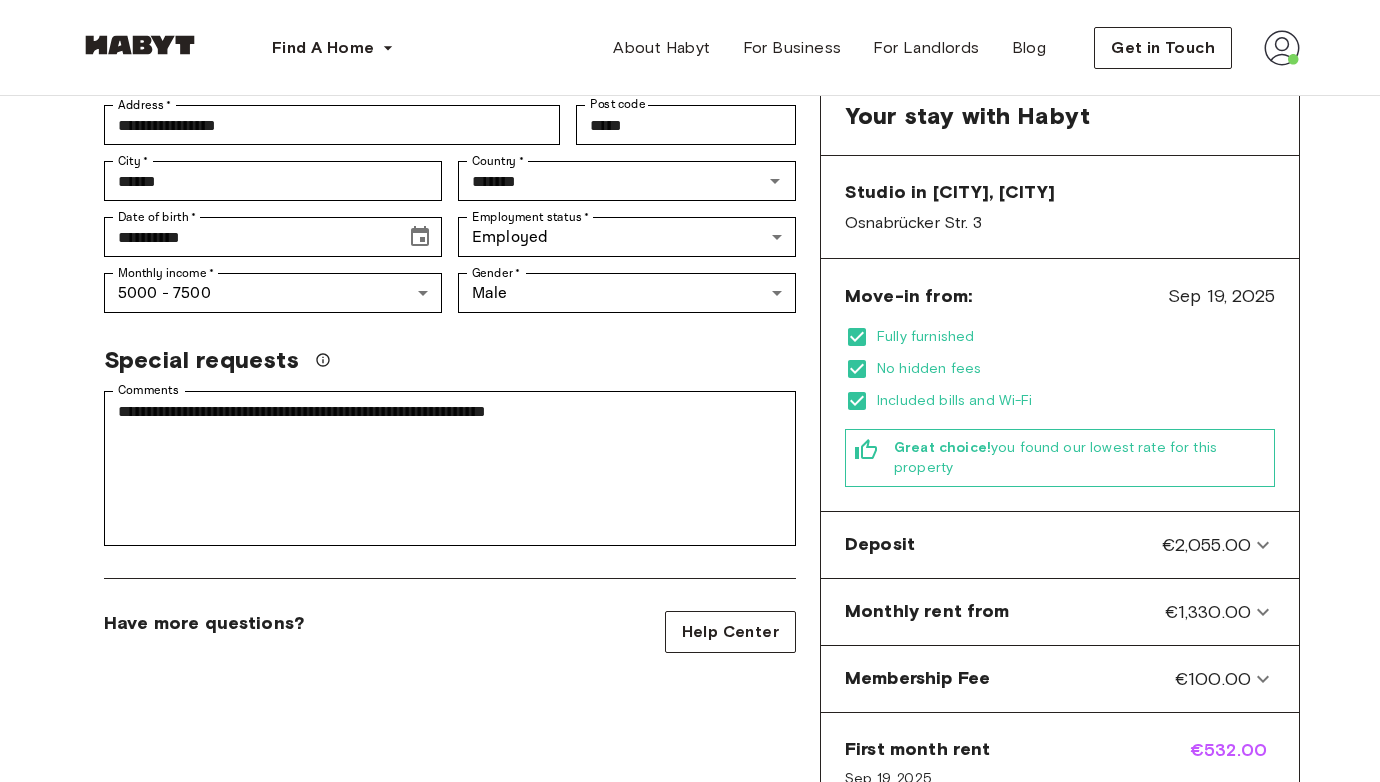 scroll, scrollTop: 377, scrollLeft: 0, axis: vertical 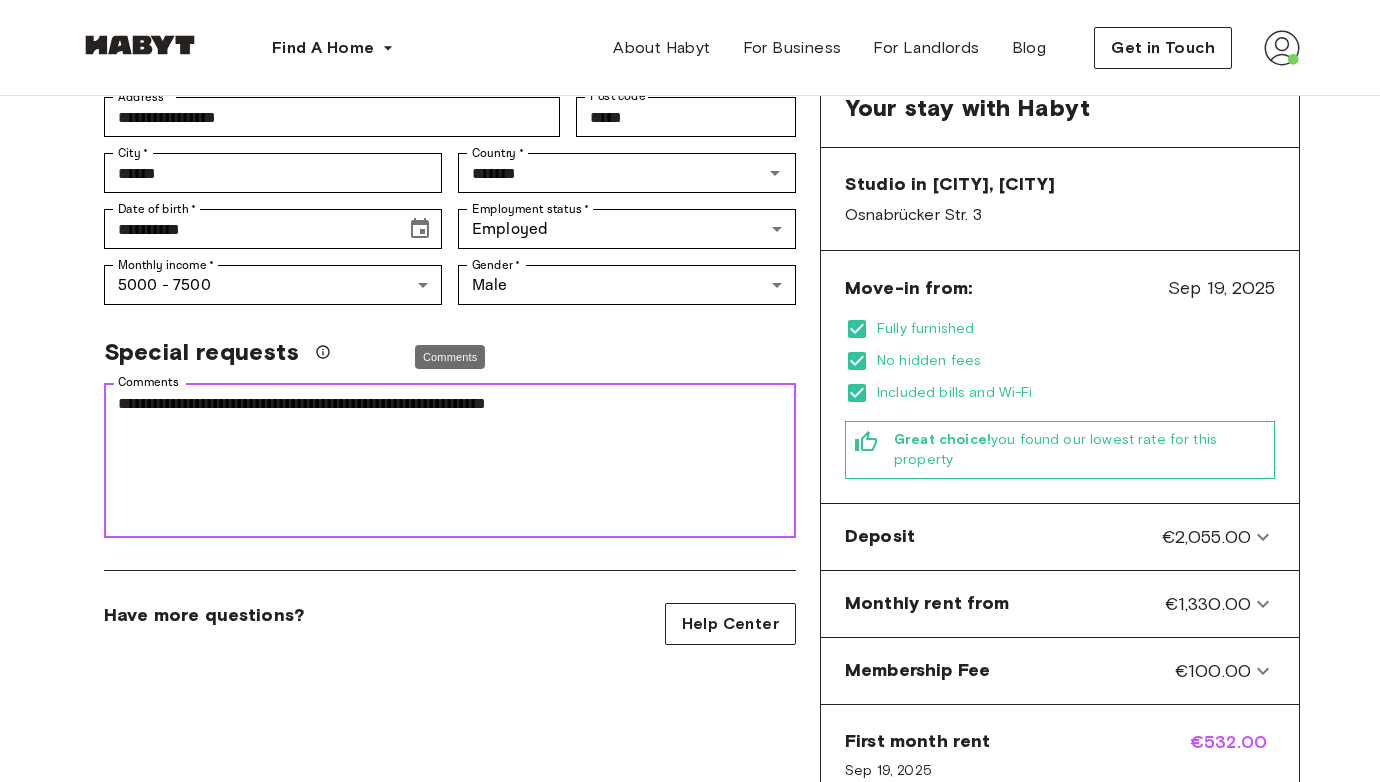 click on "**********" at bounding box center [450, 461] 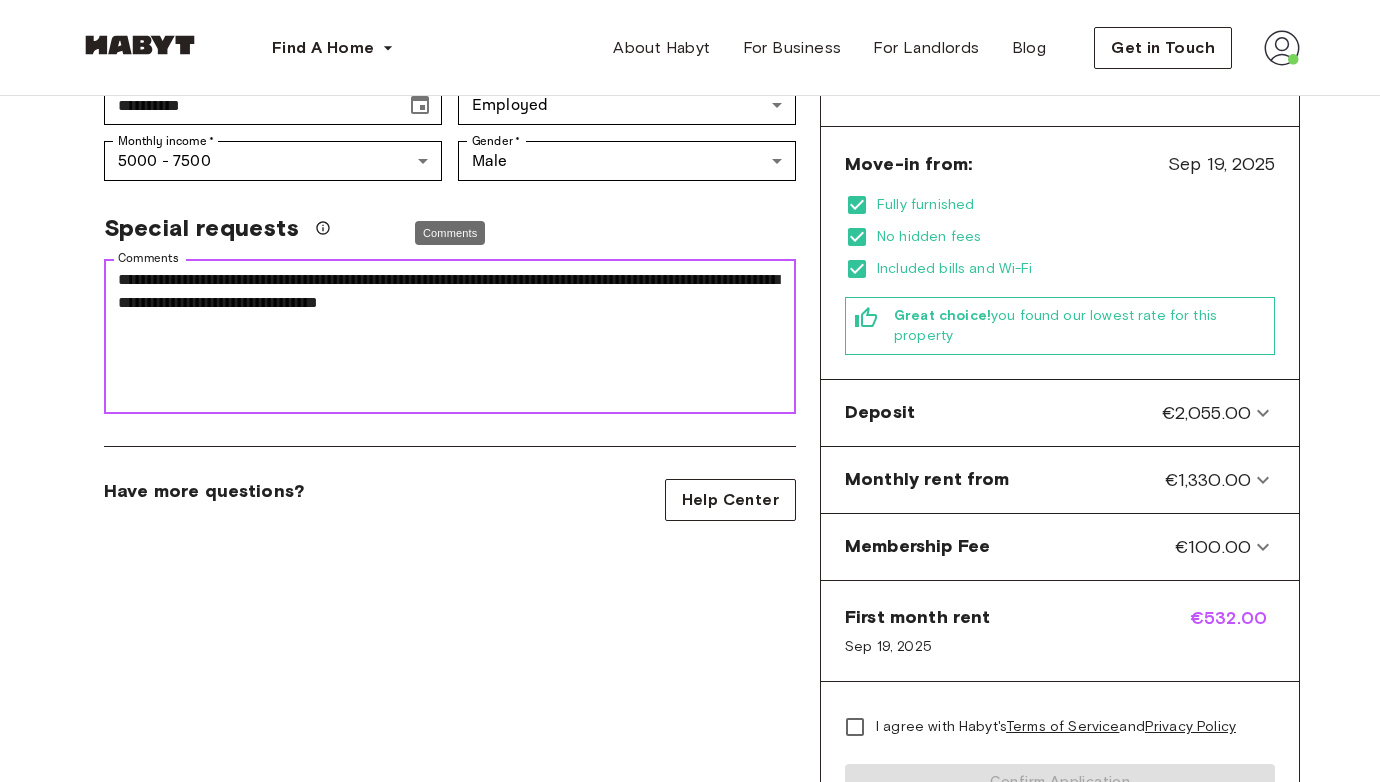 scroll, scrollTop: 471, scrollLeft: 0, axis: vertical 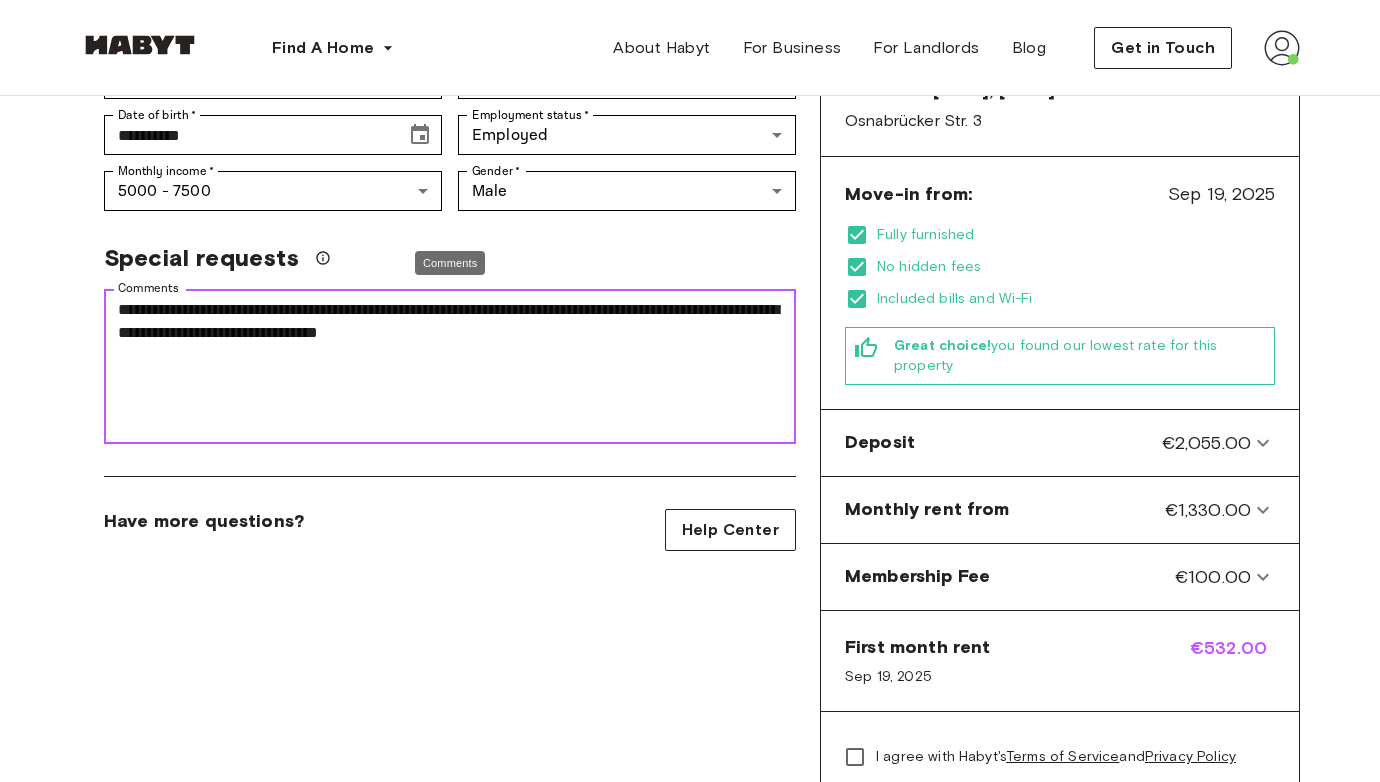 drag, startPoint x: 493, startPoint y: 337, endPoint x: 562, endPoint y: 299, distance: 78.77182 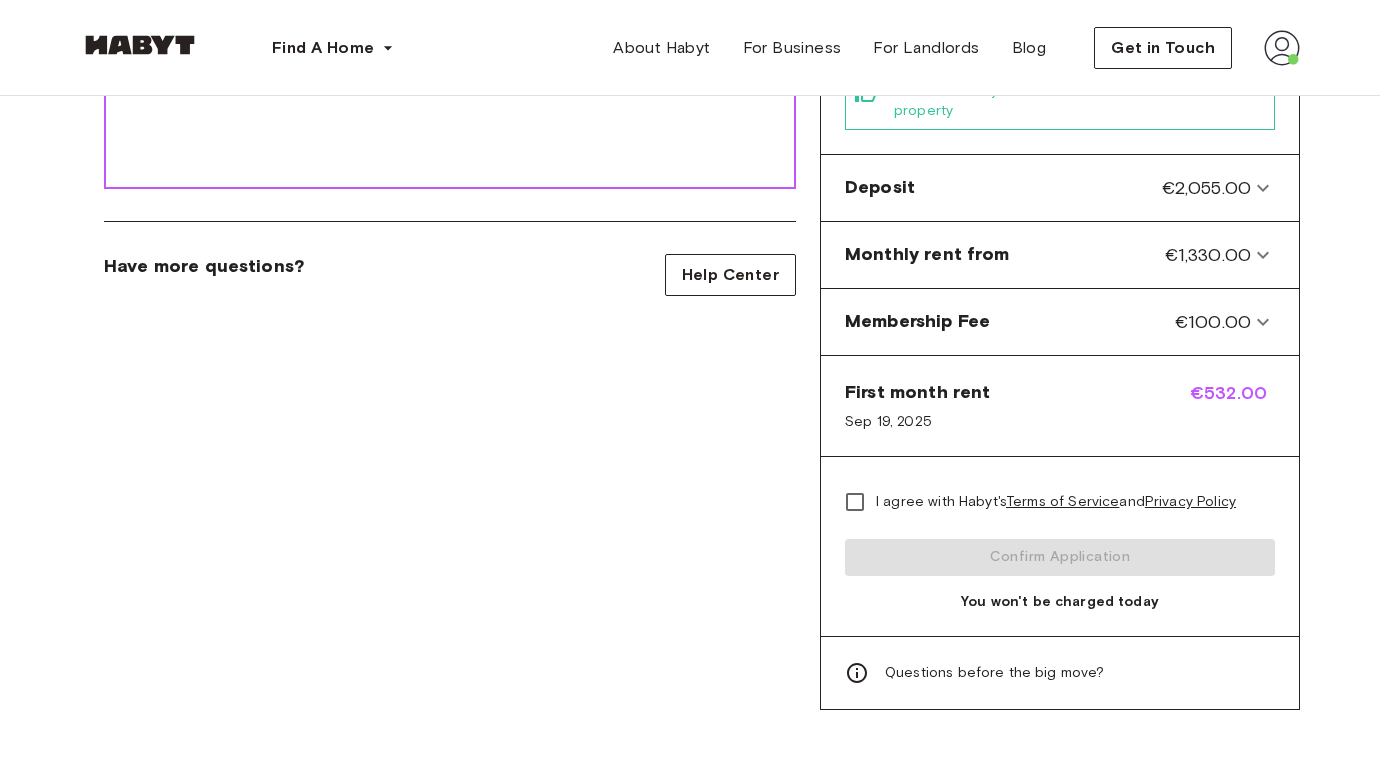 scroll, scrollTop: 726, scrollLeft: 0, axis: vertical 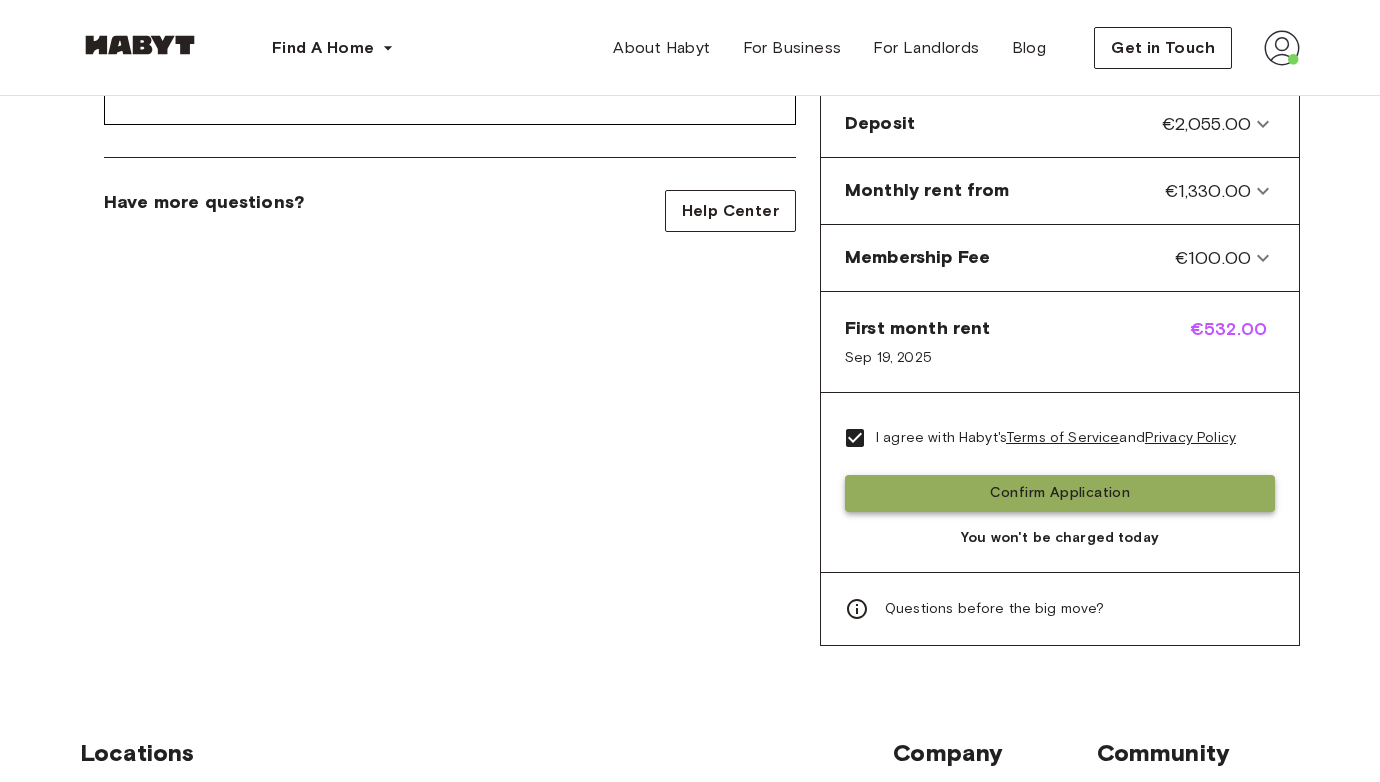 click on "Confirm Application" at bounding box center (1060, 493) 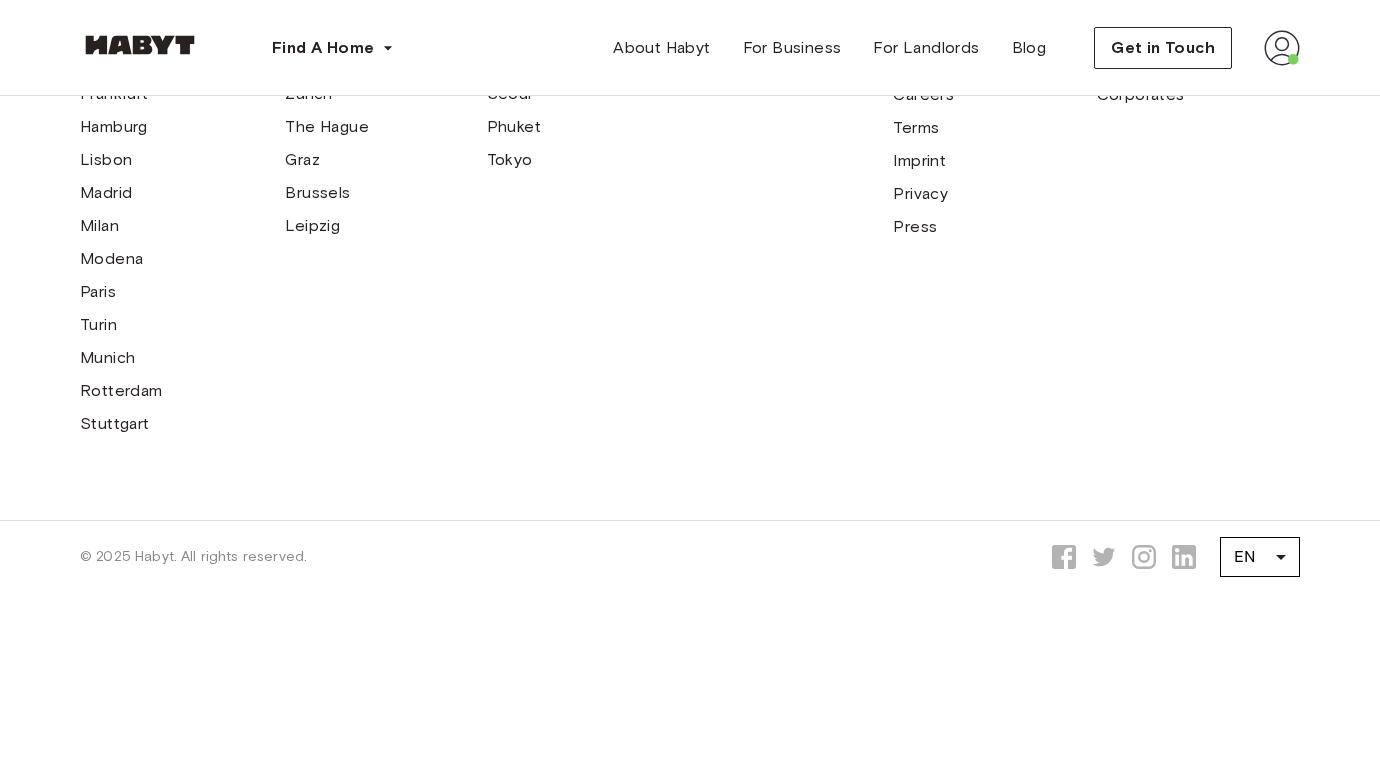 scroll, scrollTop: 0, scrollLeft: 0, axis: both 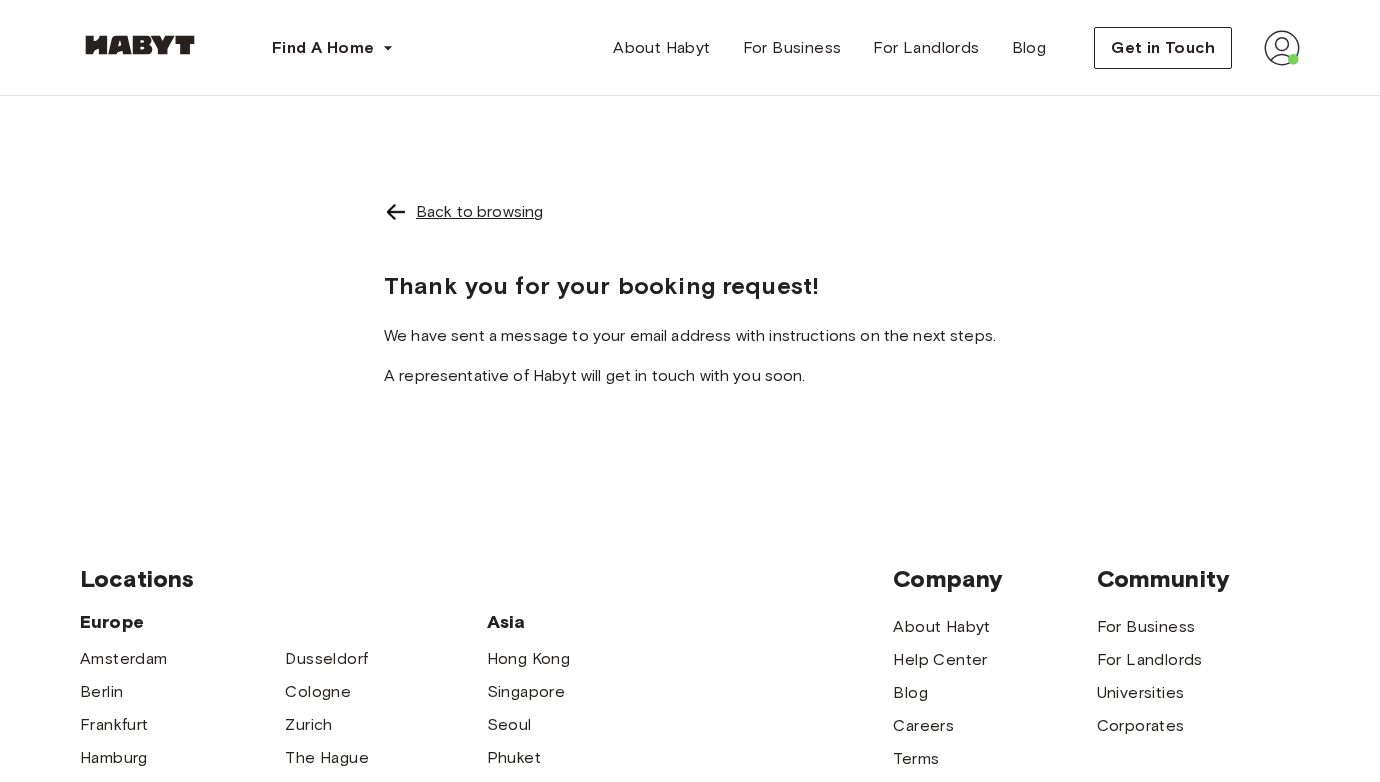 click on "Back to browsing" at bounding box center [479, 212] 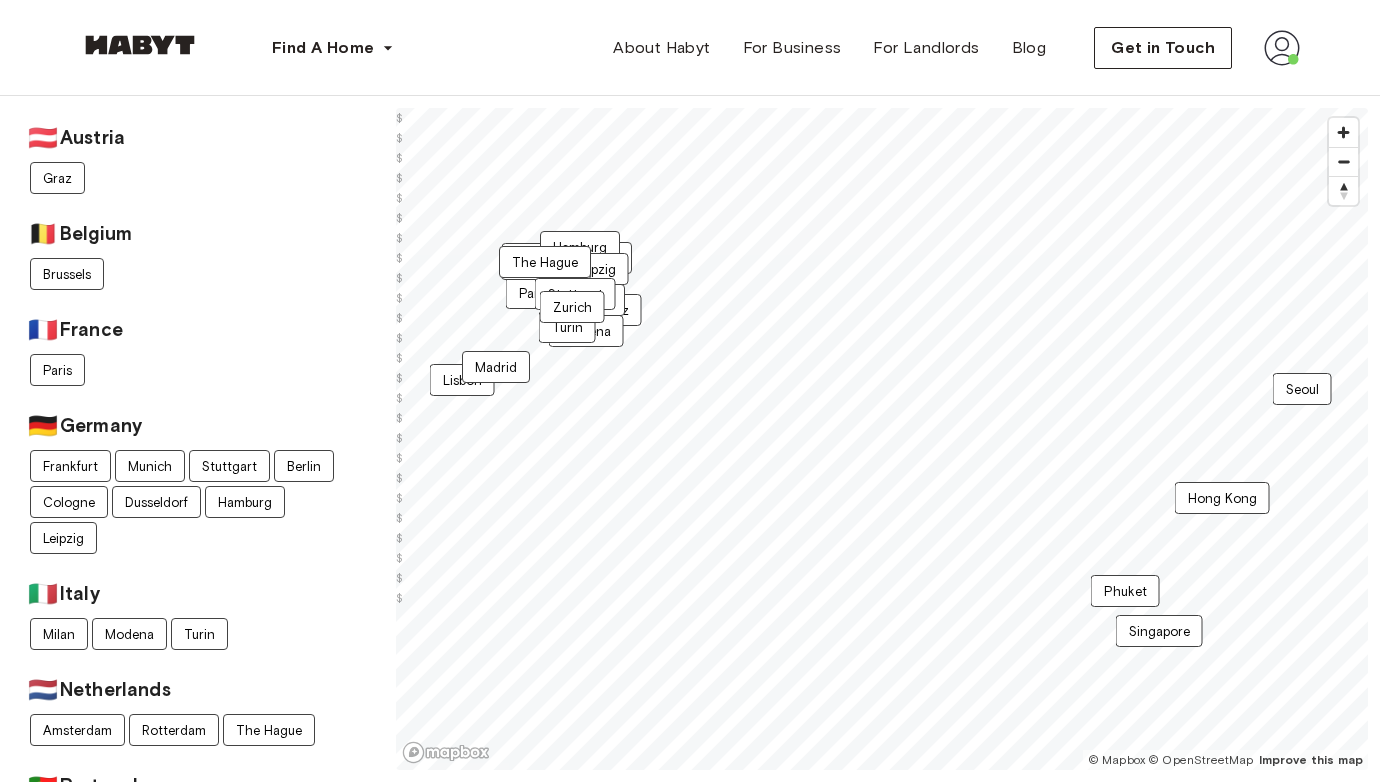 click at bounding box center (1282, 48) 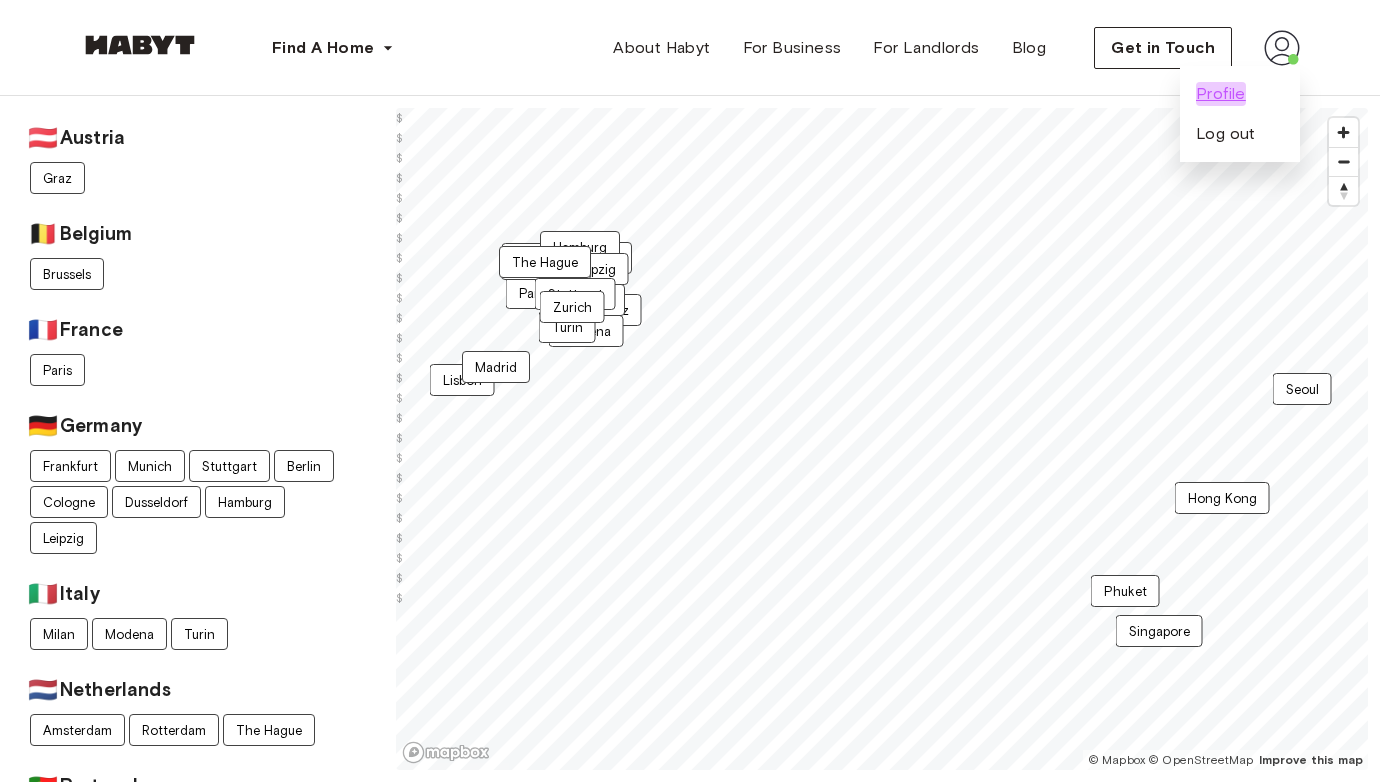 click on "Profile" at bounding box center (1221, 94) 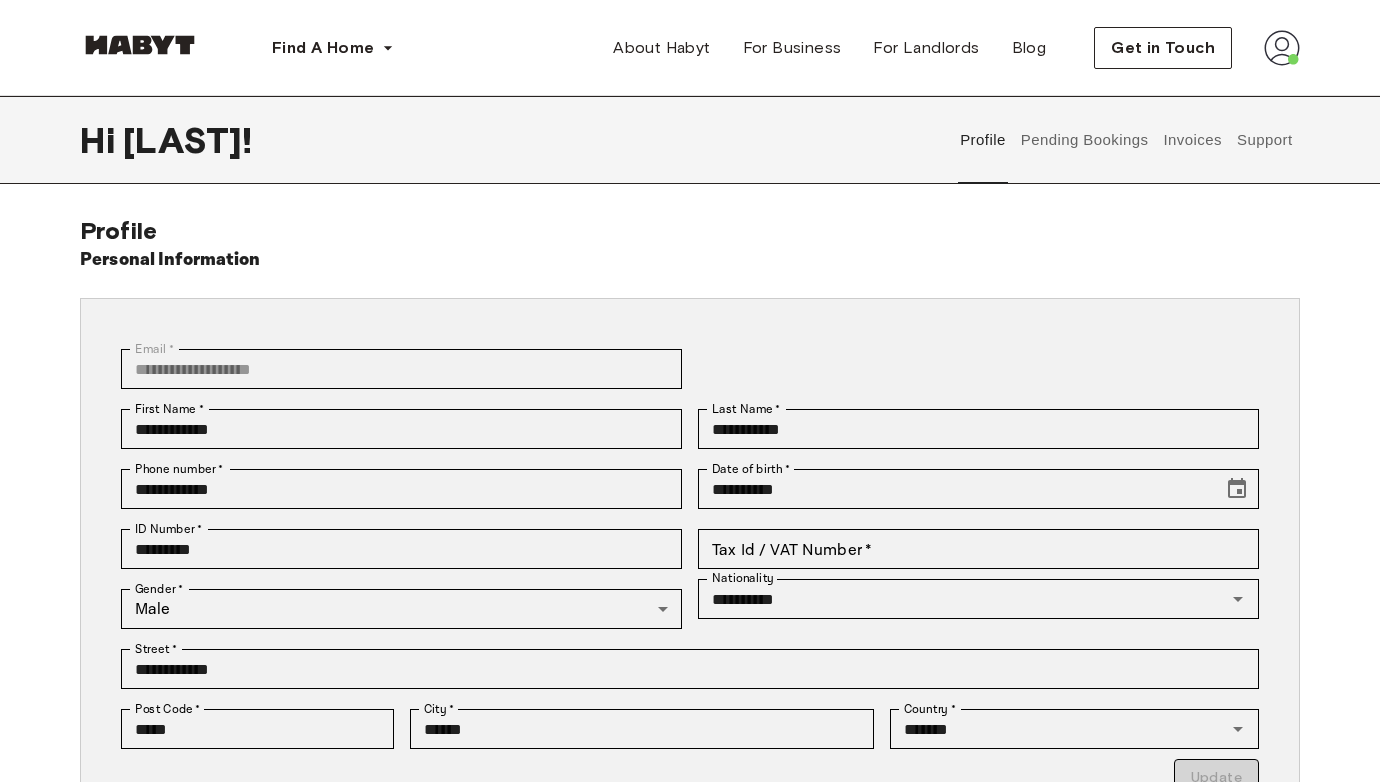 scroll, scrollTop: 0, scrollLeft: 0, axis: both 